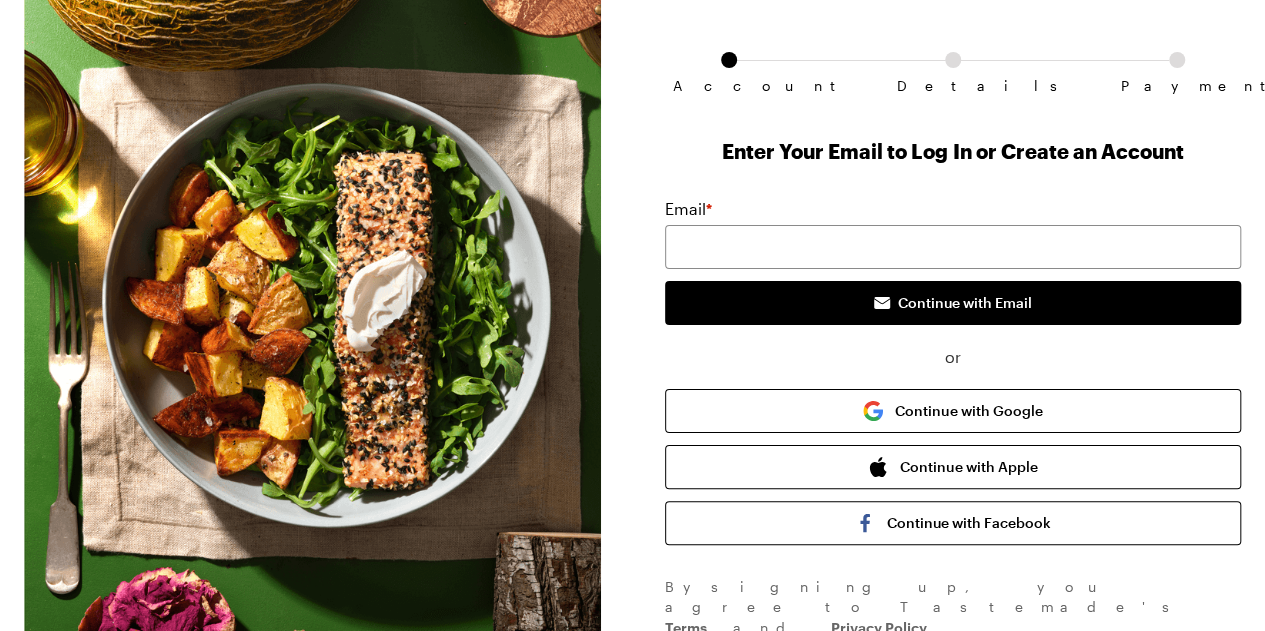 scroll, scrollTop: 92, scrollLeft: 0, axis: vertical 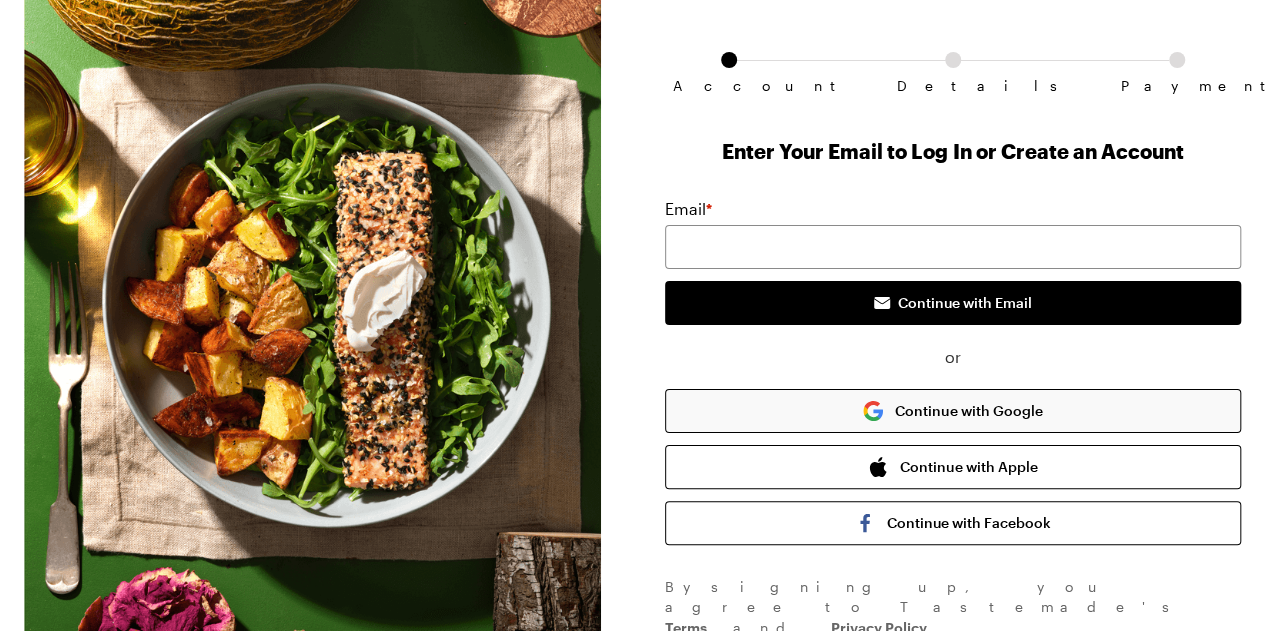 click on "Continue with Google" at bounding box center (953, 411) 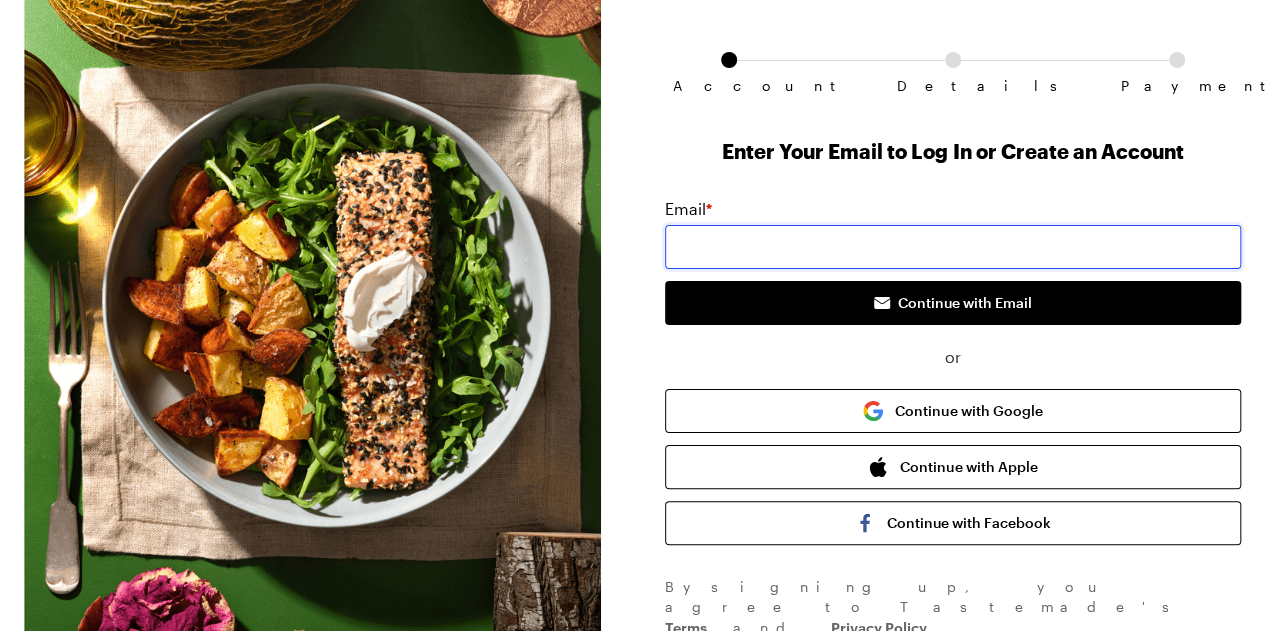click at bounding box center [953, 247] 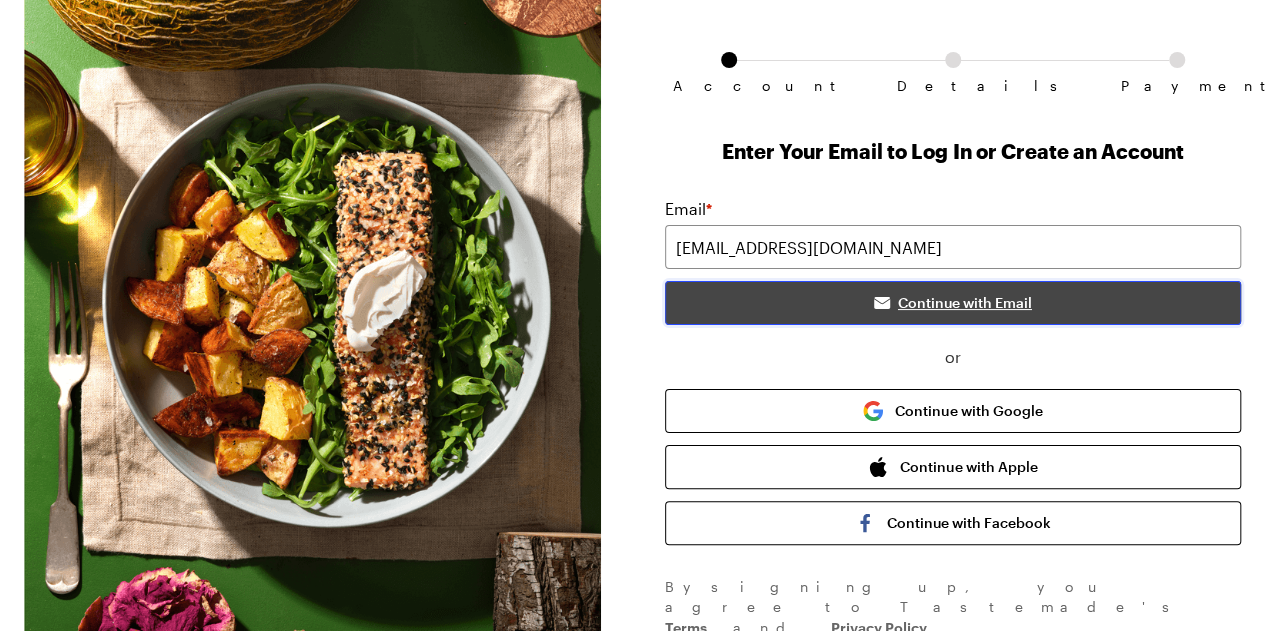 click on "Continue with Email" at bounding box center (953, 303) 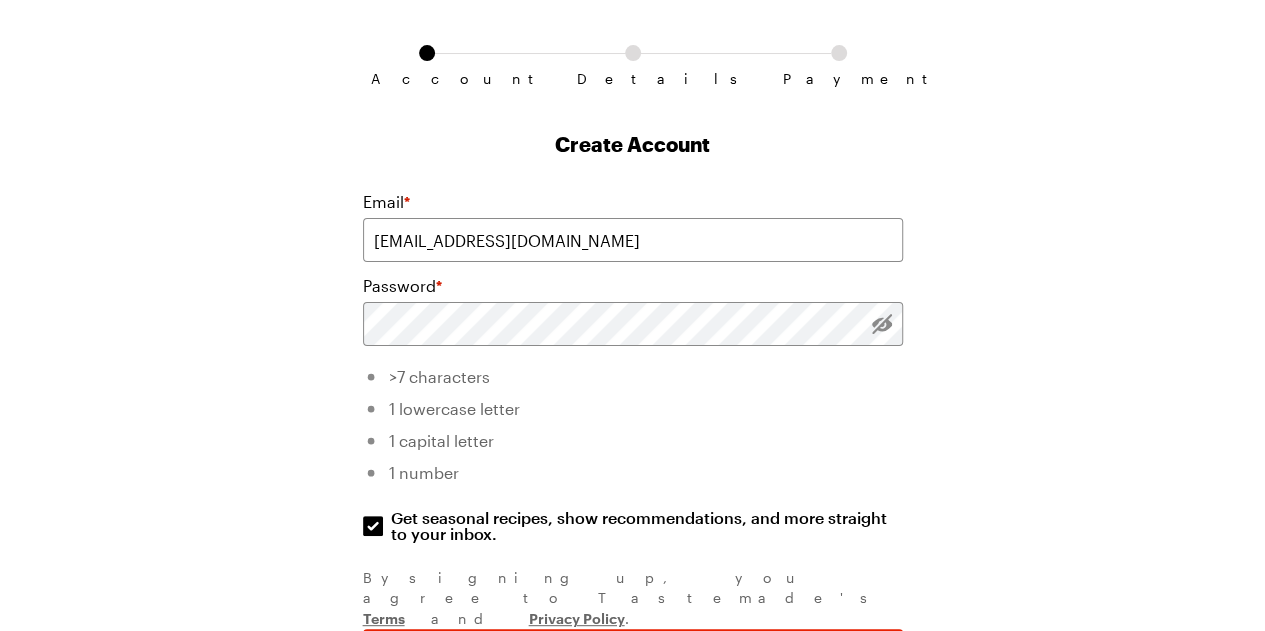 scroll, scrollTop: 104, scrollLeft: 0, axis: vertical 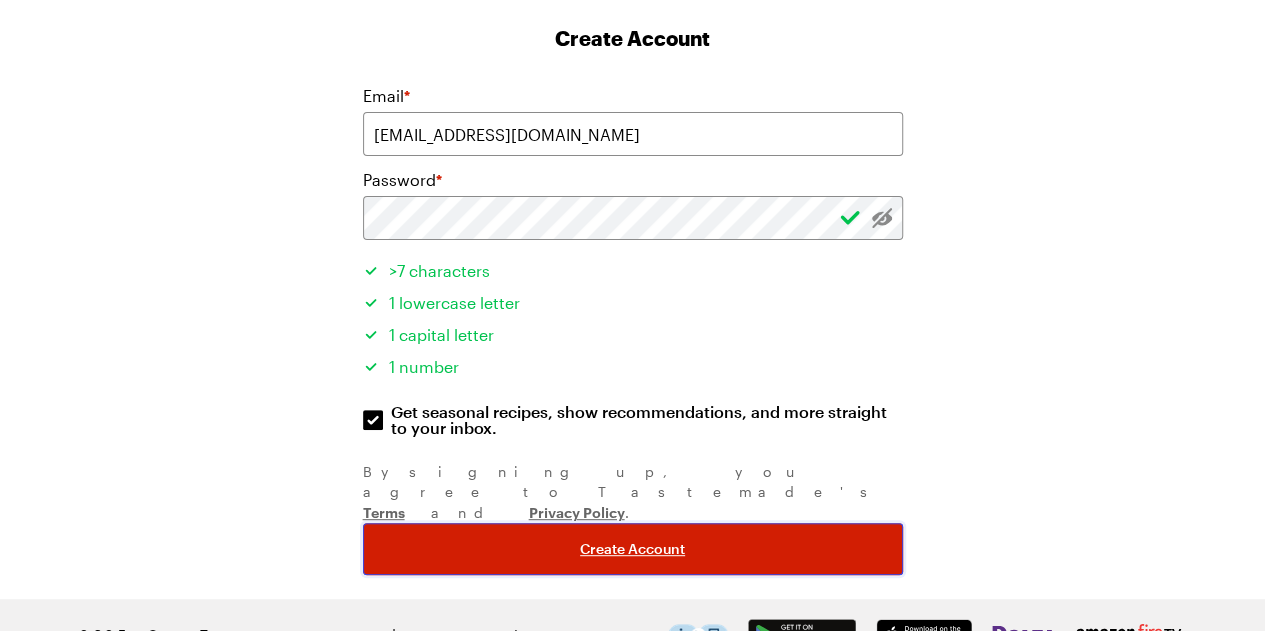 click on "Create Account" at bounding box center (633, 549) 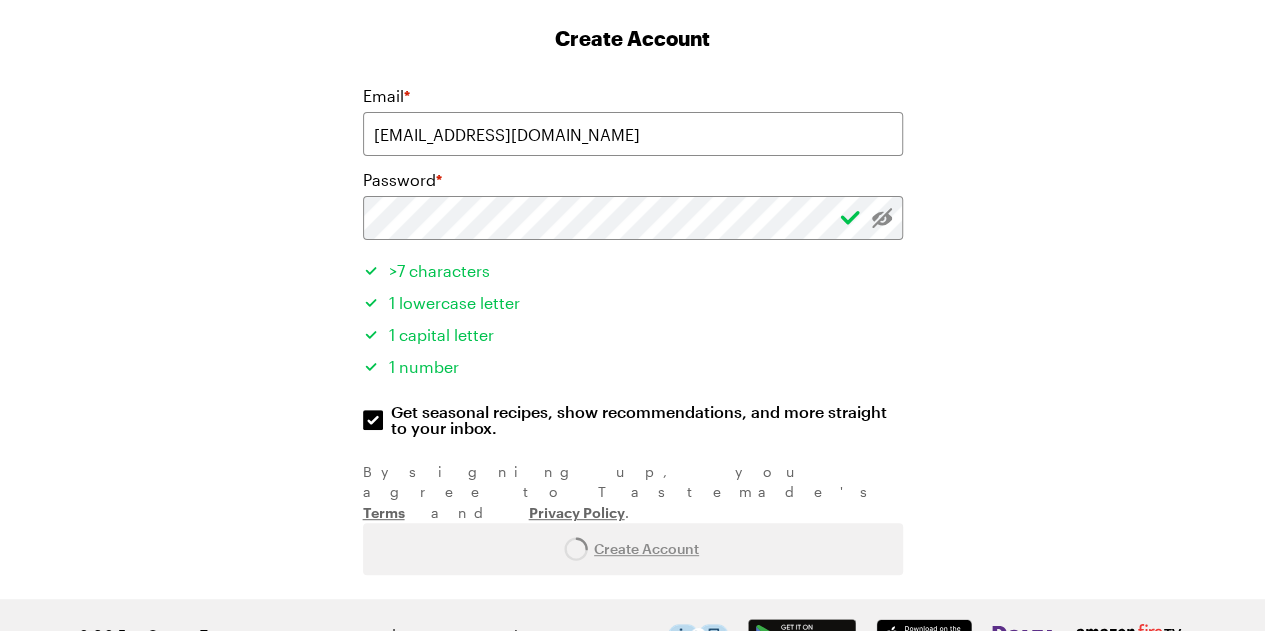 scroll, scrollTop: 0, scrollLeft: 0, axis: both 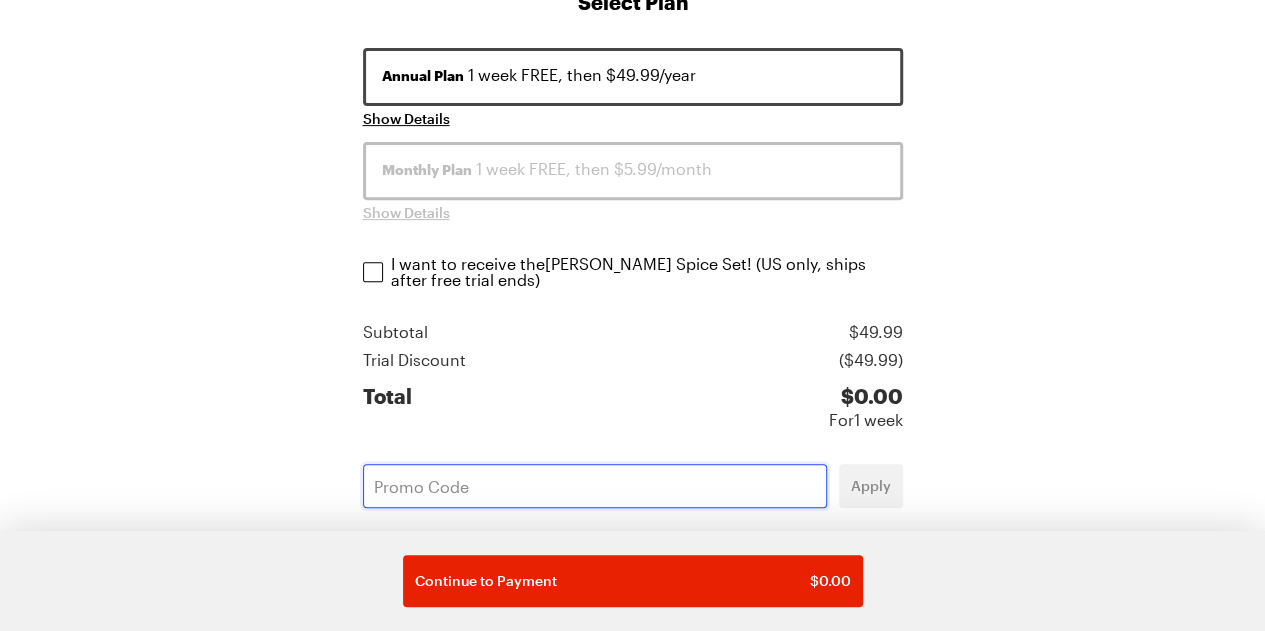 click at bounding box center [595, 486] 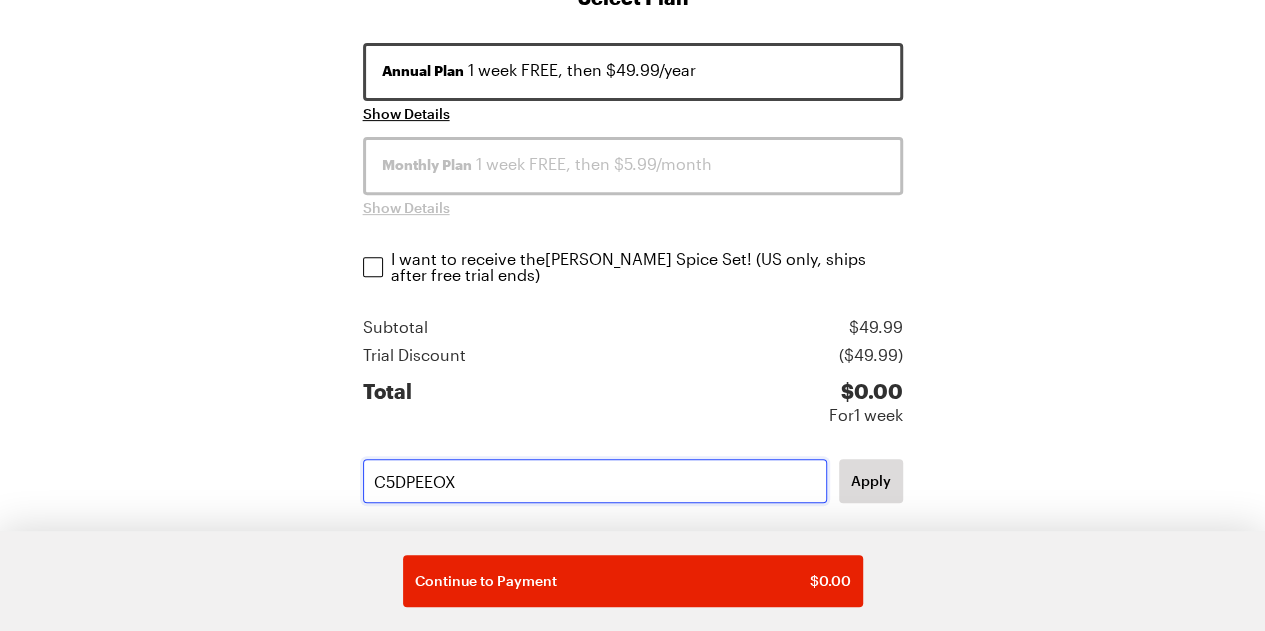 scroll, scrollTop: 312, scrollLeft: 0, axis: vertical 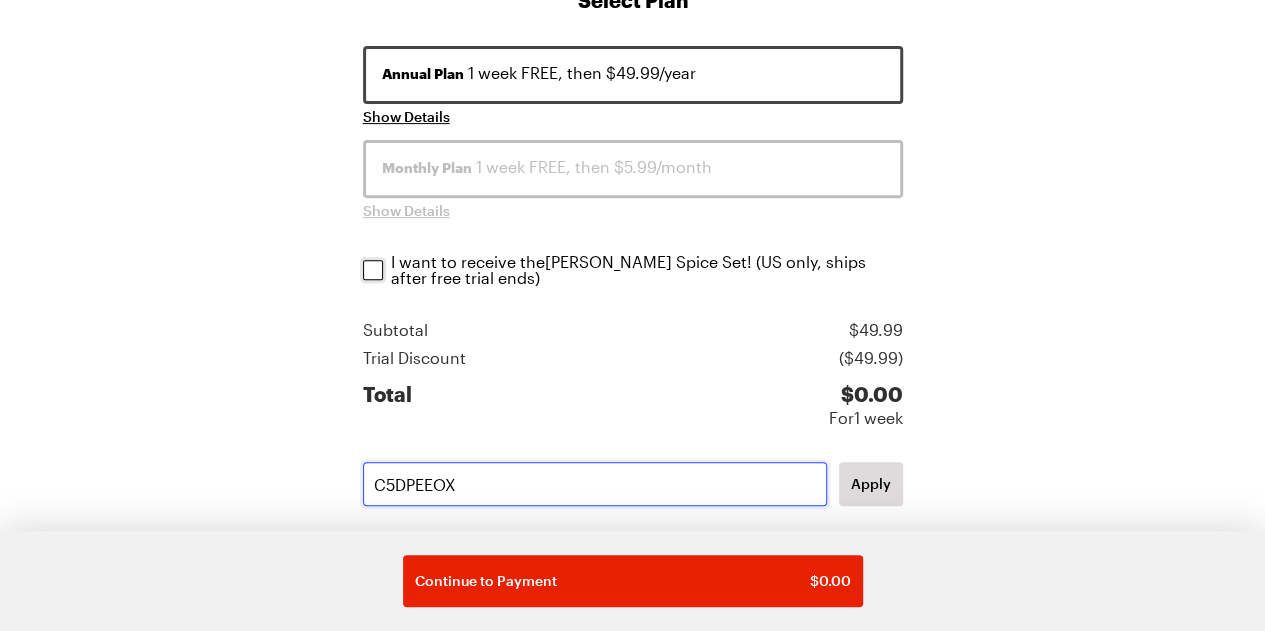 type on "C5DPEEOX" 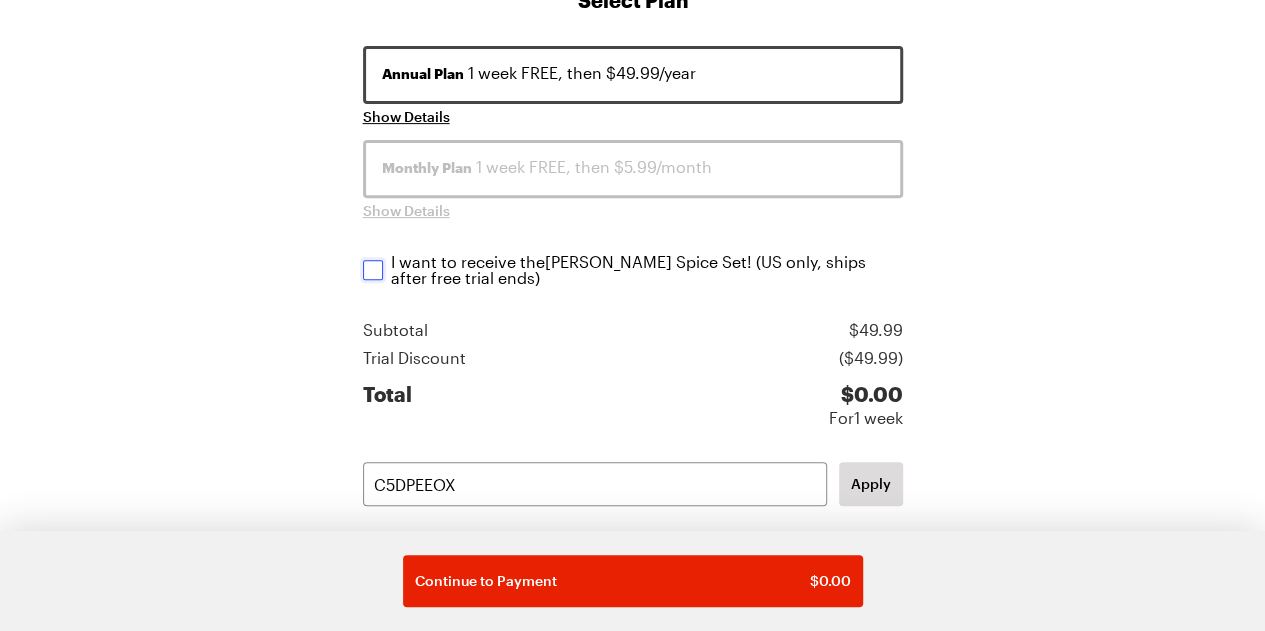 click on "I want to receive the  Andrew Zimmern Spice Set ! (US only, ships after free trial ends) I want to receive the  Andrew Zimmern Spice Set ! (US only, ships after free trial ends)" at bounding box center (373, 270) 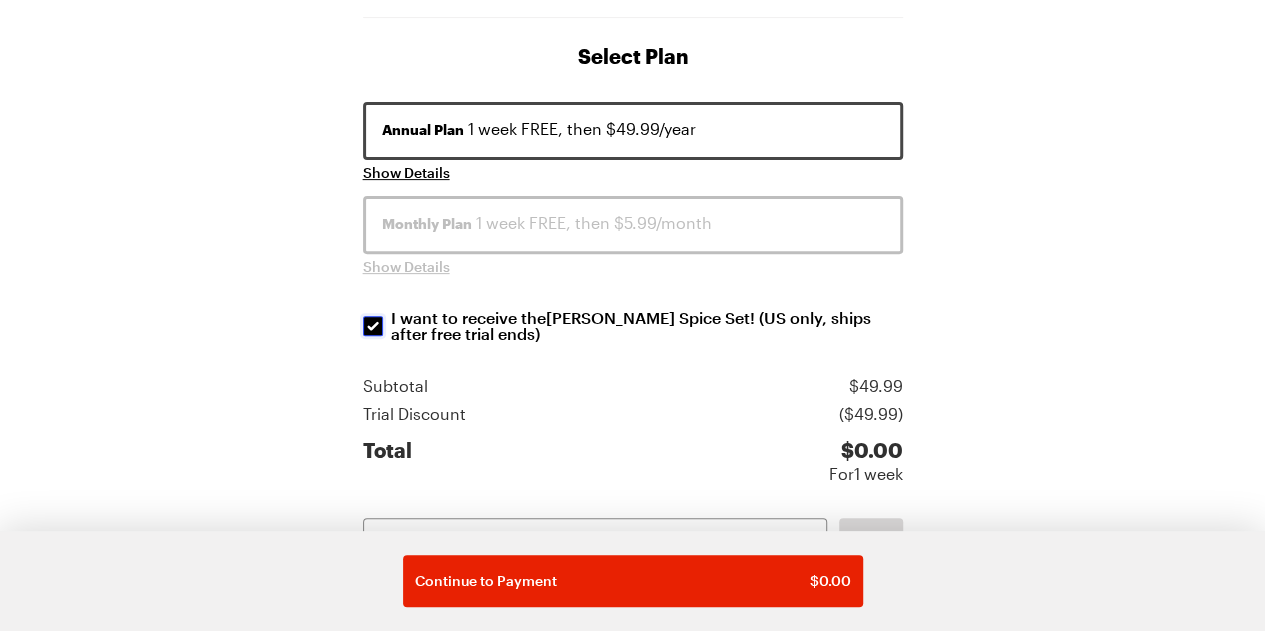 scroll, scrollTop: 254, scrollLeft: 0, axis: vertical 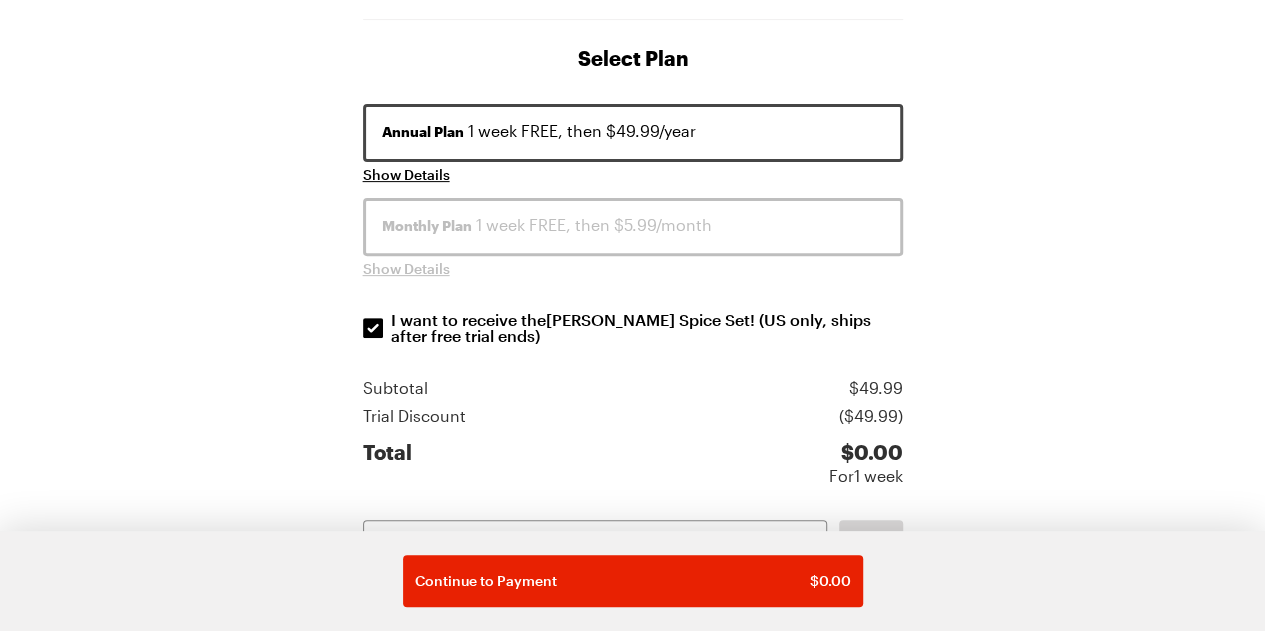 click on "Monthly Plan   1 week FREE, then $5.99/month" at bounding box center [633, 225] 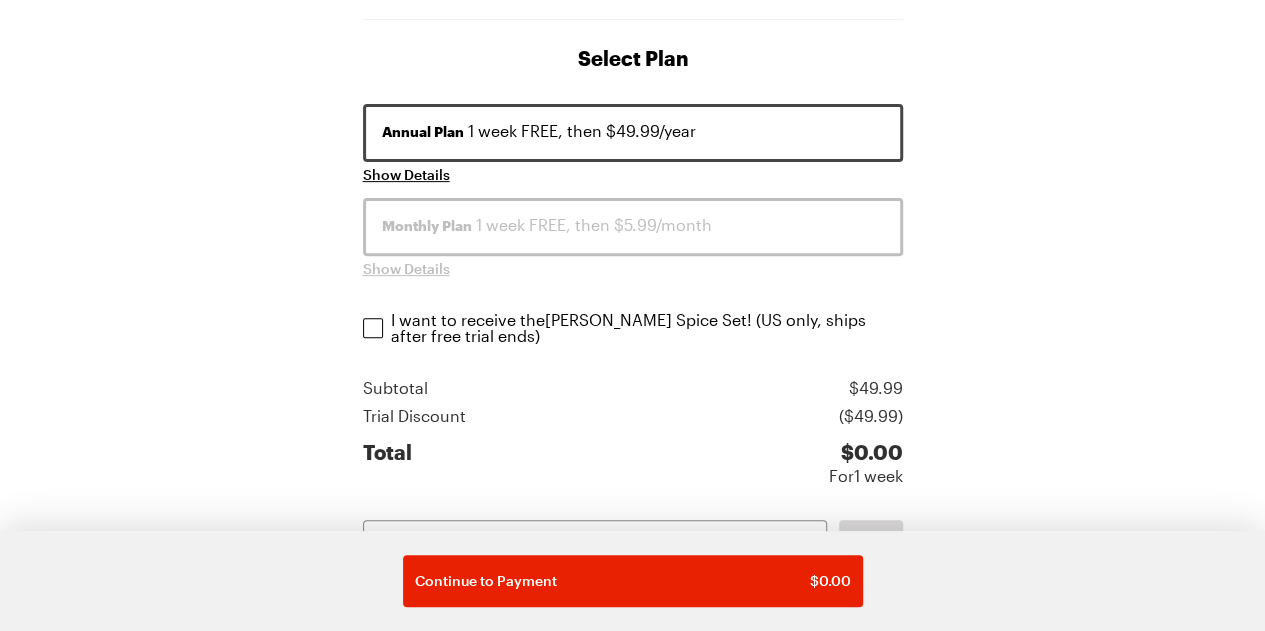 checkbox on "false" 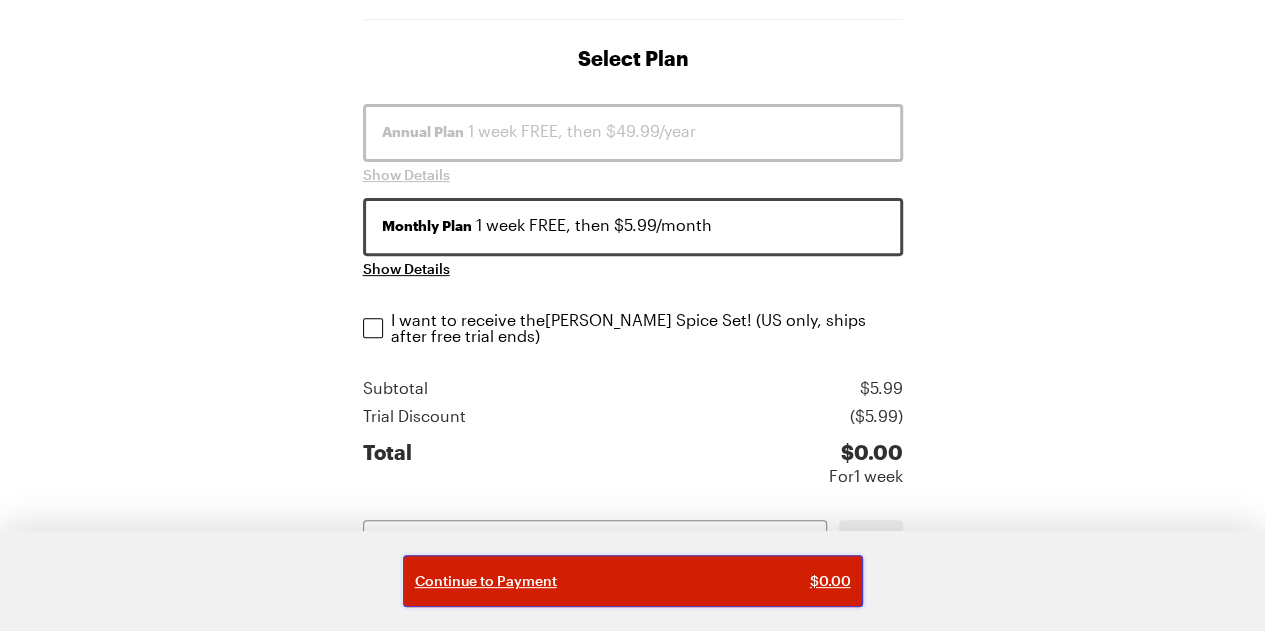 click on "Continue to Payment $ 0.00" at bounding box center (633, 581) 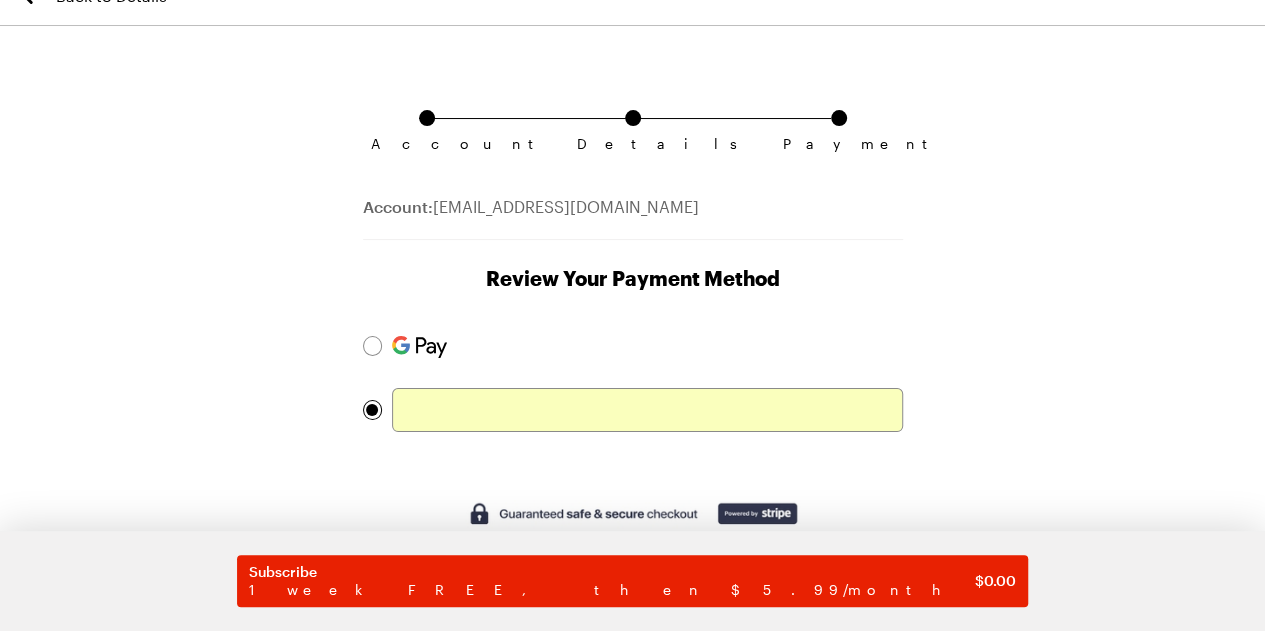 scroll, scrollTop: 0, scrollLeft: 0, axis: both 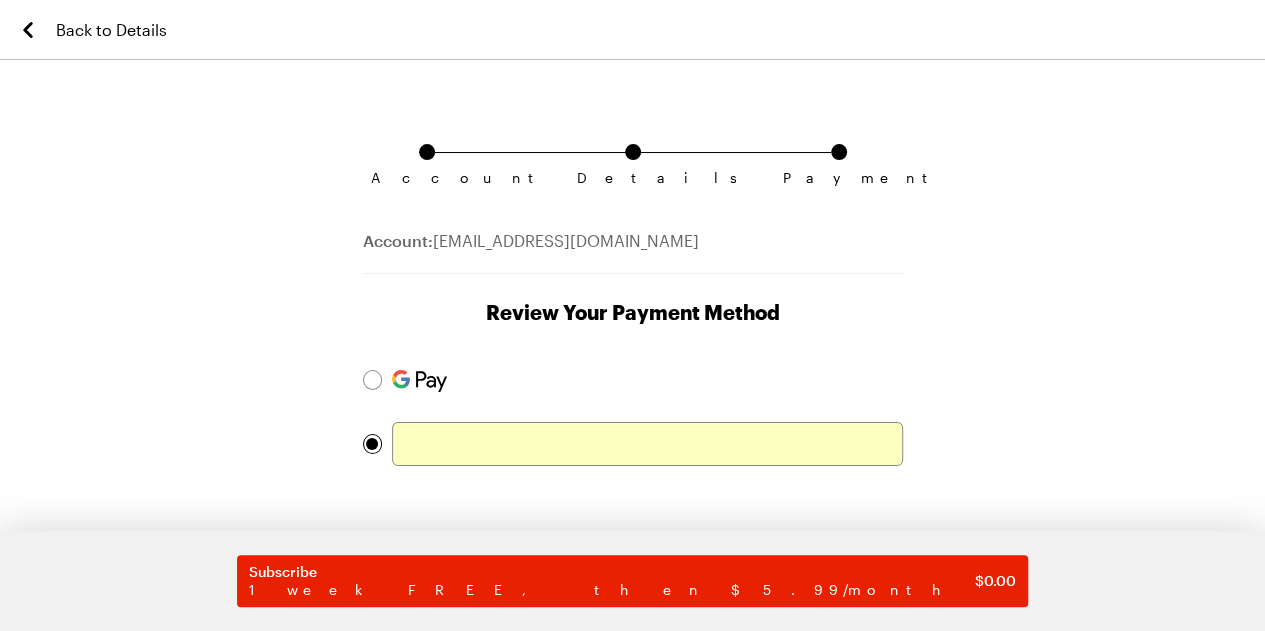 click on "Back to Details" at bounding box center (111, 30) 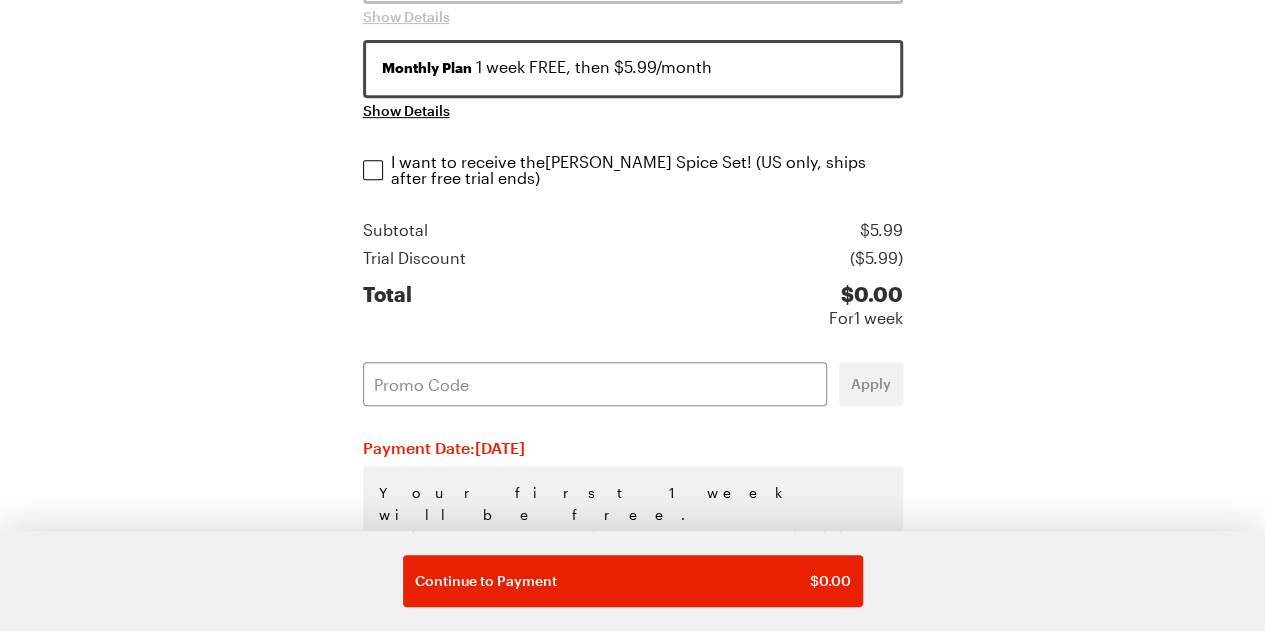 scroll, scrollTop: 348, scrollLeft: 0, axis: vertical 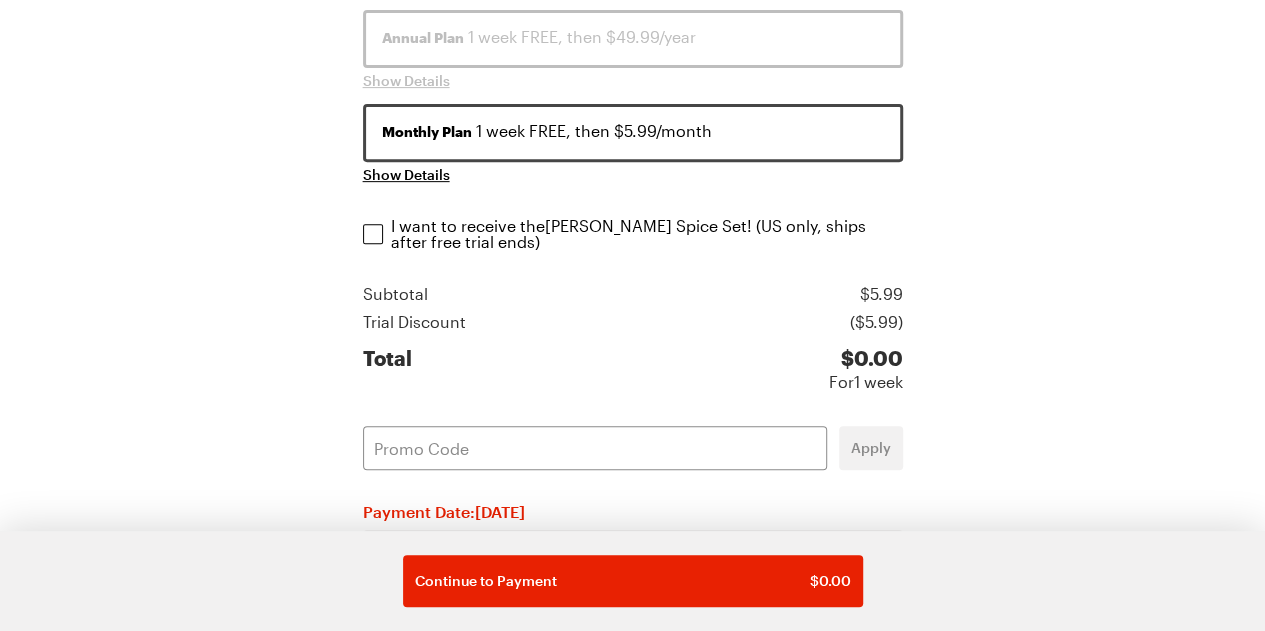 click on "Annual Plan   1 week FREE, then $49.99/year Show Details Monthly Plan   1 week FREE, then $5.99/month Show Details I want to receive the  Andrew Zimmern Spice Set ! (US only, ships after free trial ends) I want to receive the  Andrew Zimmern Spice Set ! (US only, ships after free trial ends) Subtotal $ 5.99 Trial Discount ($ 5.99 ) Total $ 0.00 For  1 week Apply Payment Date:  July 20th, 2025 Your first 1 week will be free. Afterwards you will be billed $5.99 every month  until you cancel, which you can do anytime in the Tastemade+ section of your dashboard. By selecting Subscribe, you agree to Tastemade's   Terms , and   Privacy Policy ." at bounding box center [633, 440] 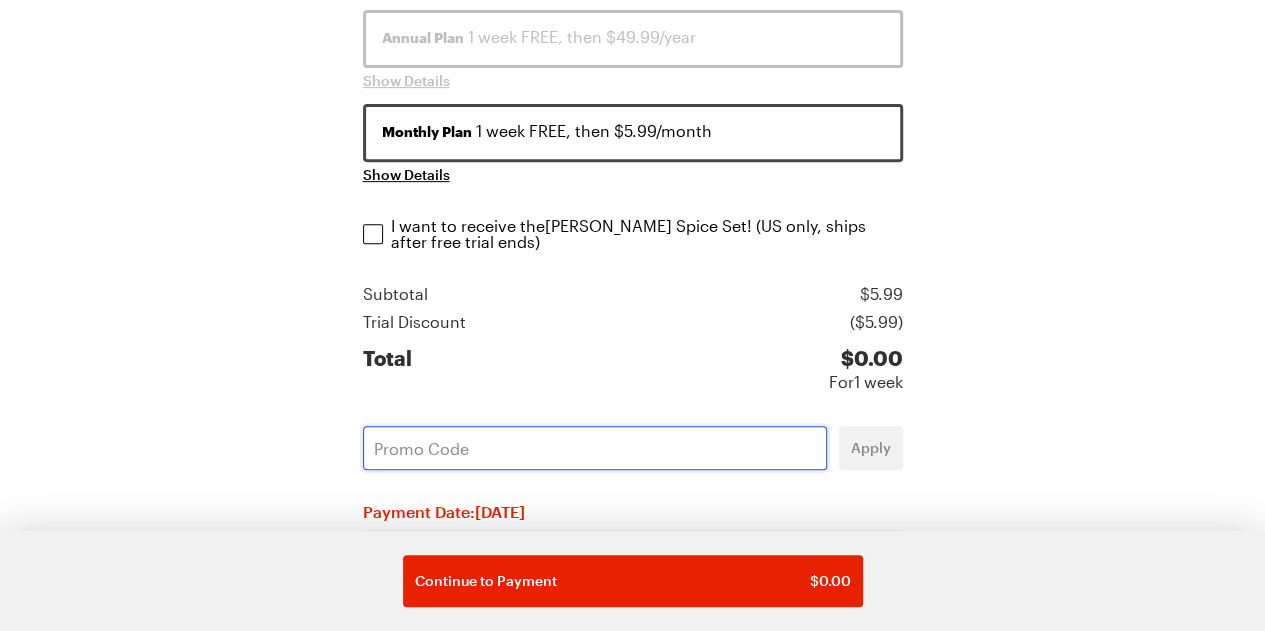click at bounding box center [595, 448] 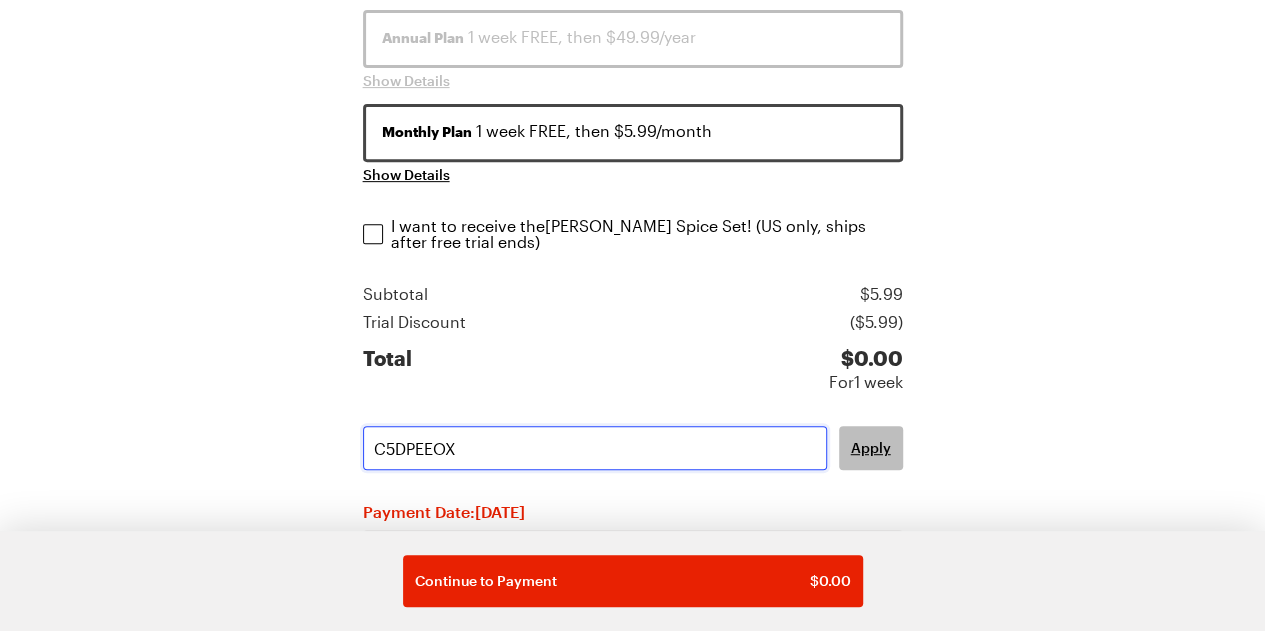 type on "C5DPEEOX" 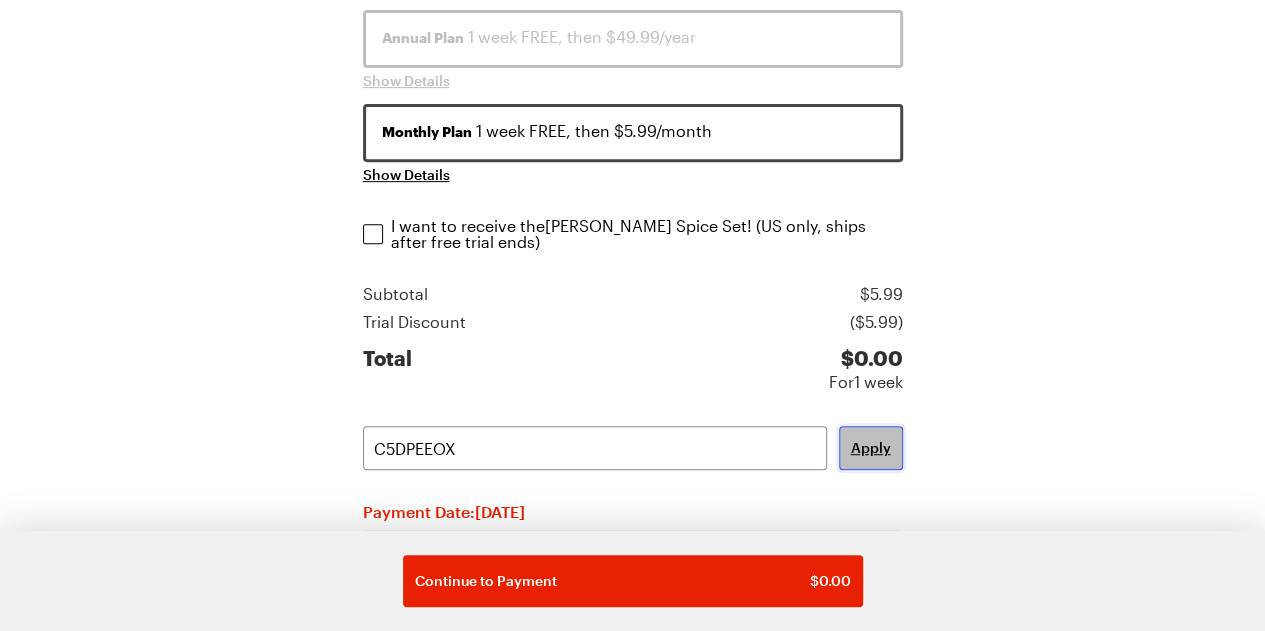 click on "Apply" at bounding box center (871, 448) 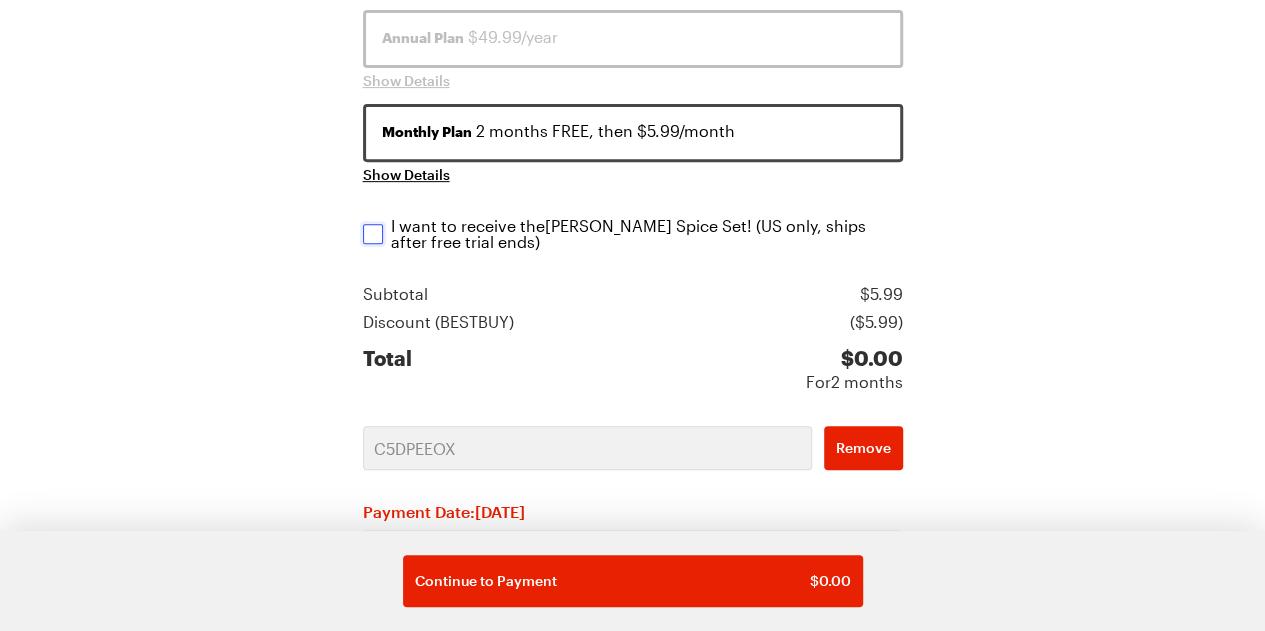 click on "I want to receive the  Andrew Zimmern Spice Set ! (US only, ships after free trial ends) I want to receive the  Andrew Zimmern Spice Set ! (US only, ships after free trial ends)" at bounding box center [373, 234] 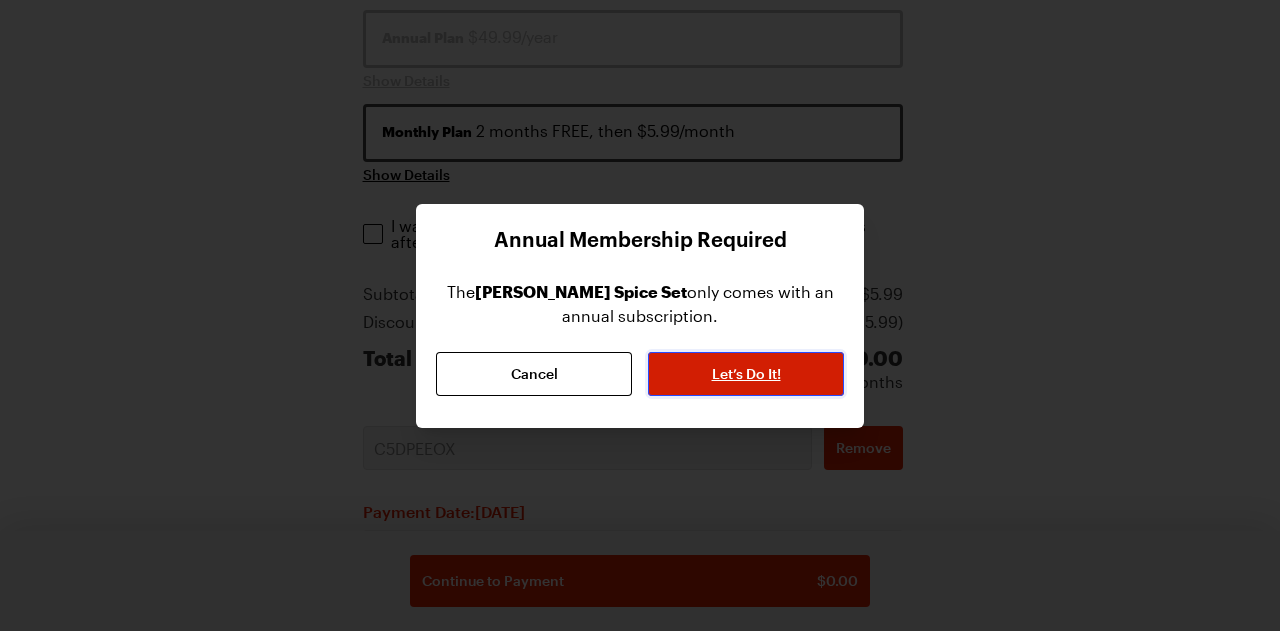 click on "Let’s Do It!" at bounding box center (746, 374) 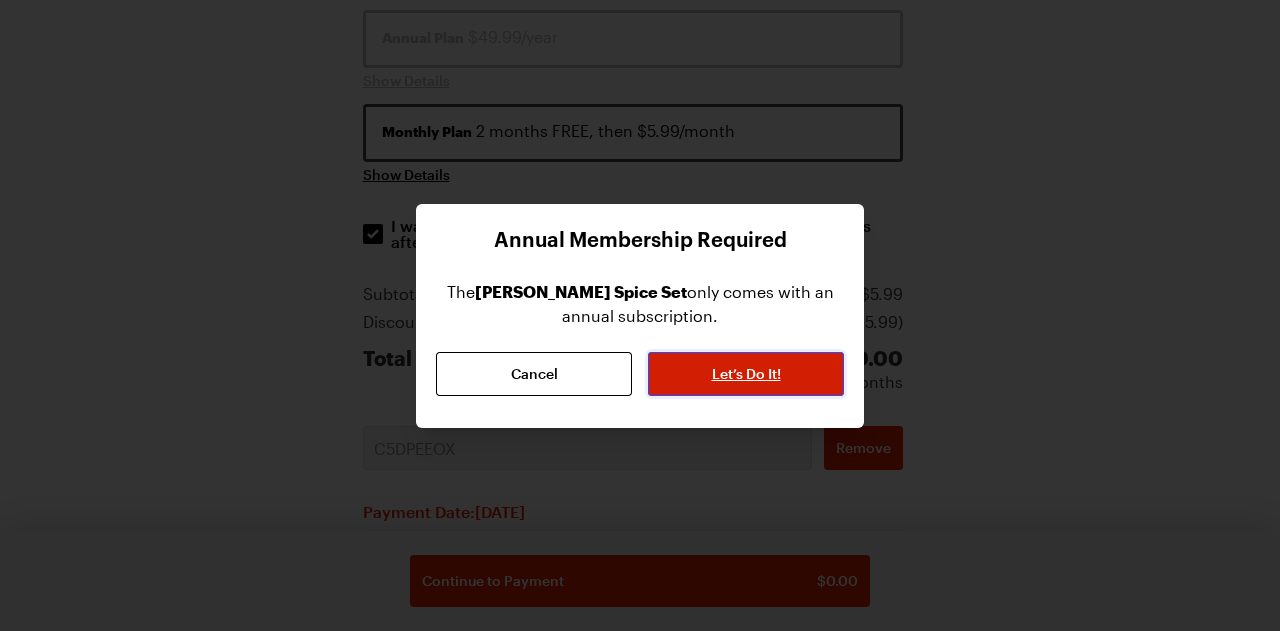 checkbox on "true" 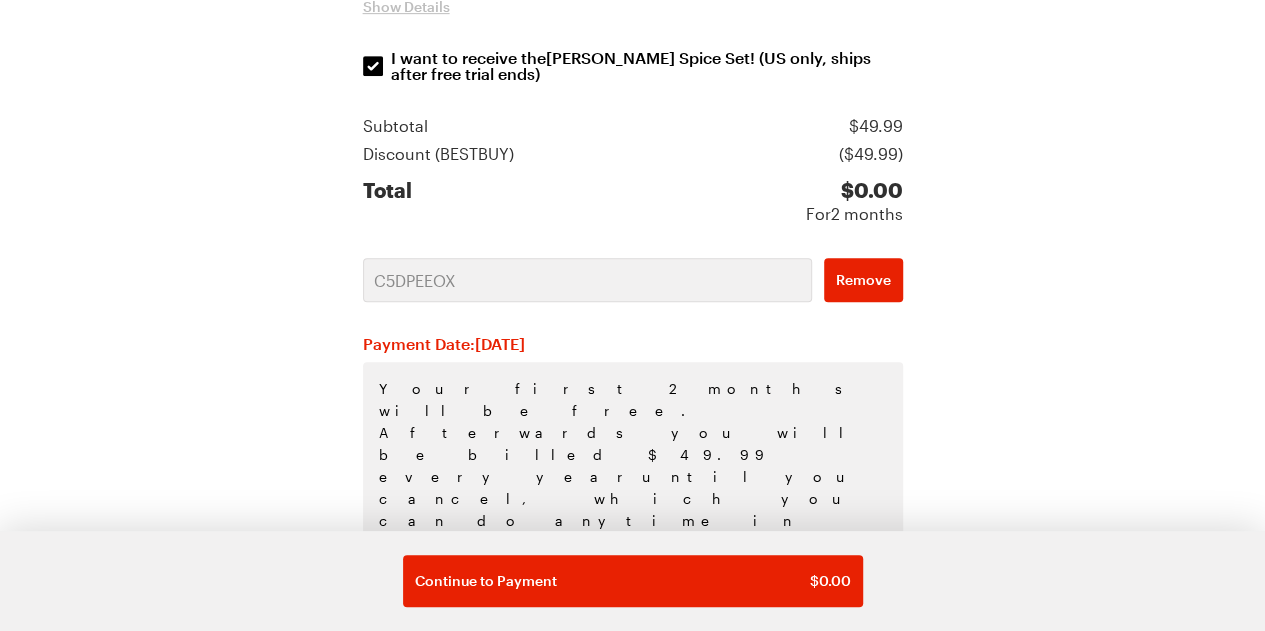 scroll, scrollTop: 514, scrollLeft: 0, axis: vertical 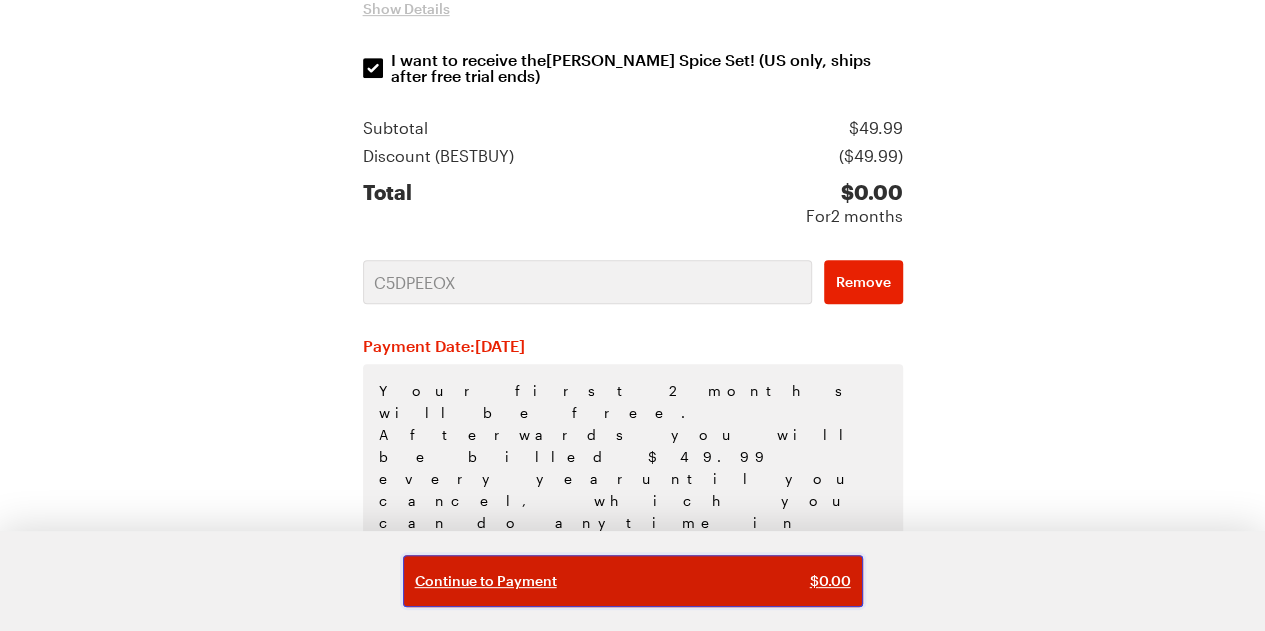 click on "Continue to Payment $ 0.00" at bounding box center (633, 581) 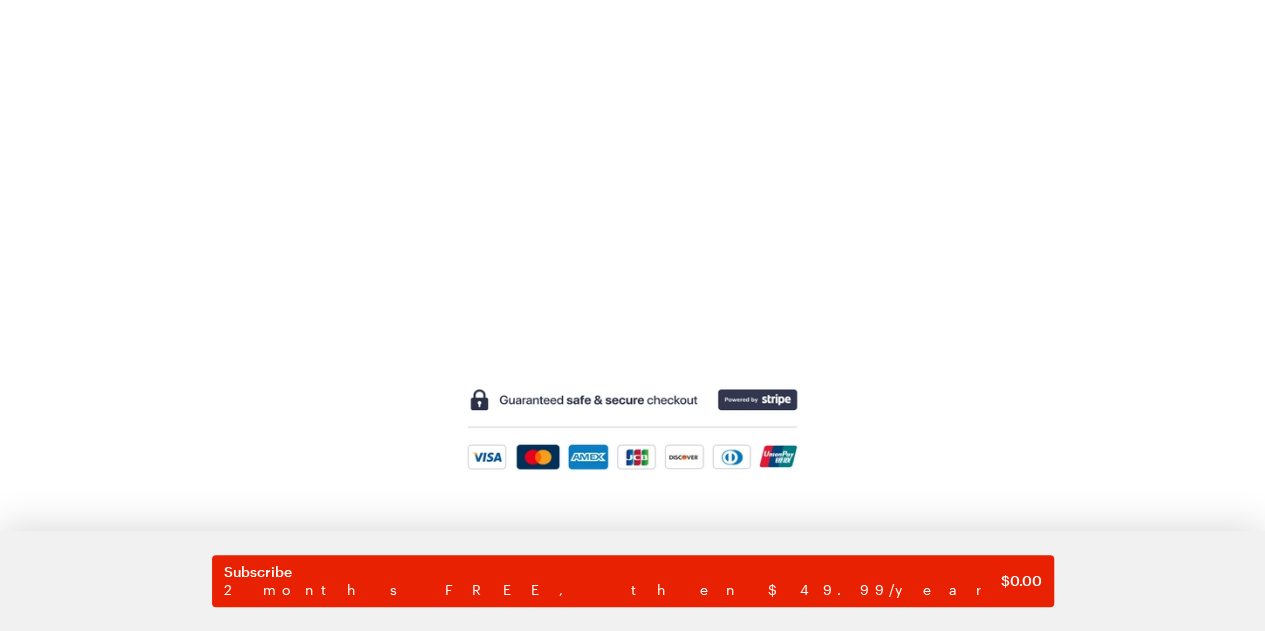 scroll, scrollTop: 712, scrollLeft: 0, axis: vertical 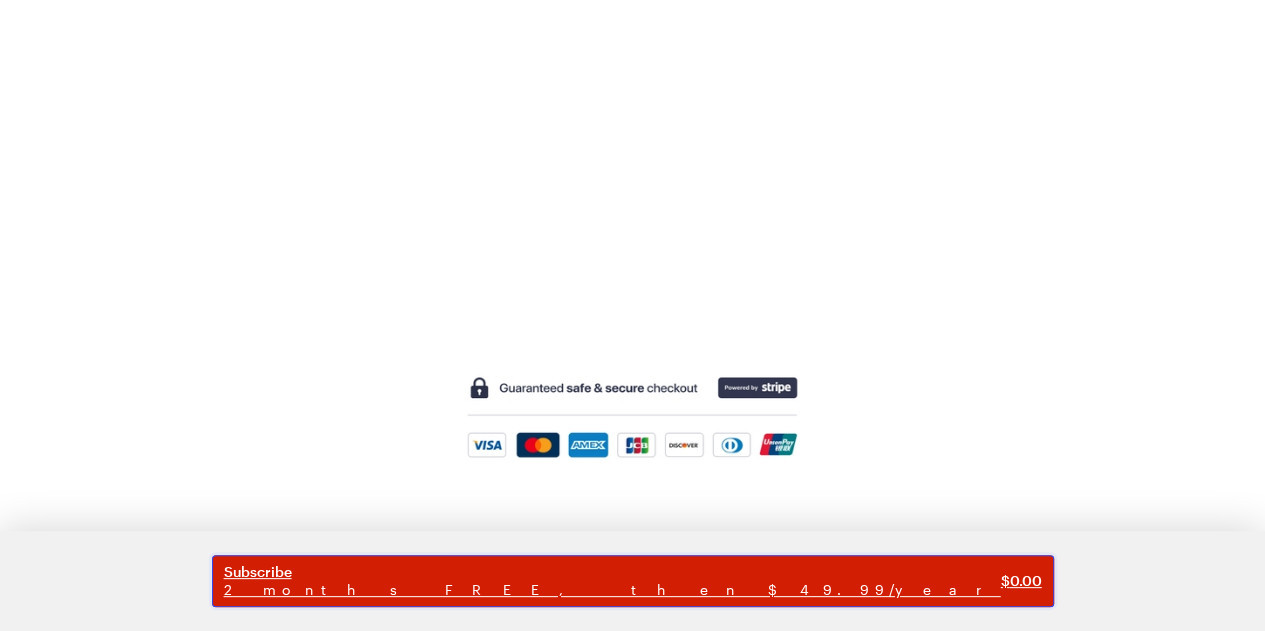 click on "2 months FREE, then $49.99/year" at bounding box center (612, 590) 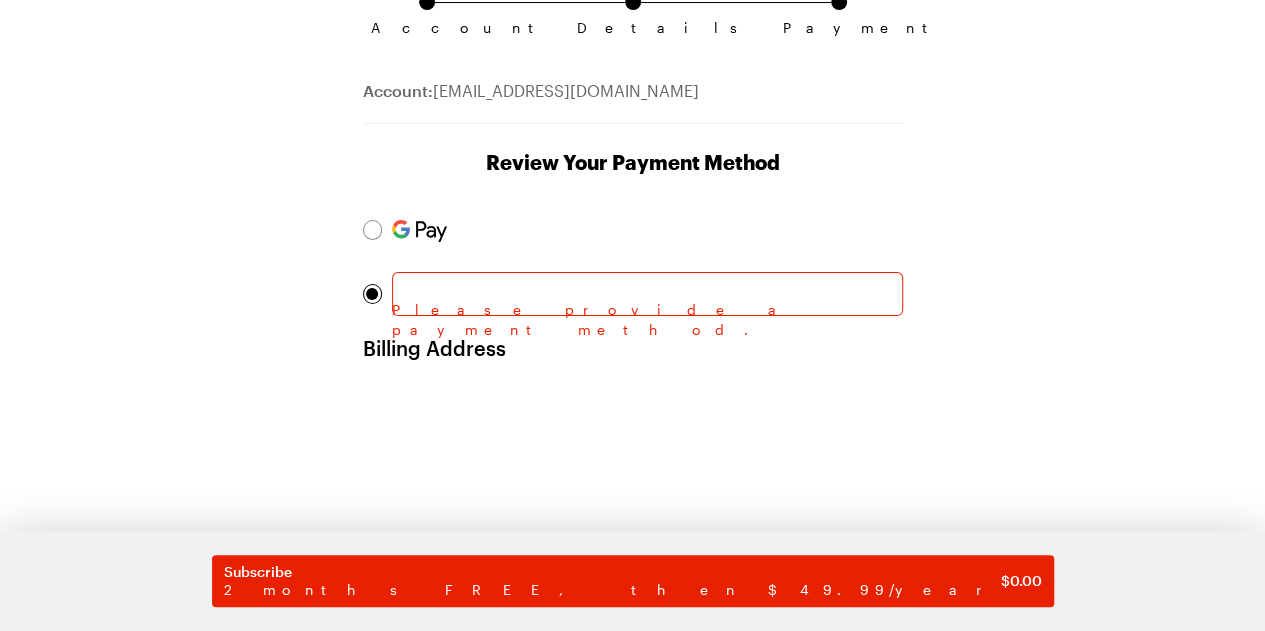 scroll, scrollTop: 0, scrollLeft: 0, axis: both 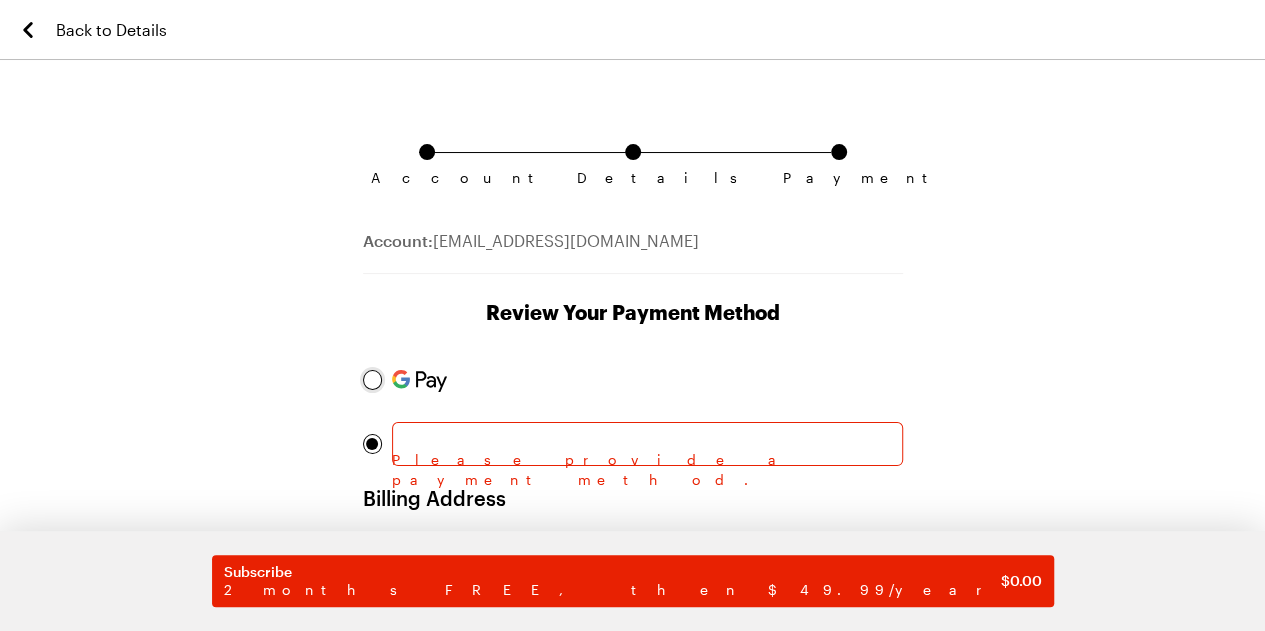click at bounding box center [372, 380] 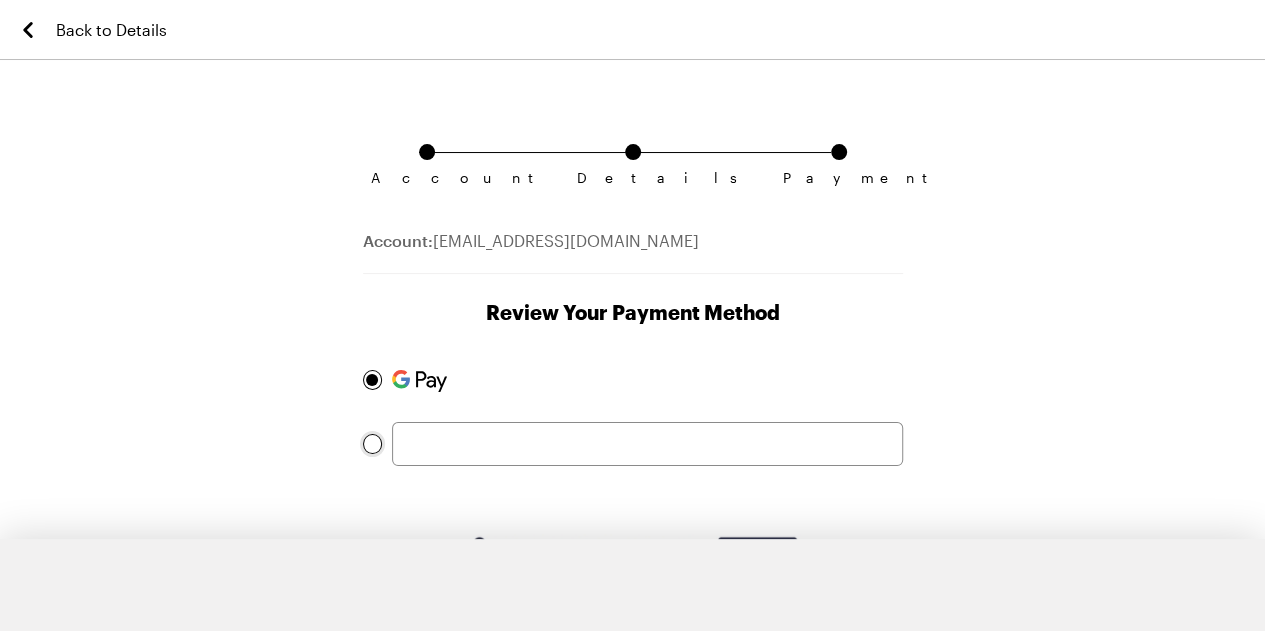 click at bounding box center (372, 444) 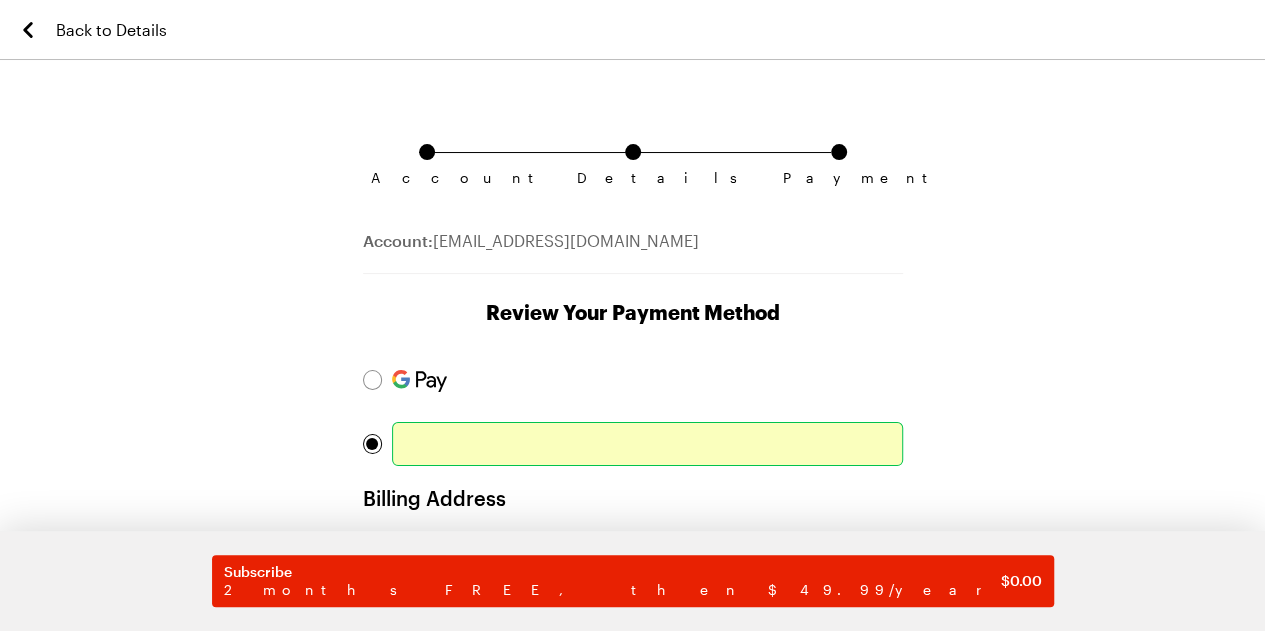 click on "Account Details Payment Account:  kjgib@hotmail.com Review Your Payment Method Billing Address Subscribe 2 months FREE, then $49.99/year $ 0.00" at bounding box center [632, 714] 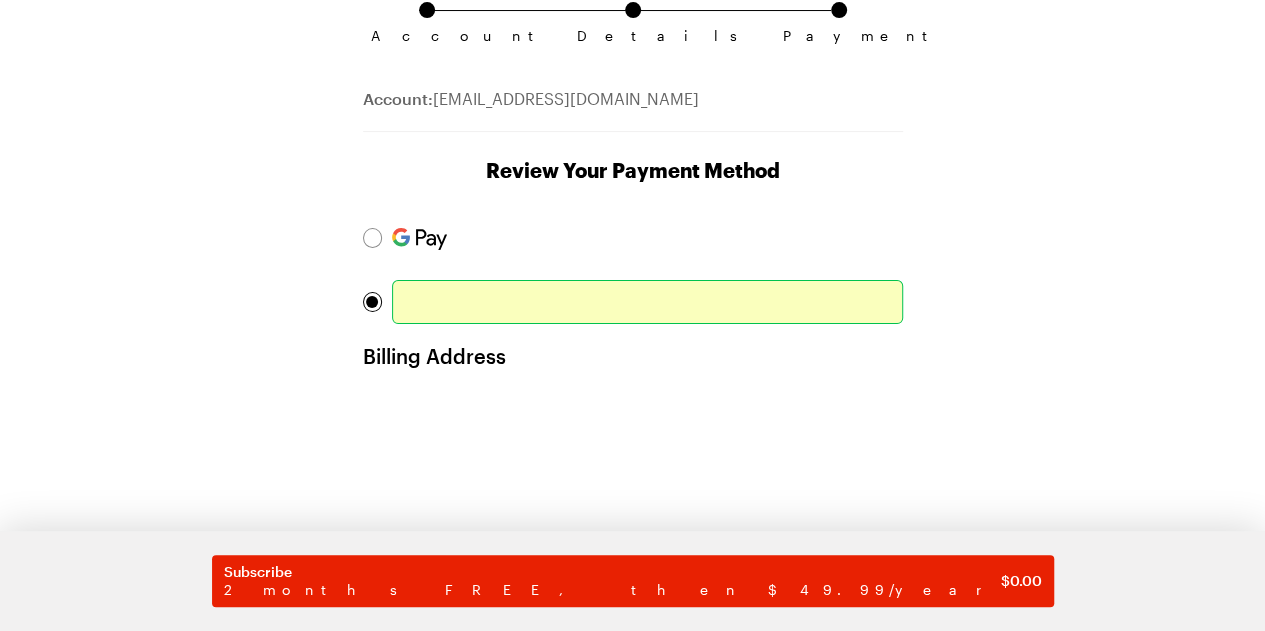 scroll, scrollTop: 0, scrollLeft: 0, axis: both 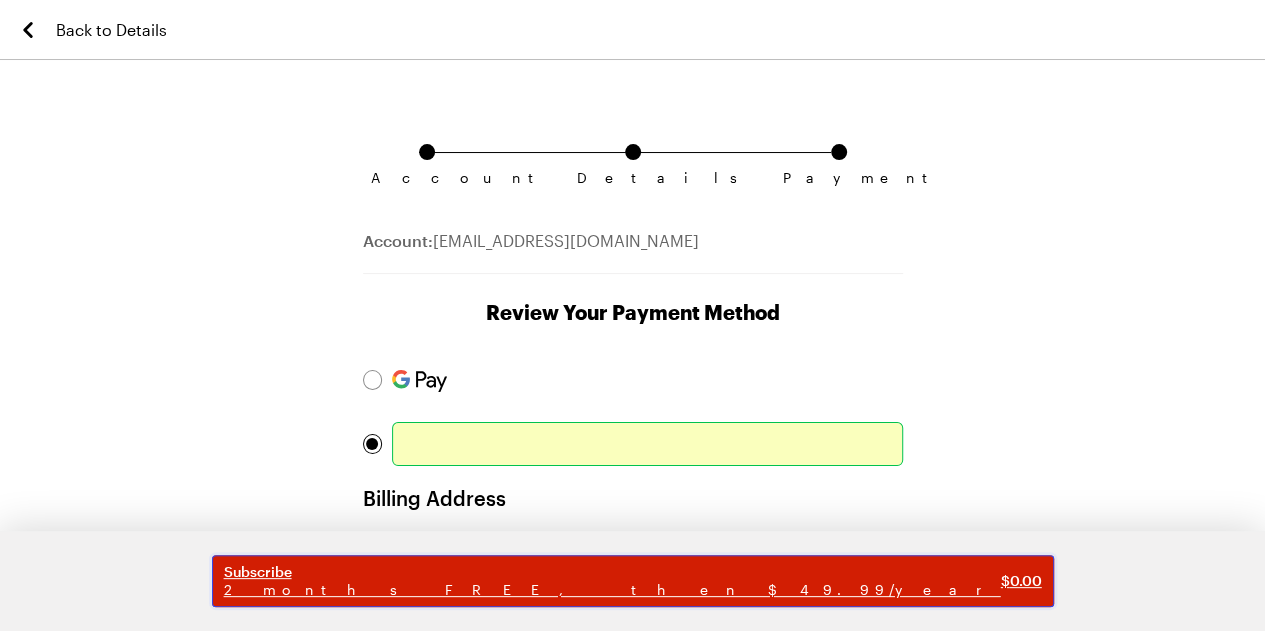 click on "Subscribe" at bounding box center [612, 572] 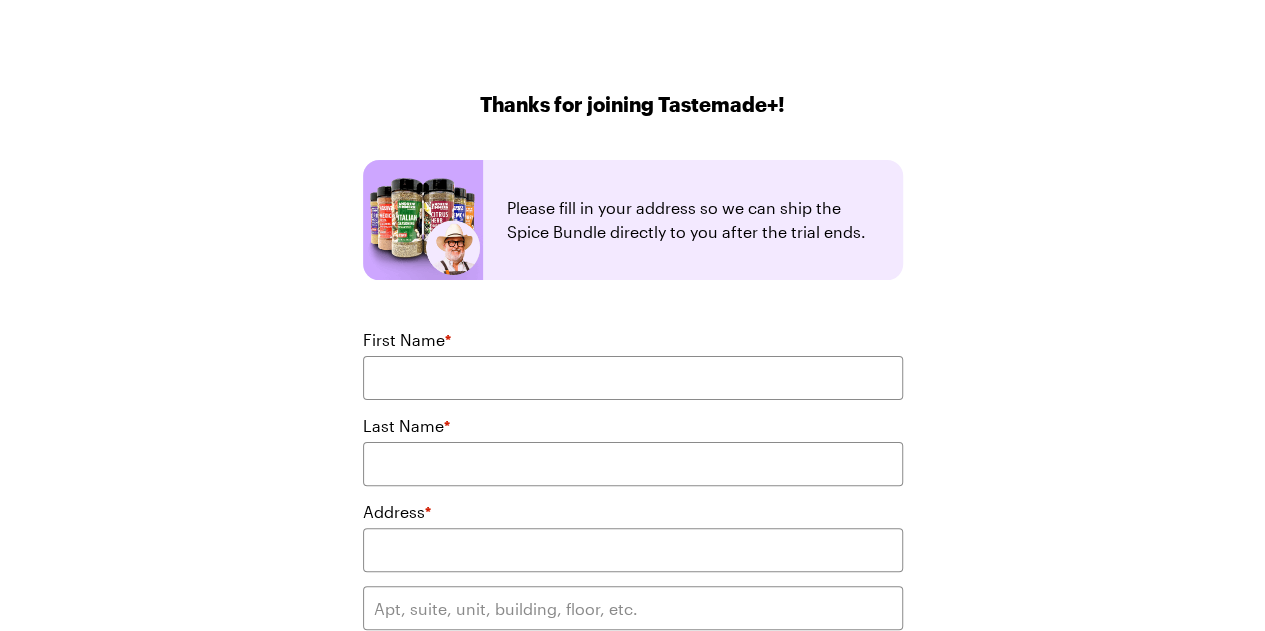 click on "First Name  *" at bounding box center [633, 340] 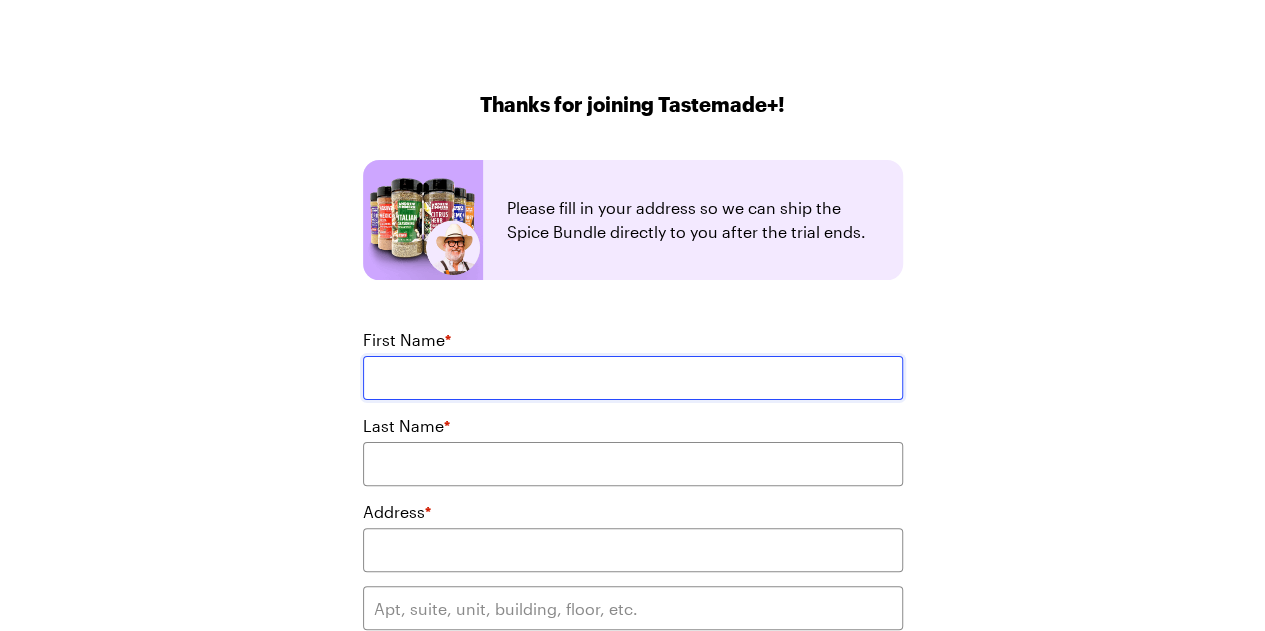 click on "First Name  *" at bounding box center [633, 378] 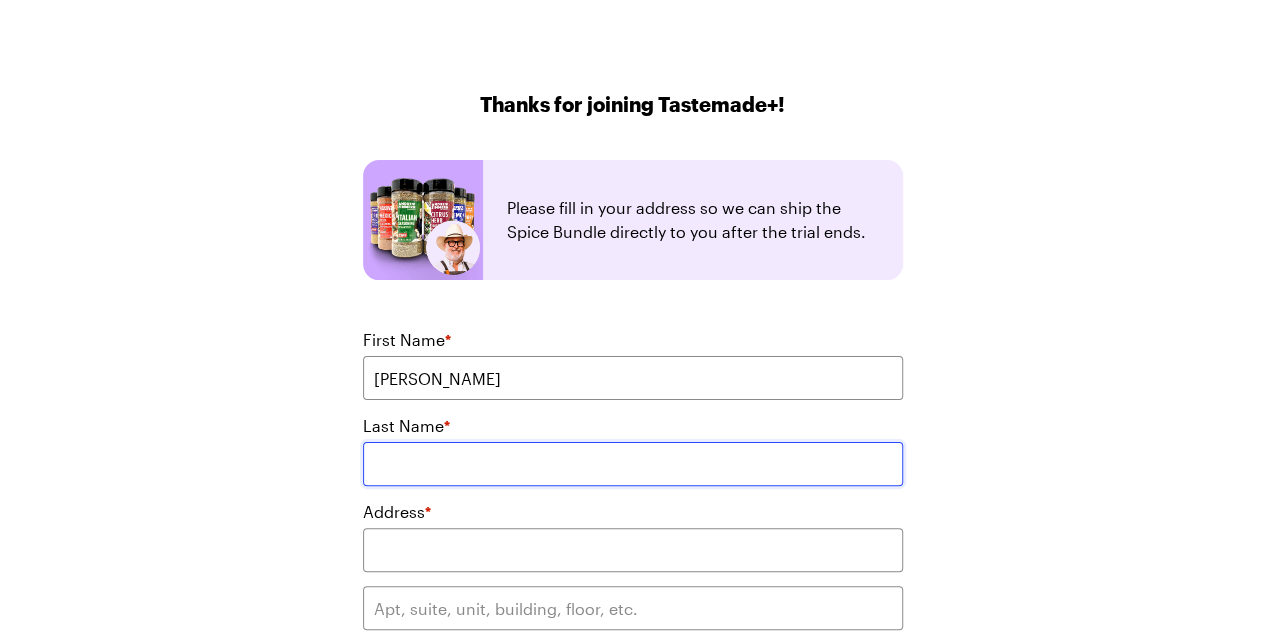 type on "Gibson" 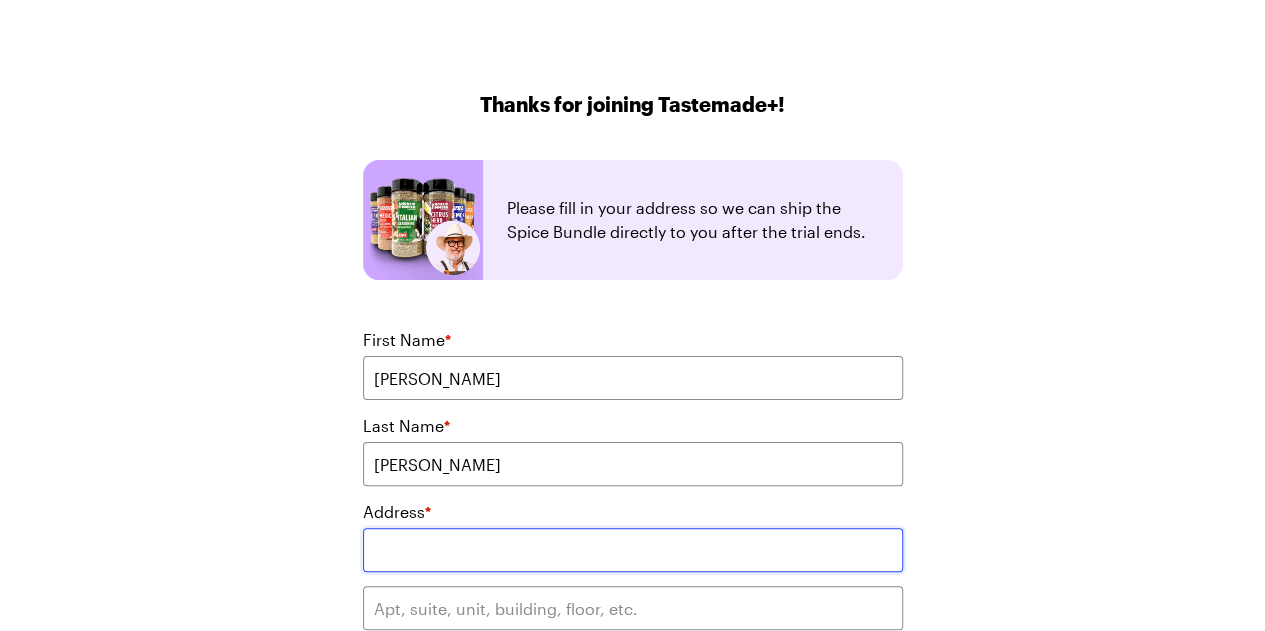 type on "2512 Oro Vista Road Northwest" 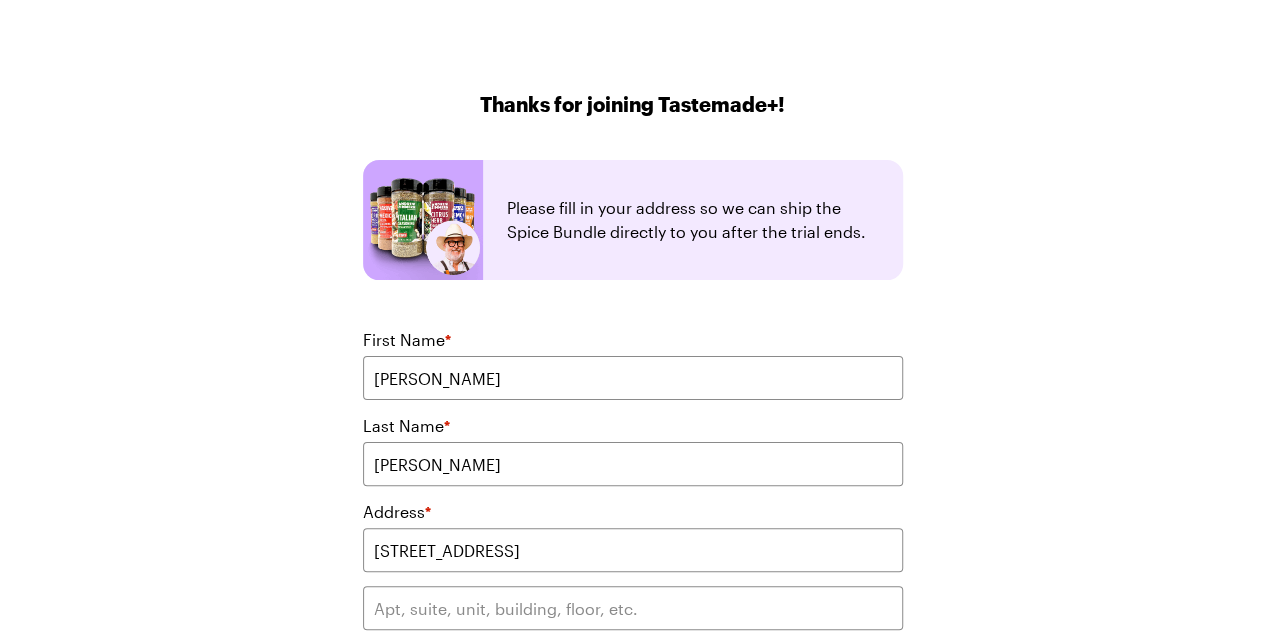 type on "Albuquerque" 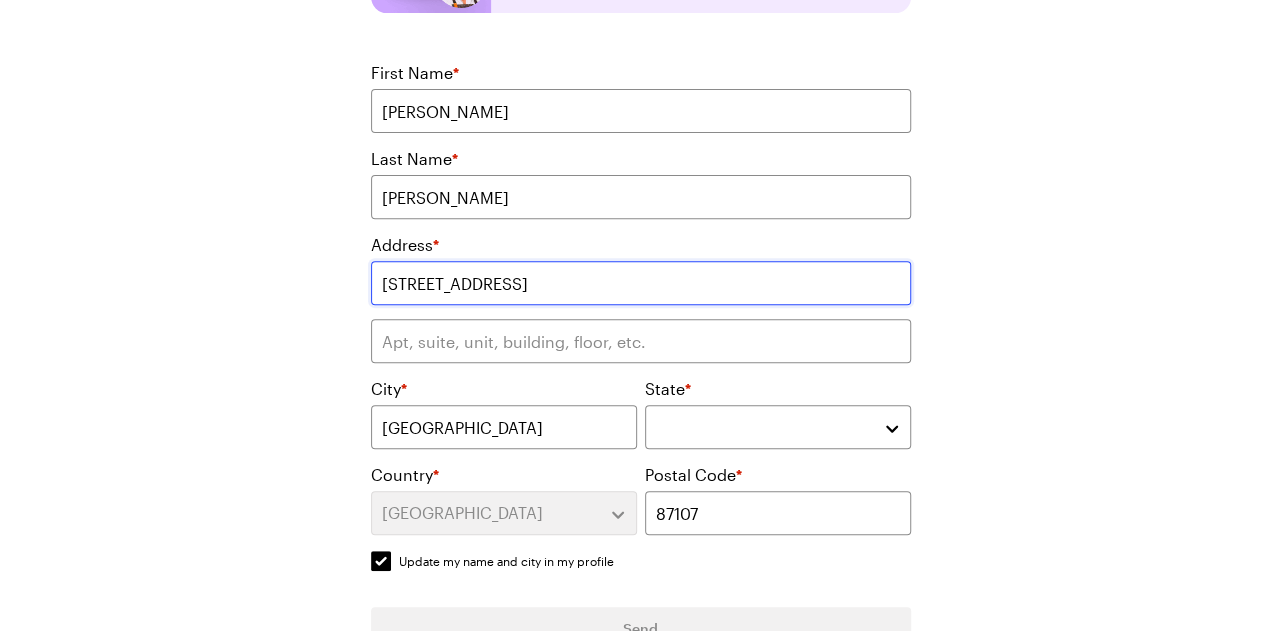 scroll, scrollTop: 268, scrollLeft: 0, axis: vertical 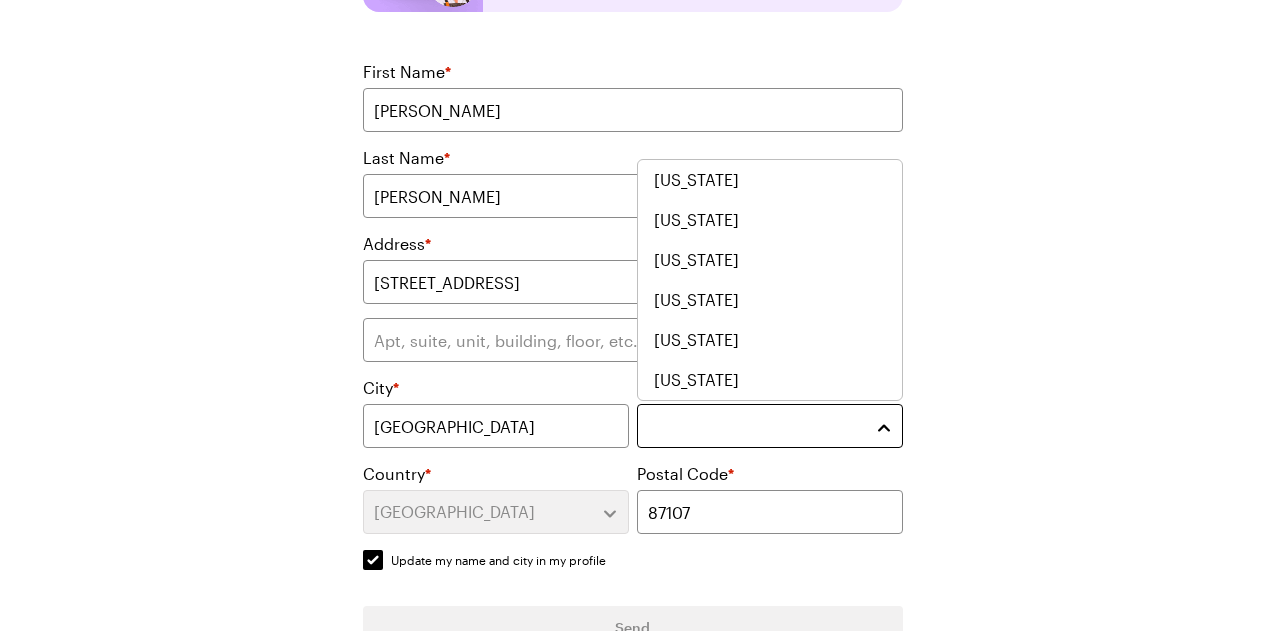 click at bounding box center (770, 426) 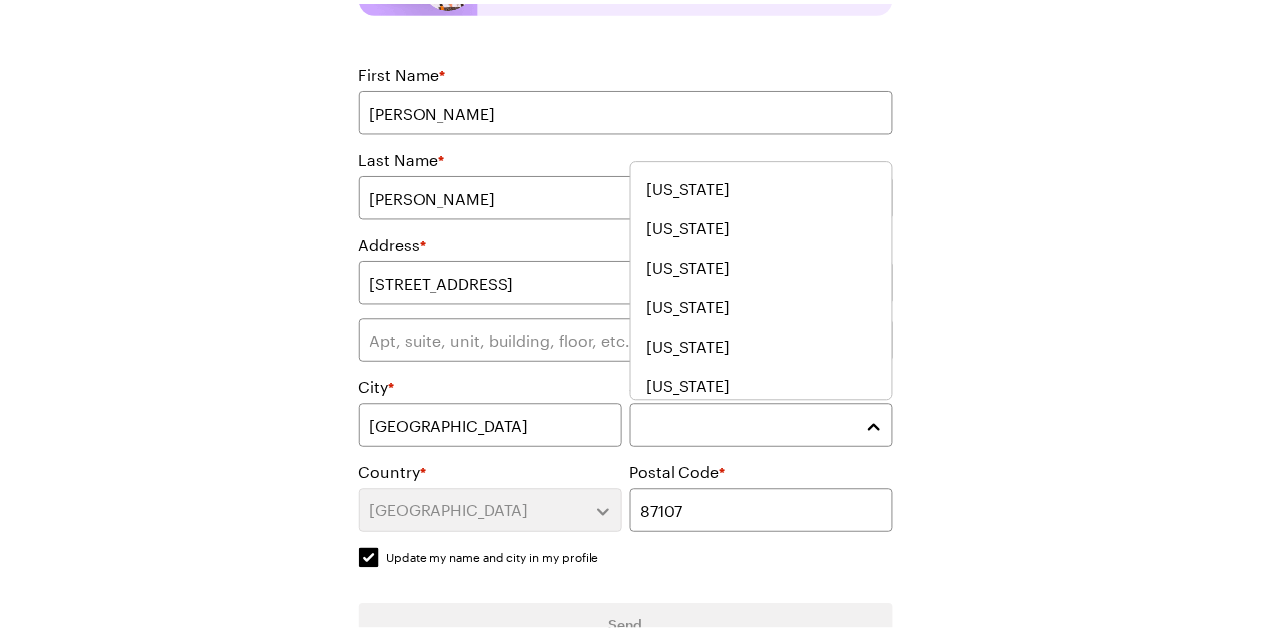 scroll, scrollTop: 1040, scrollLeft: 0, axis: vertical 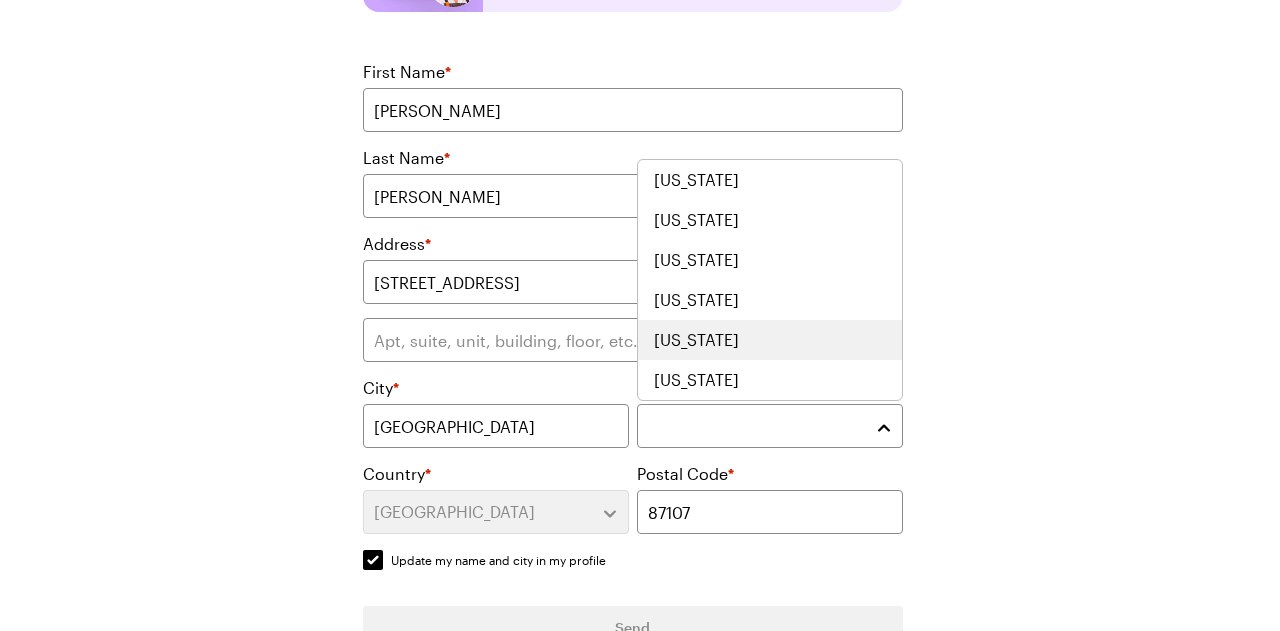 click on "New Mexico" at bounding box center [770, 340] 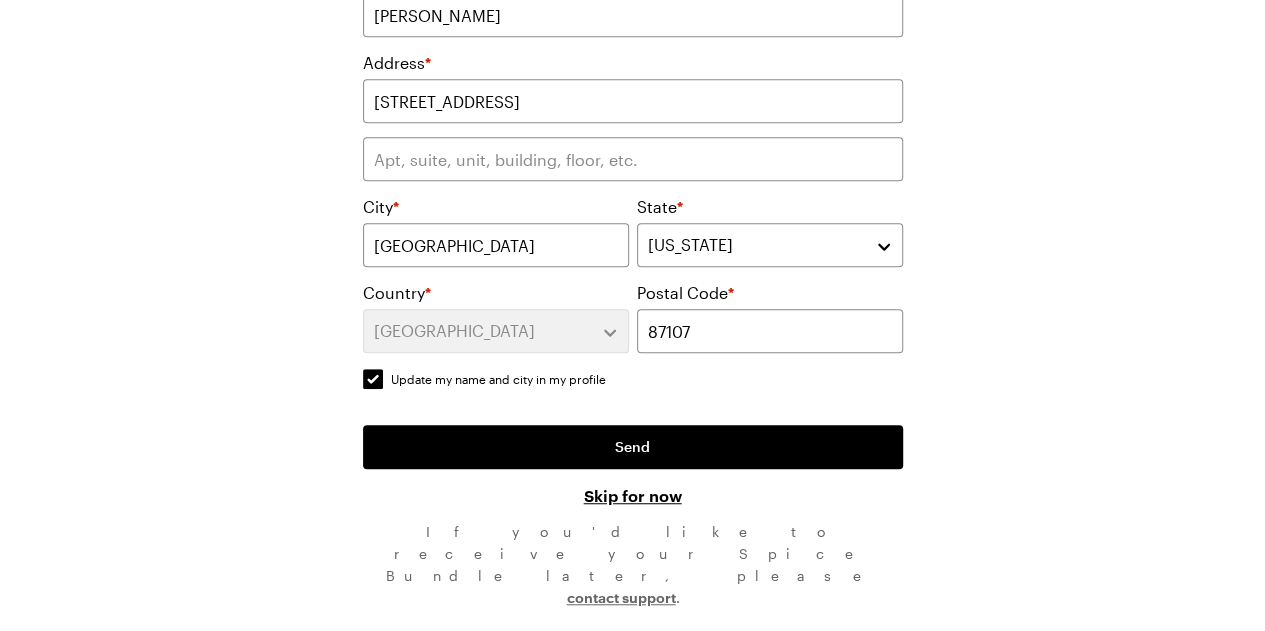 scroll, scrollTop: 453, scrollLeft: 0, axis: vertical 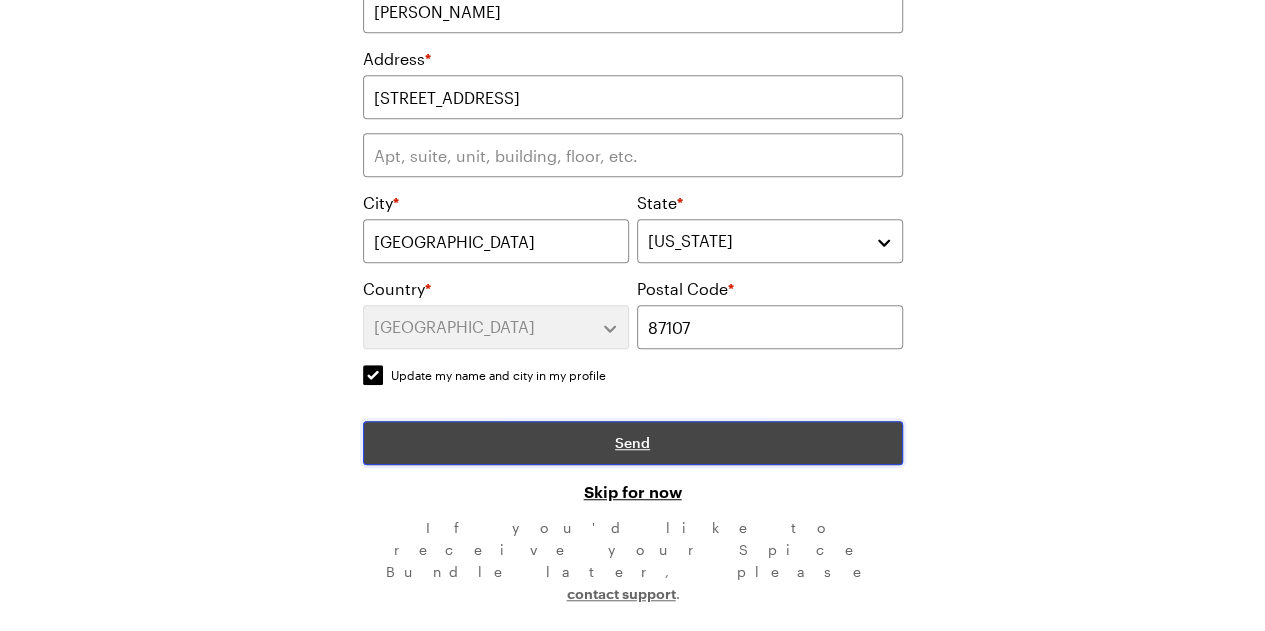 click on "Send" at bounding box center [633, 443] 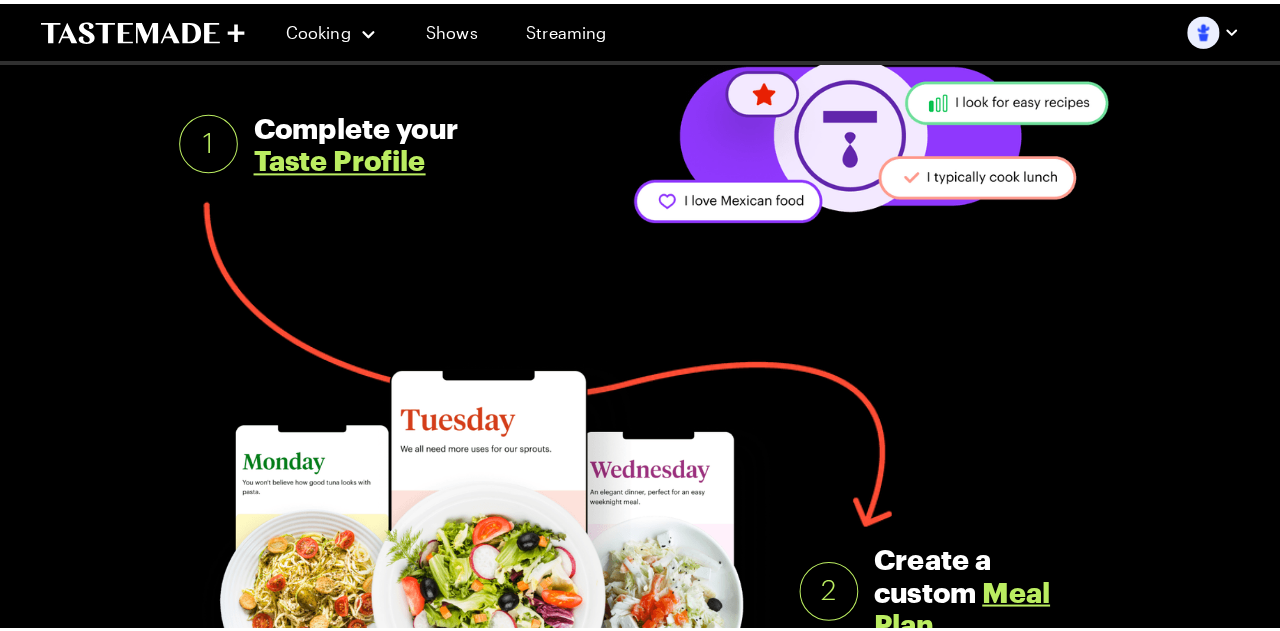 scroll, scrollTop: 0, scrollLeft: 0, axis: both 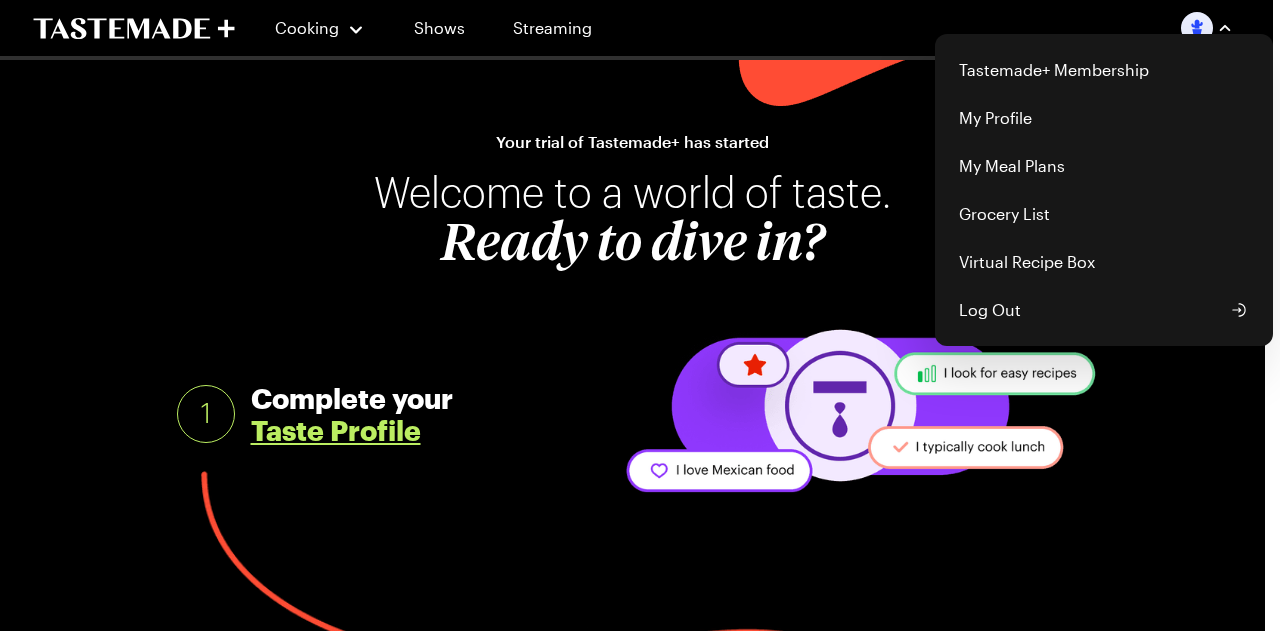 click on "Cooking Shows Streaming Tastemade+ Membership My Profile My Meal Plans Grocery List Virtual Recipe Box Log Out Your trial of Tastemade+ has started Welcome to a world of taste.  Ready to dive in? 1 Complete your   Taste Profile 2 Create a custom   Meal Plan 3 Save   your  first  recipe 4 Create a recipe   collection 5 Watch fan-favorite   shows Like   Struggle Meals Or search for Tastemade on your  Apple TV or Android TV Don’t just drool over our food.  Make it! Most recipes from our shows are searchable and savable. Looking for that budget-friendly, restaurant-style   carbonara   you saw Frankie whip up on Struggle Meals? Simply search  by show  to find and save your favorite Tastemade streaming recipes. Continue to Tastemade About Press Advertise Careers Contact Privacy Terms Accessibility Help Center Cookie Settings Shop Tastemade on  Instagram Tastemade on  Pinterest Tastemade on  TikTok Tastemade on  Snapchat Tastemade on  Amazon Live 2025  © Tastemade, Inc." at bounding box center [632, 1375] 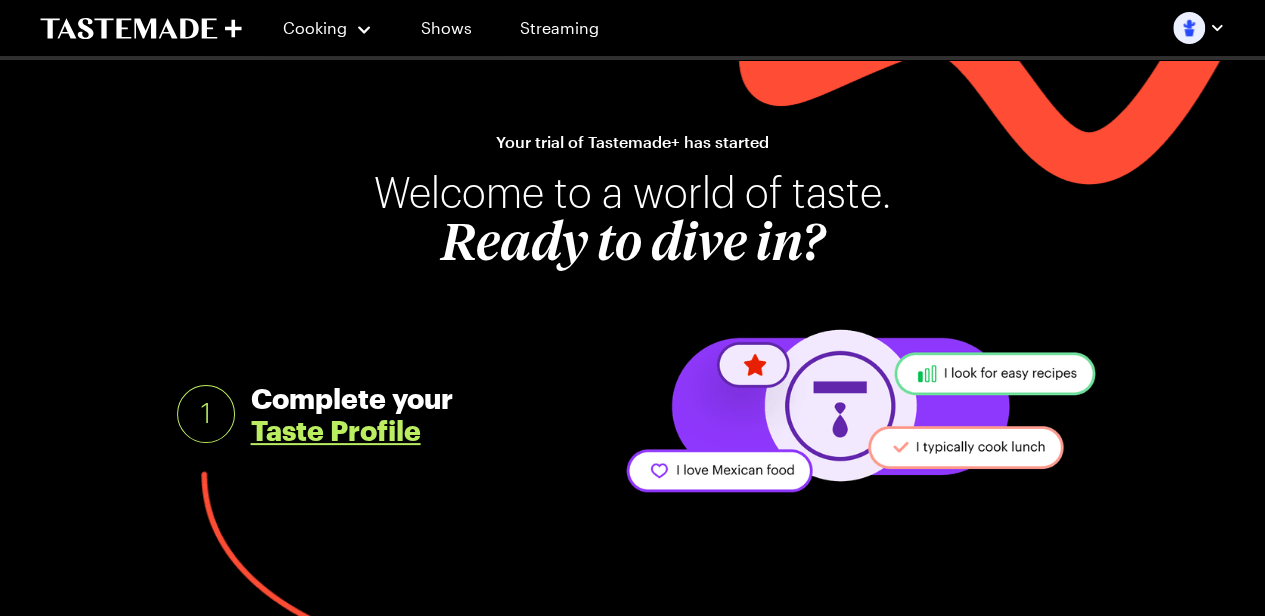 click on "Taste Profile" at bounding box center (336, 430) 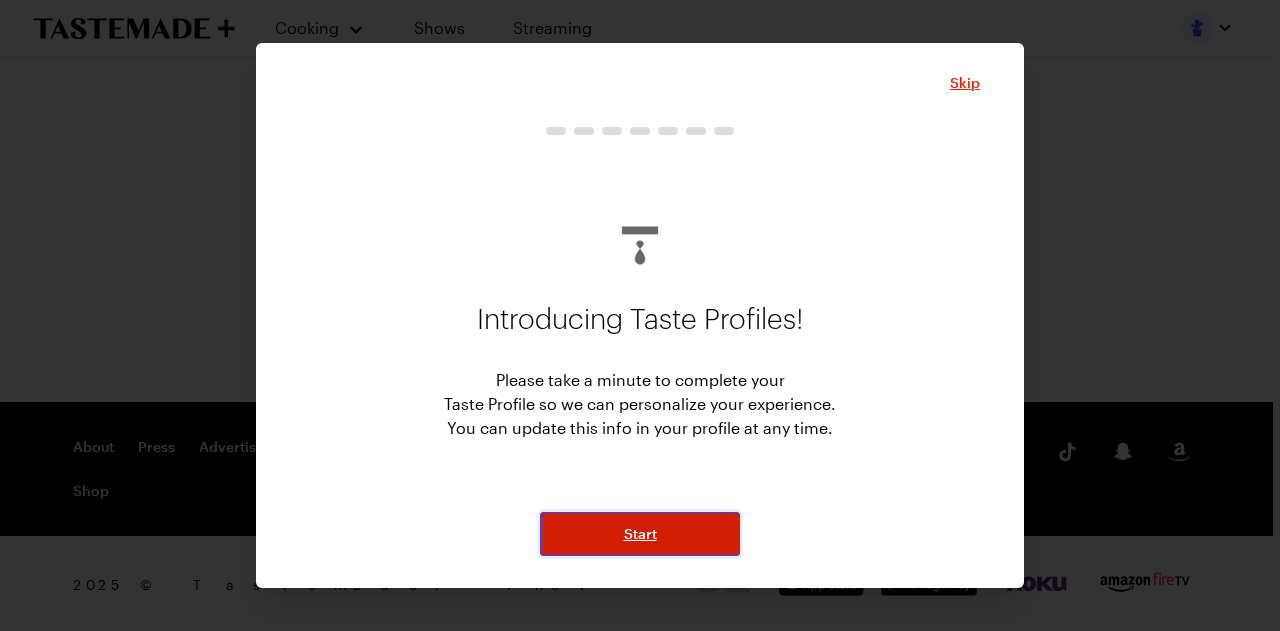 click on "Start" at bounding box center [640, 534] 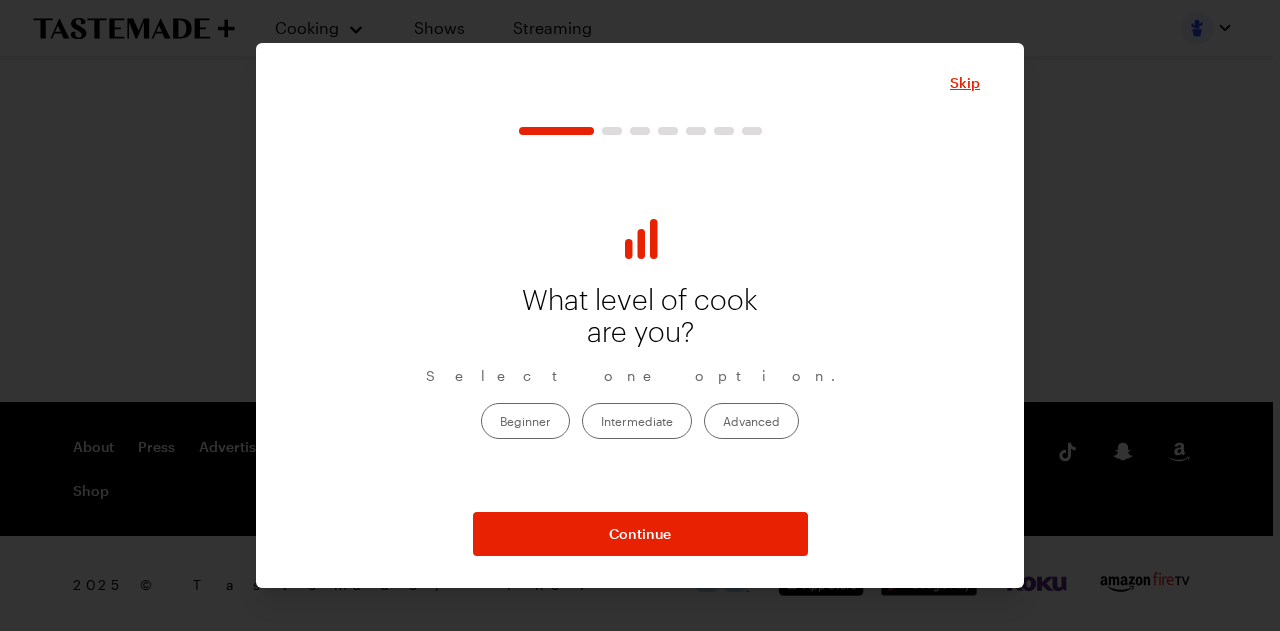 click on "Intermediate" at bounding box center (637, 421) 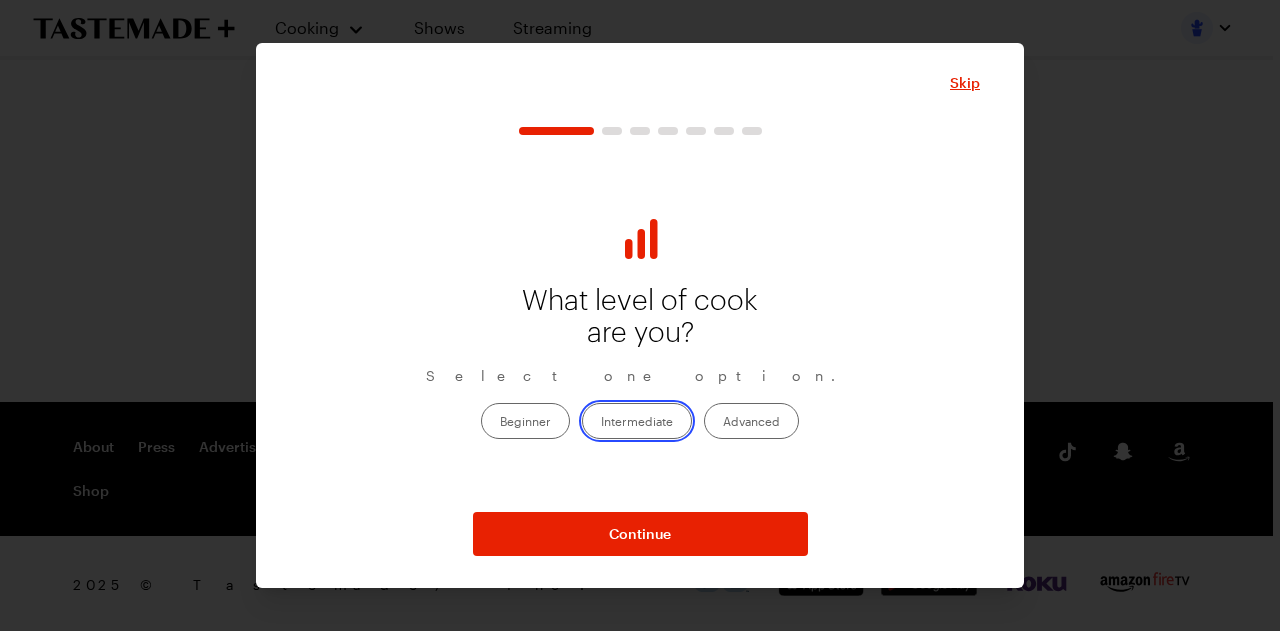 click on "Intermediate" at bounding box center (601, 422) 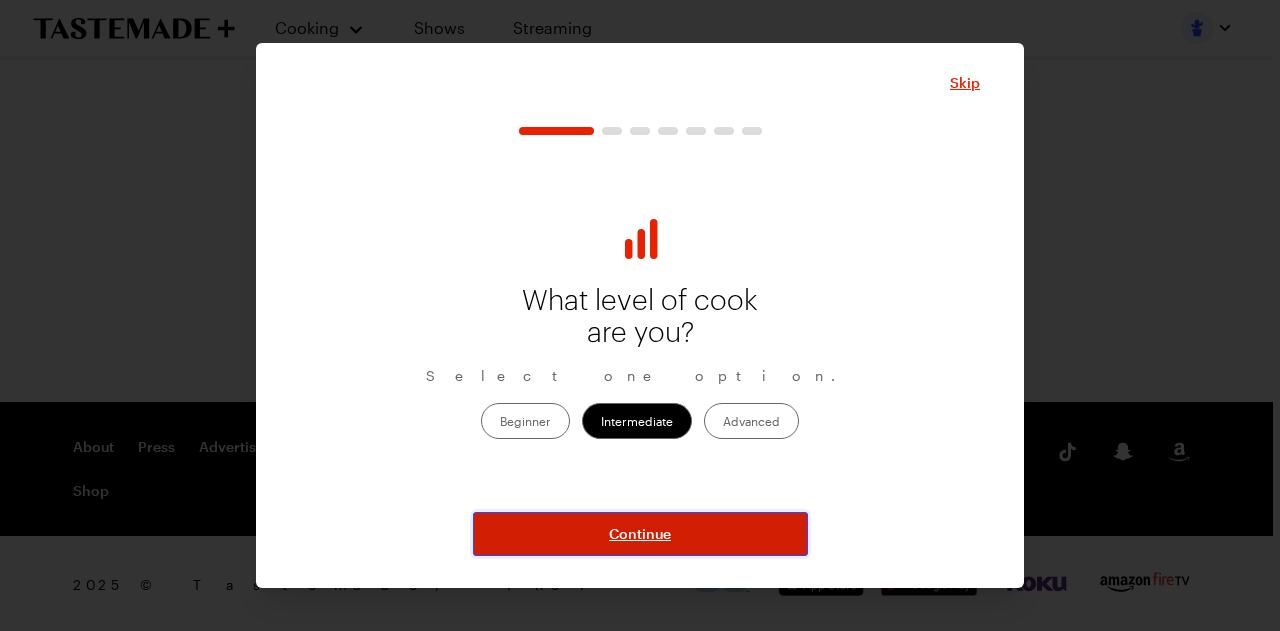 click on "Continue" at bounding box center [640, 534] 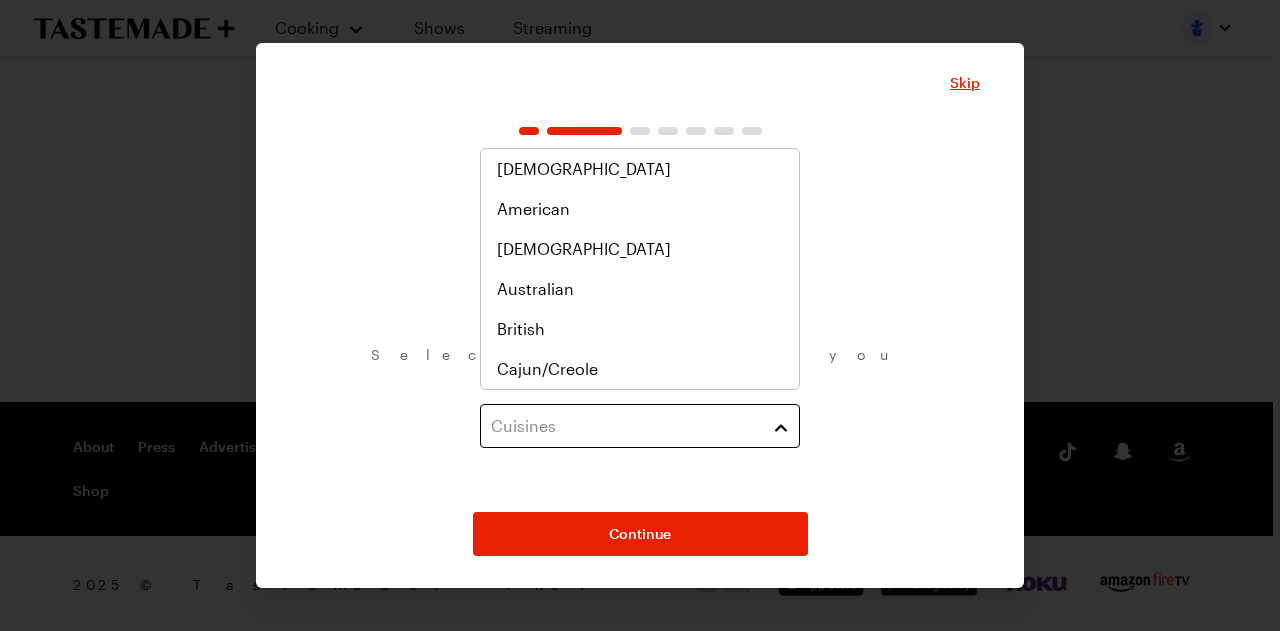 click on "Cuisines" at bounding box center (640, 426) 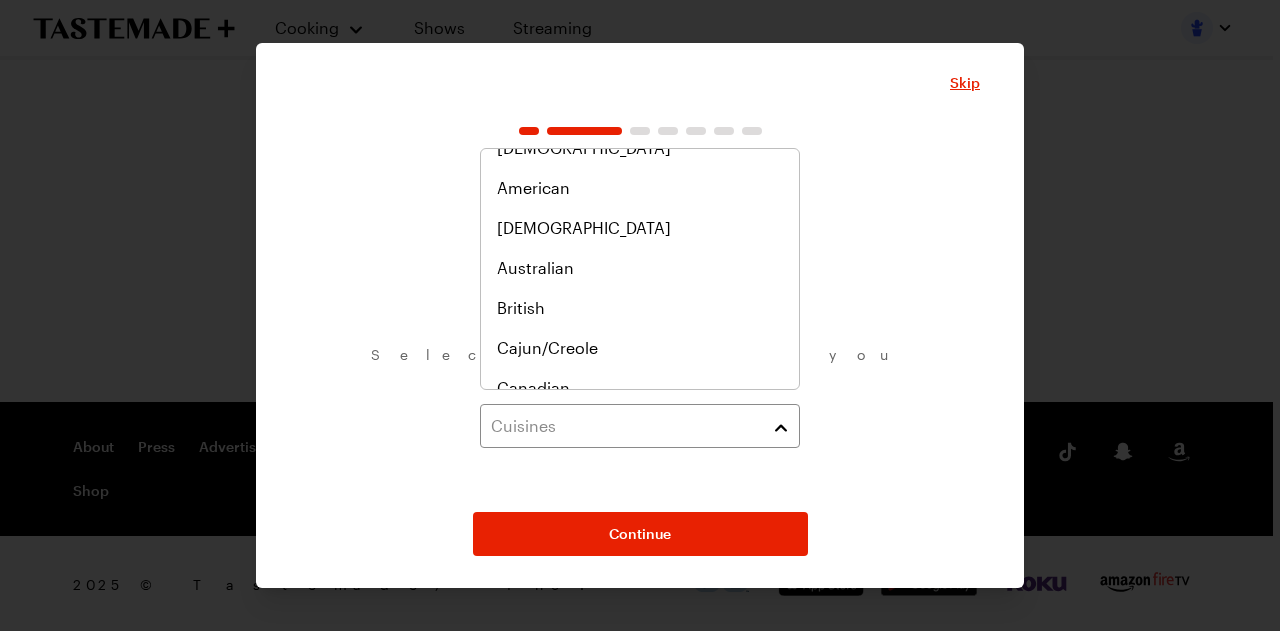 scroll, scrollTop: 0, scrollLeft: 0, axis: both 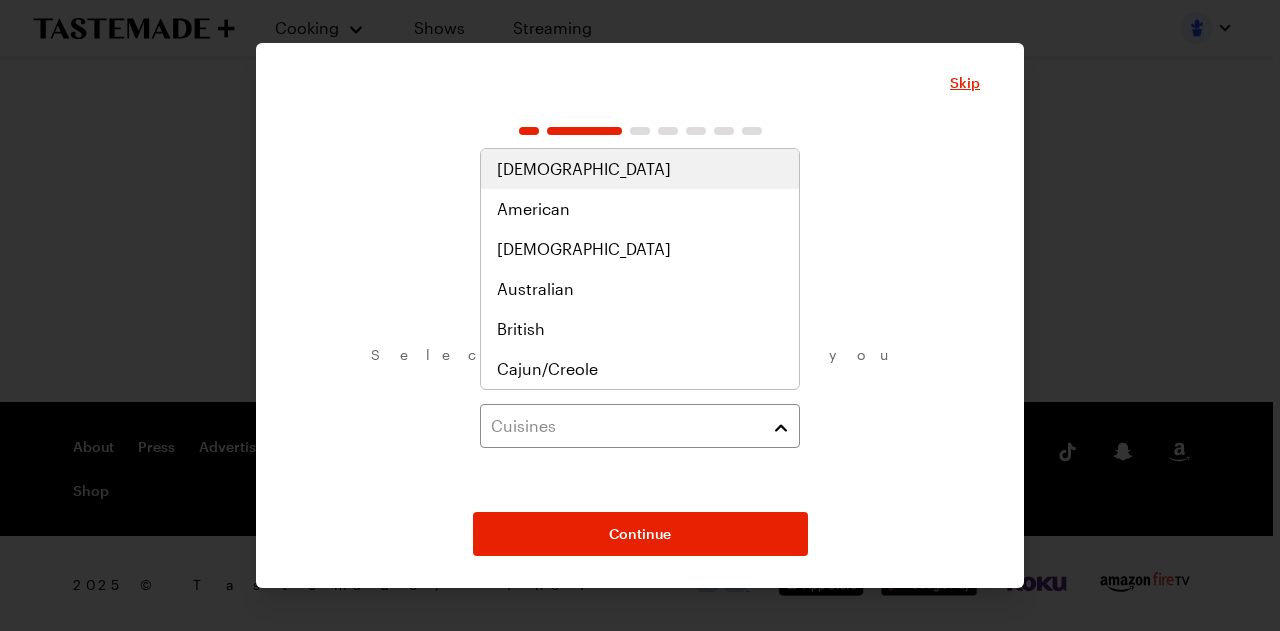 click on "African" at bounding box center (640, 169) 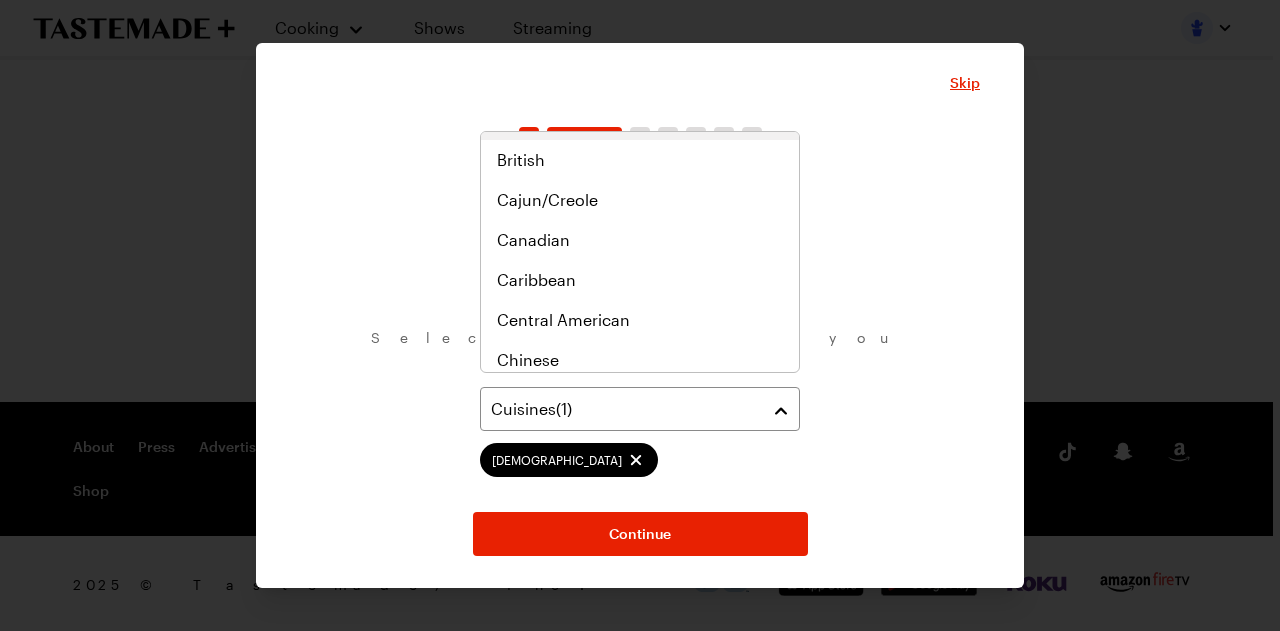 scroll, scrollTop: 154, scrollLeft: 0, axis: vertical 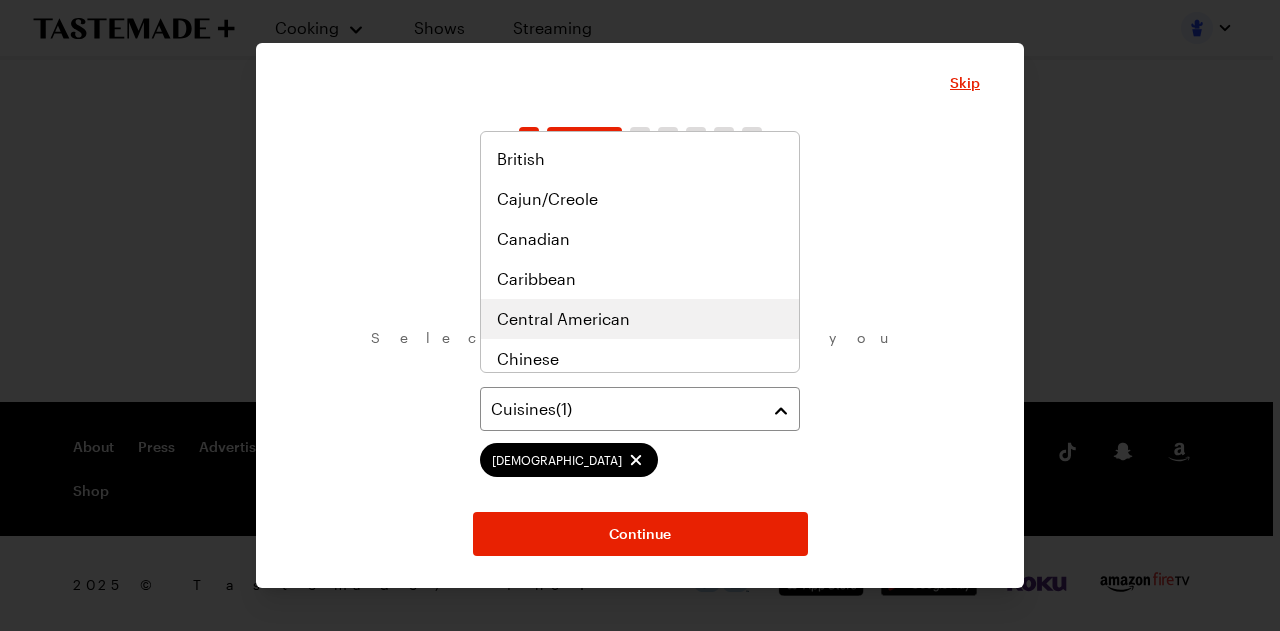 click on "Central American" at bounding box center [640, 319] 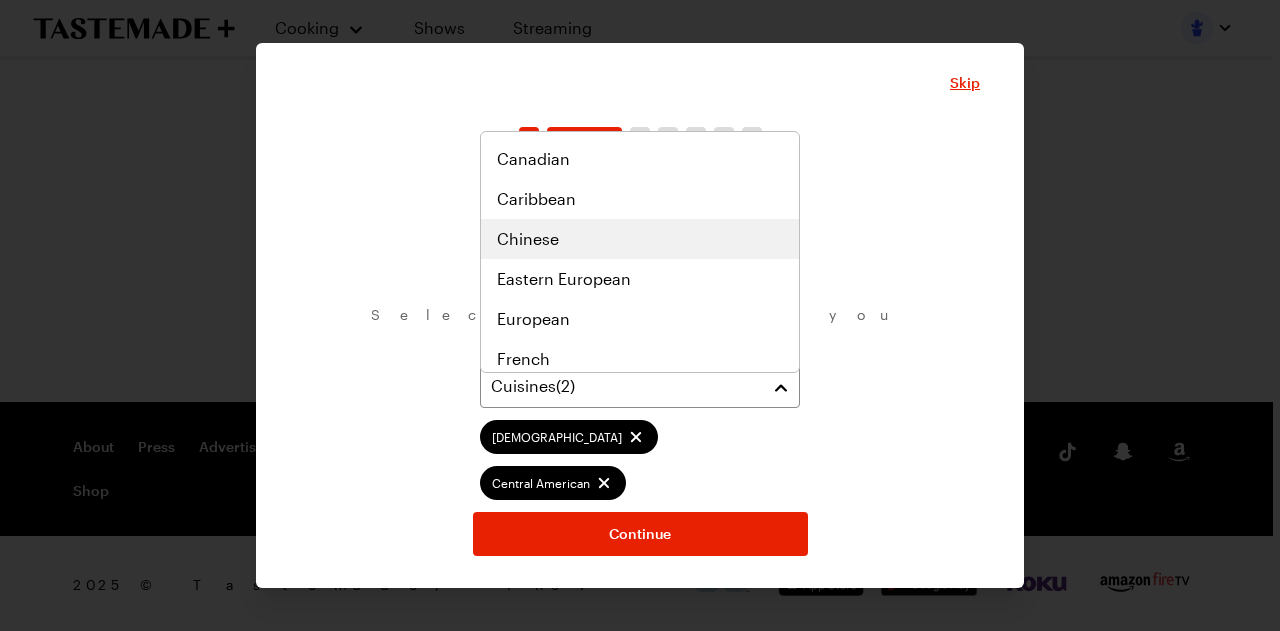 scroll, scrollTop: 278, scrollLeft: 0, axis: vertical 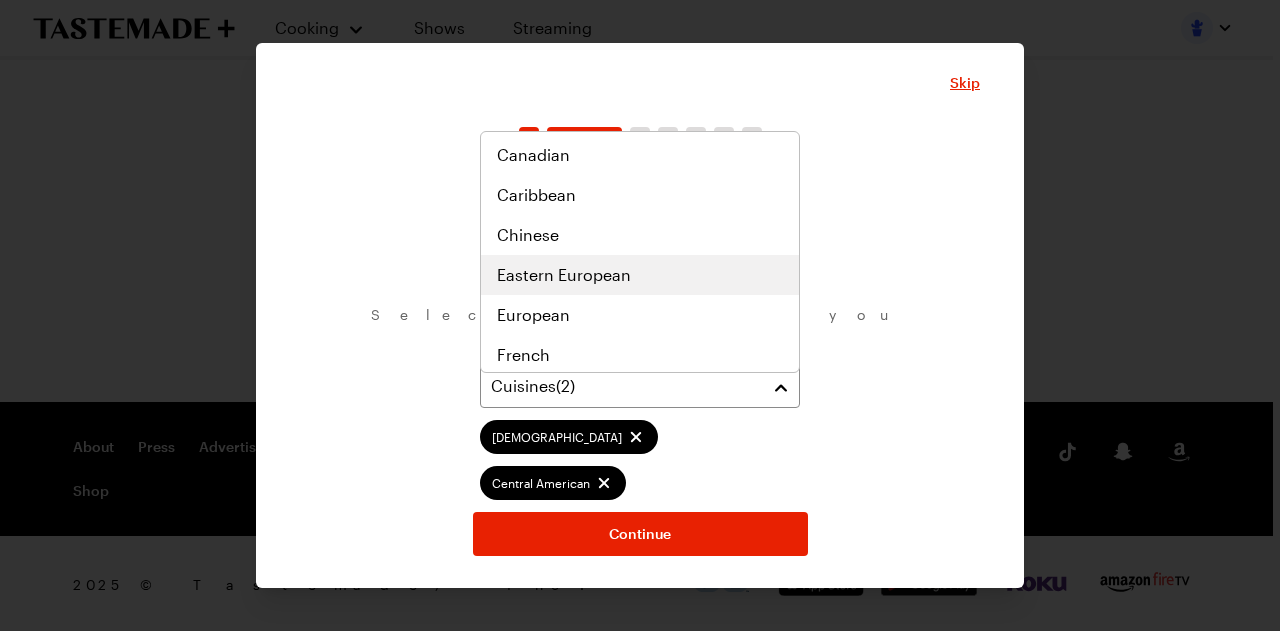 click on "Eastern European" at bounding box center [640, 275] 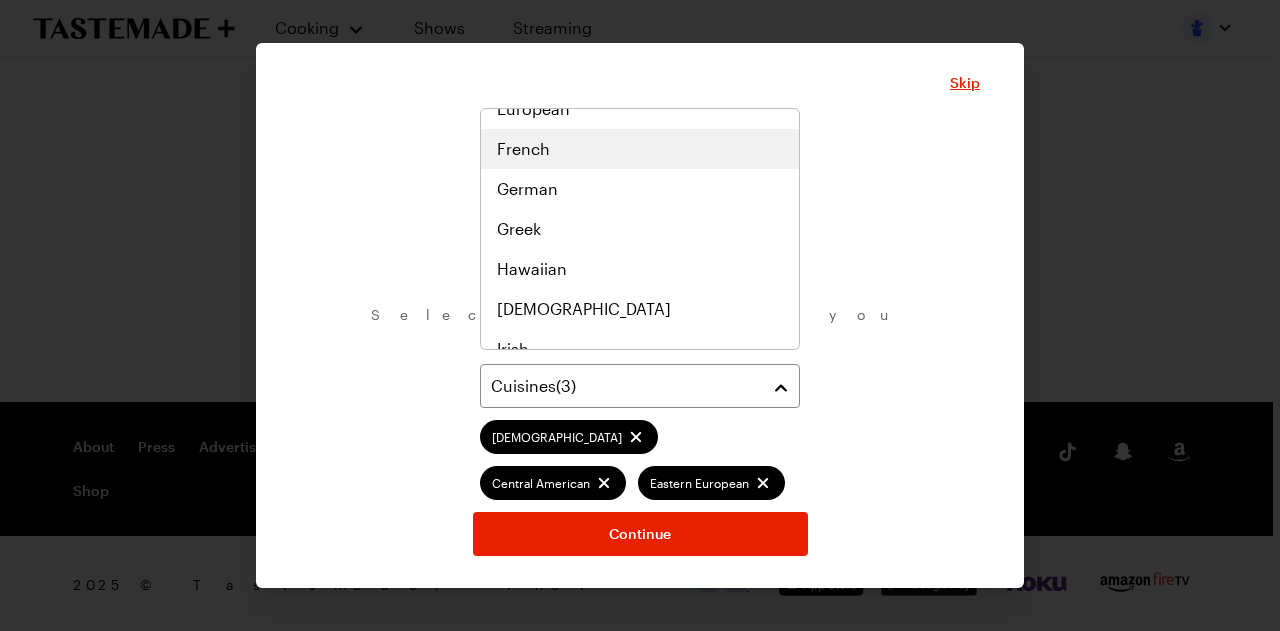 scroll, scrollTop: 462, scrollLeft: 0, axis: vertical 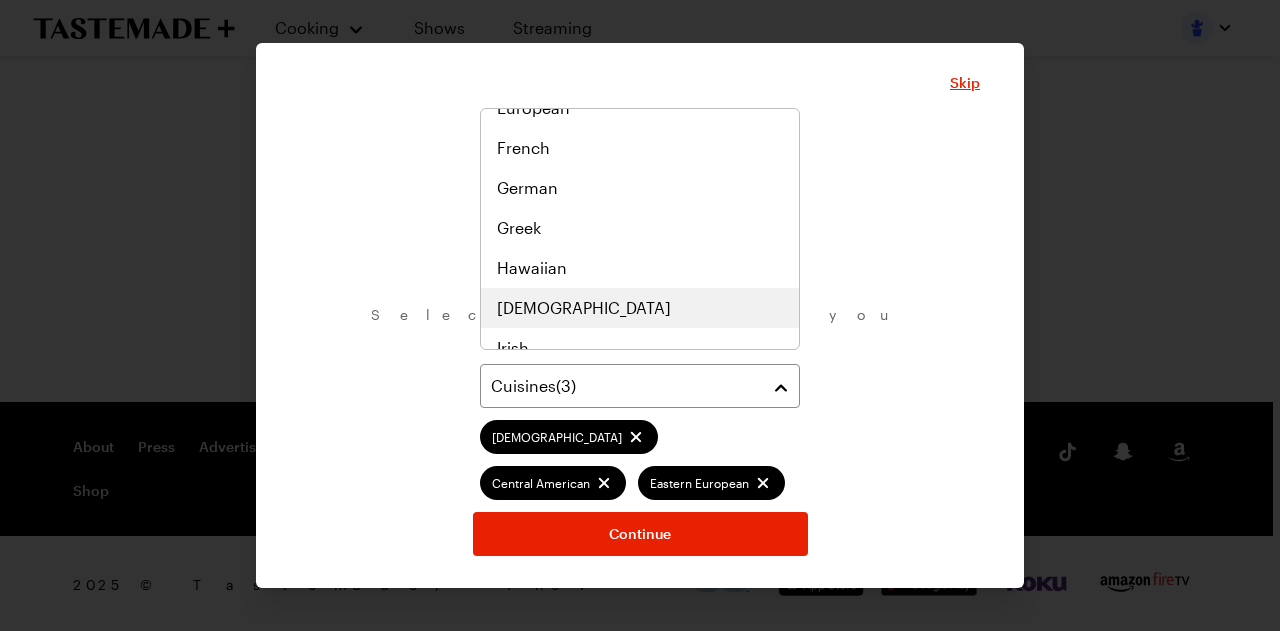 click on "Indian" at bounding box center (640, 308) 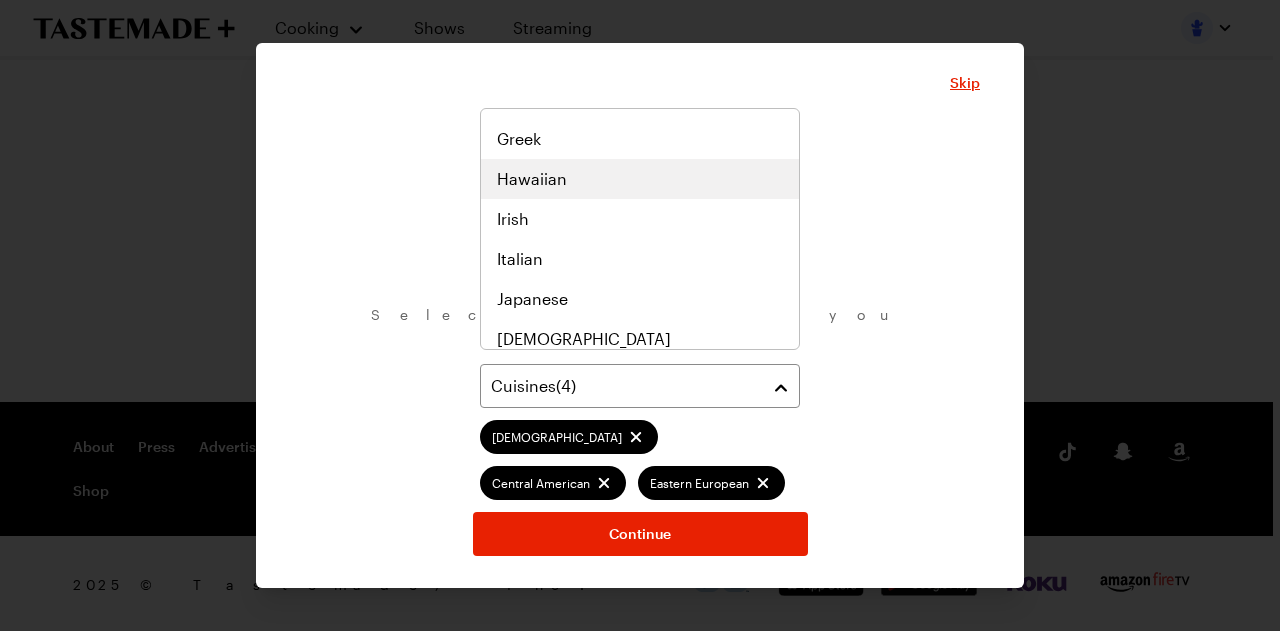 scroll, scrollTop: 600, scrollLeft: 0, axis: vertical 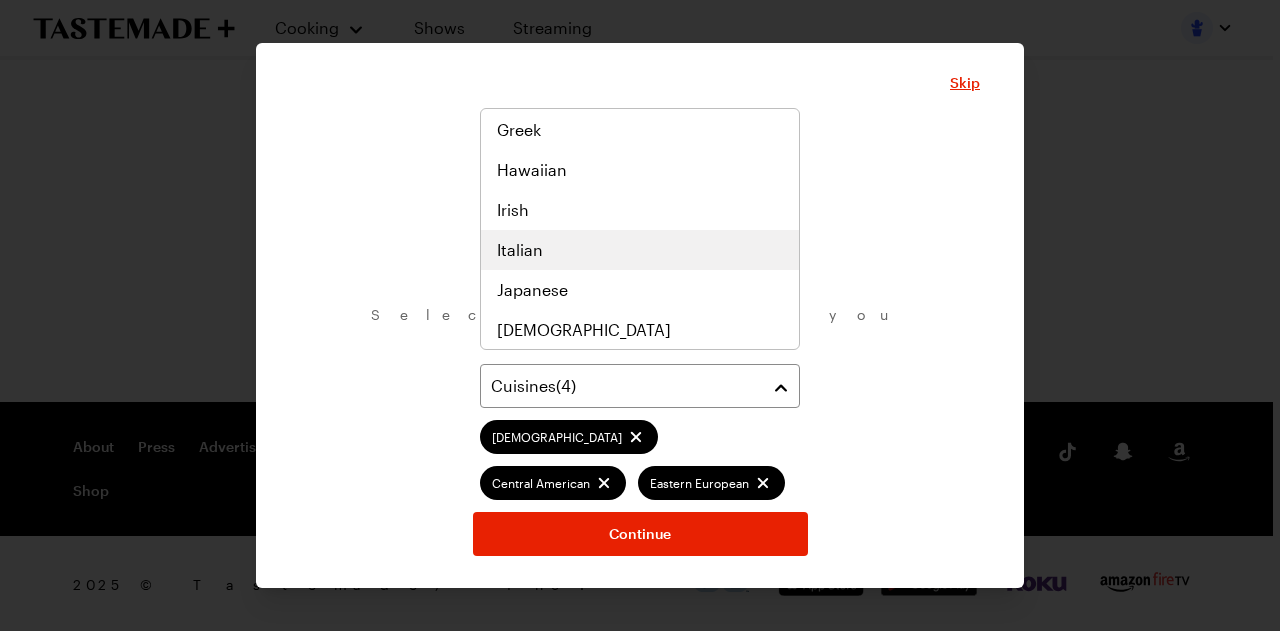 click on "Italian" at bounding box center (640, 250) 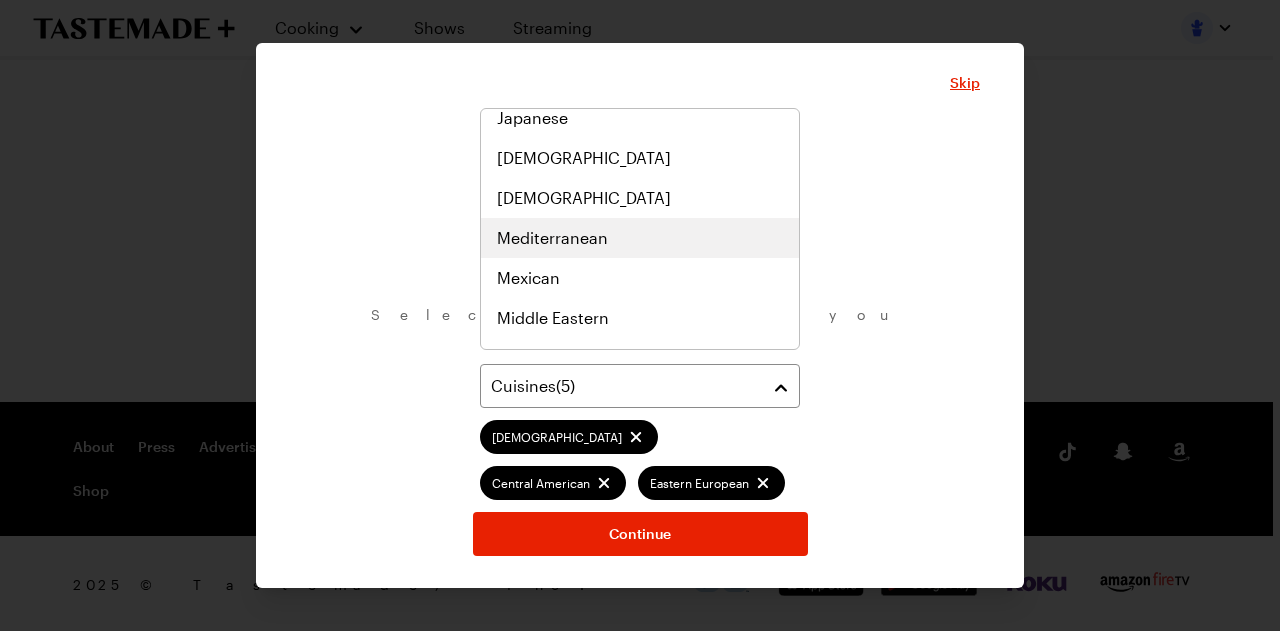 click on "Mediterranean" at bounding box center [640, 238] 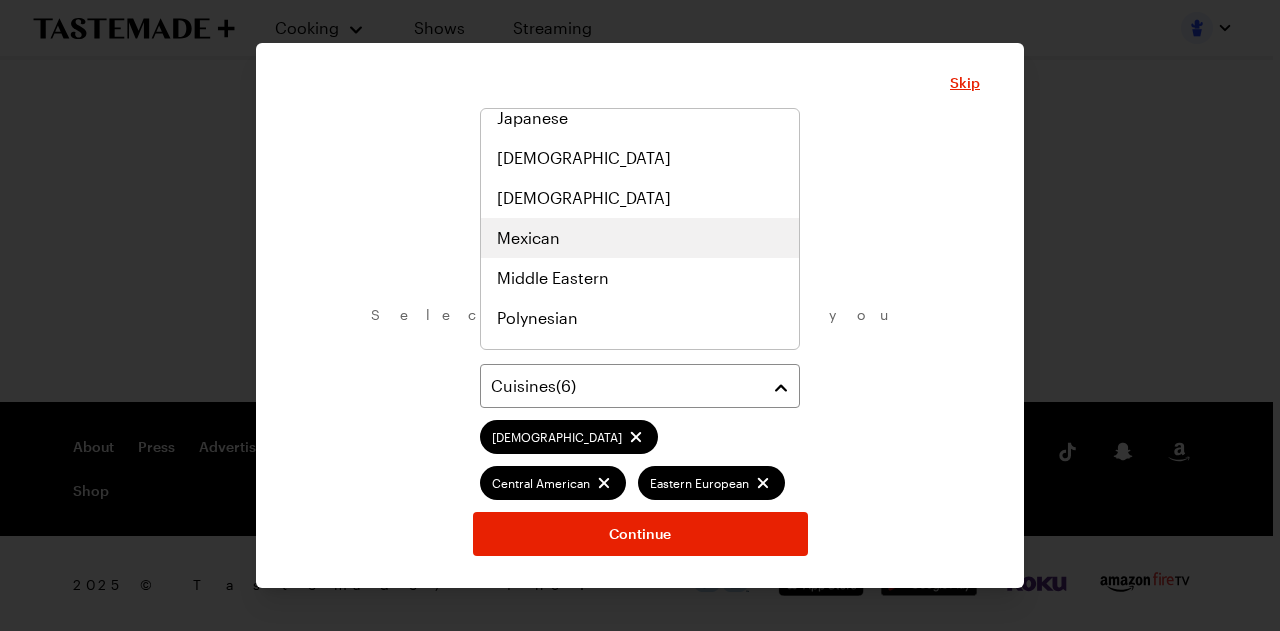 click on "Mexican" at bounding box center [640, 238] 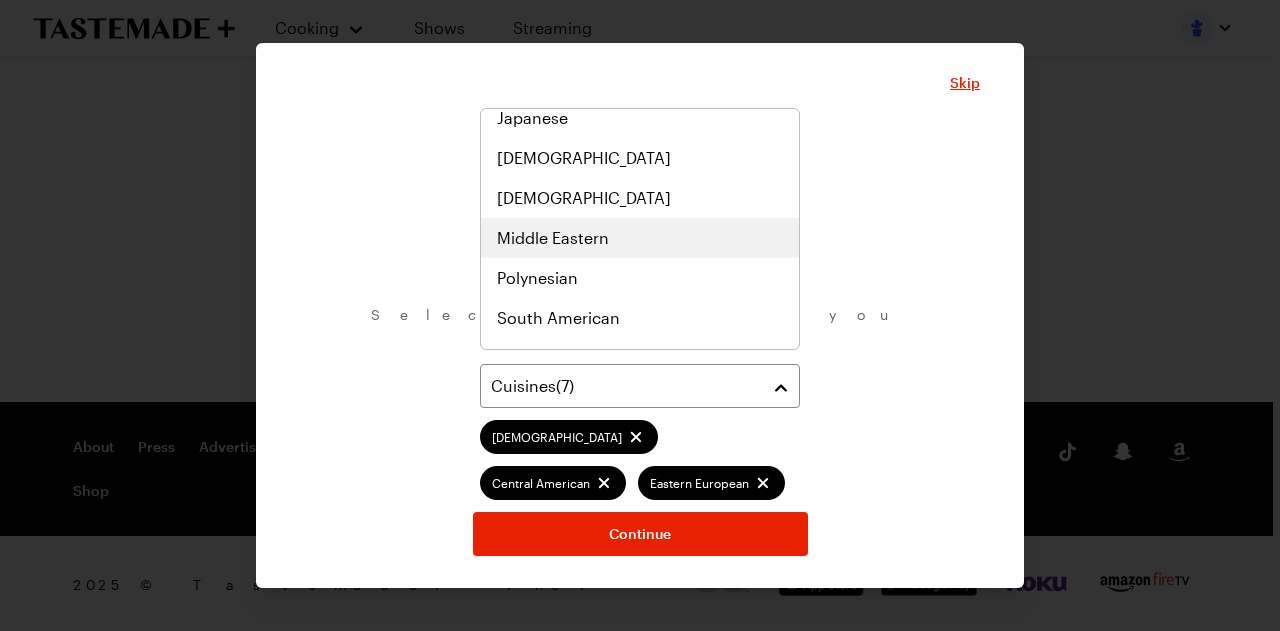 click on "Middle Eastern" at bounding box center (640, 238) 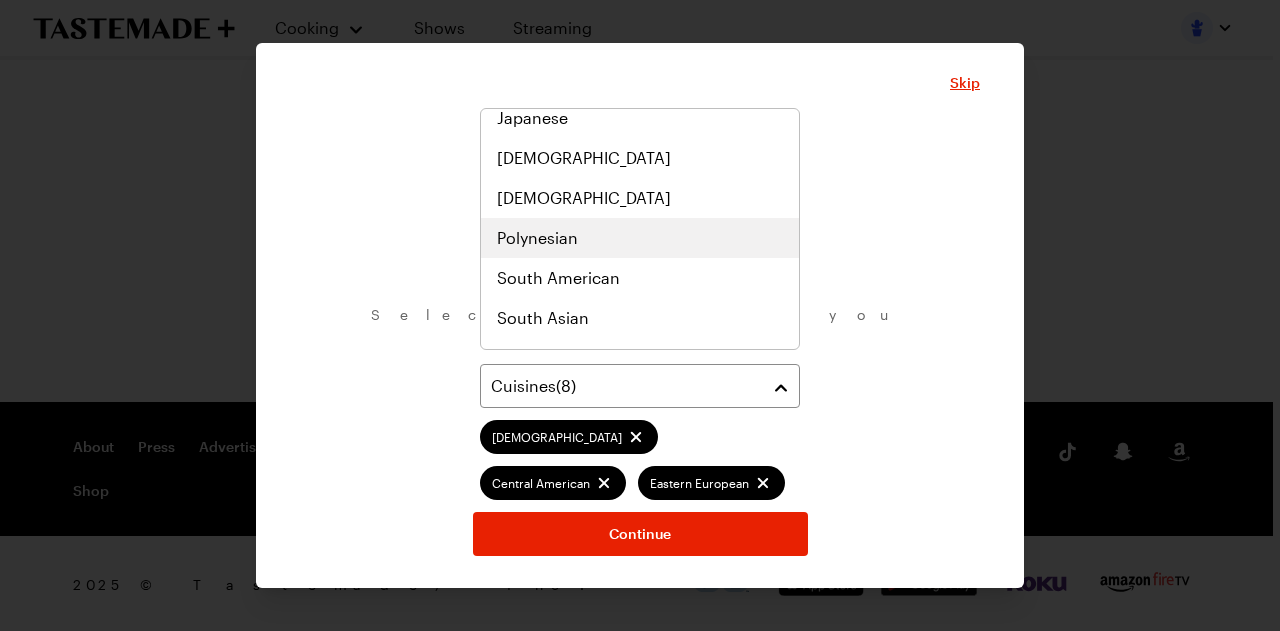click on "Polynesian" at bounding box center (640, 238) 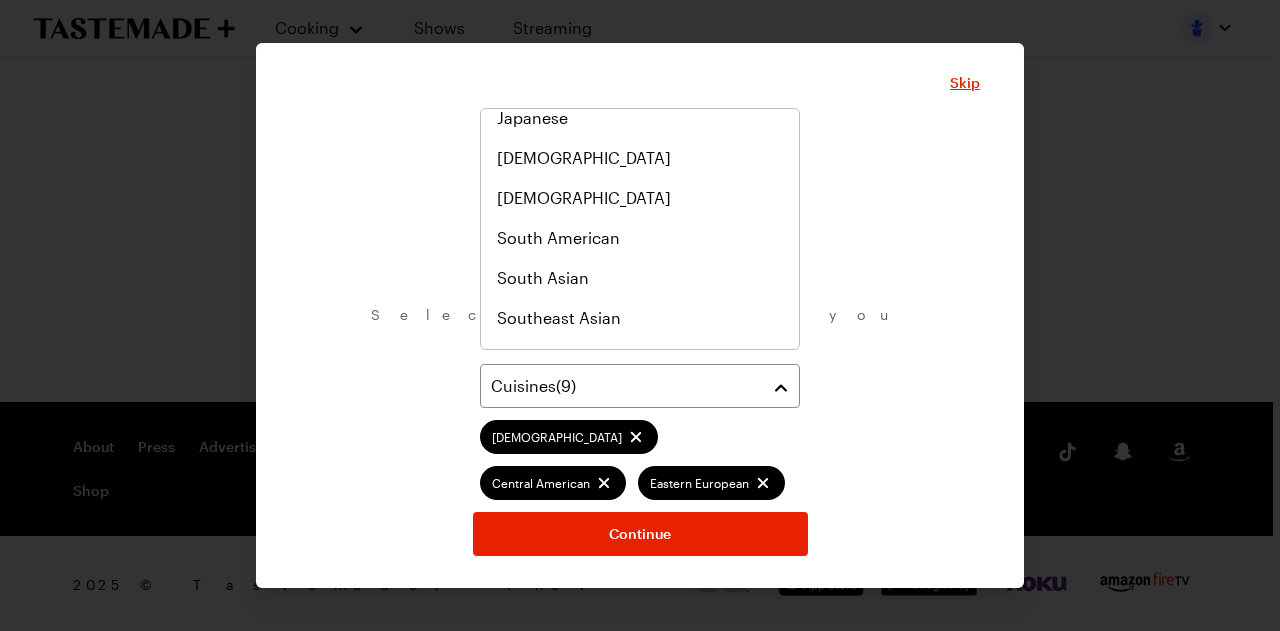 click on "Cuisines  ( 9 ) African Central American Eastern European Indian Italian Mediterranean Mexican Middle Eastern Polynesian" at bounding box center (640, 432) 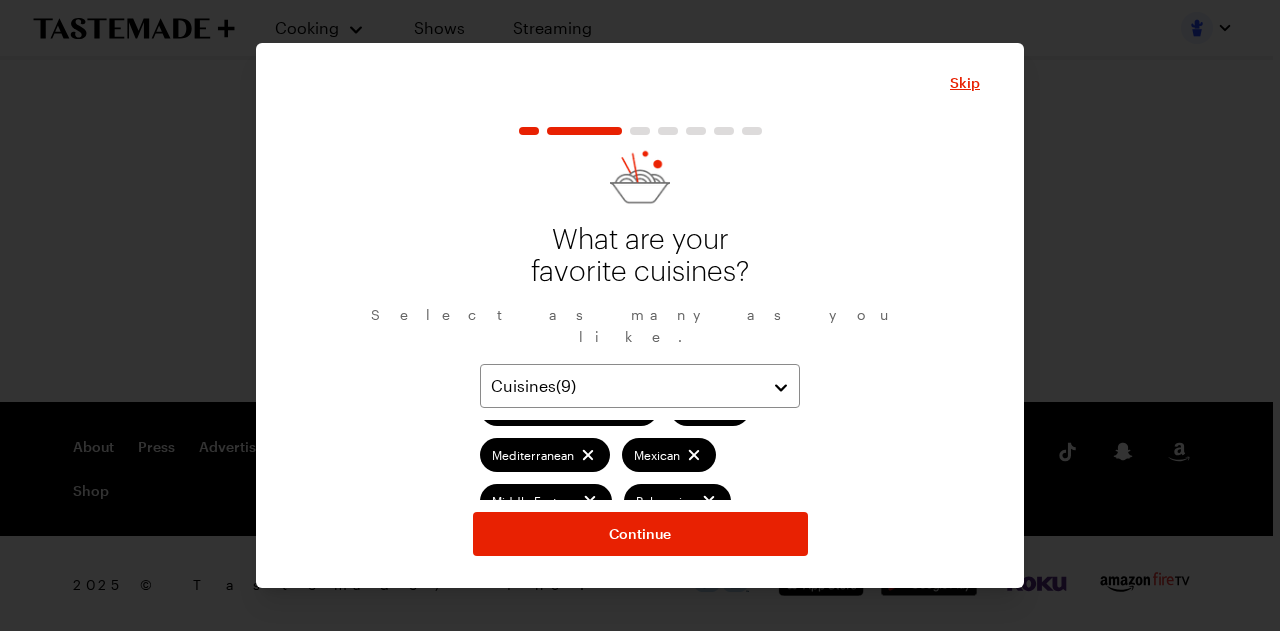 scroll, scrollTop: 138, scrollLeft: 0, axis: vertical 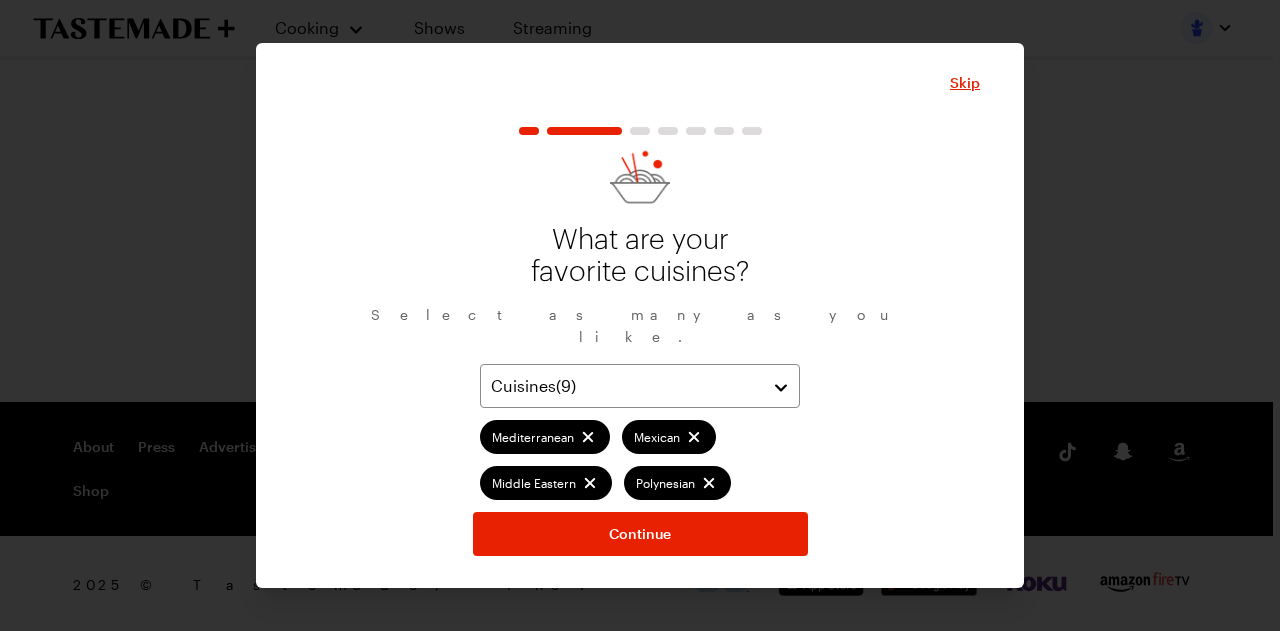 click on "Polynesian" at bounding box center [677, 483] 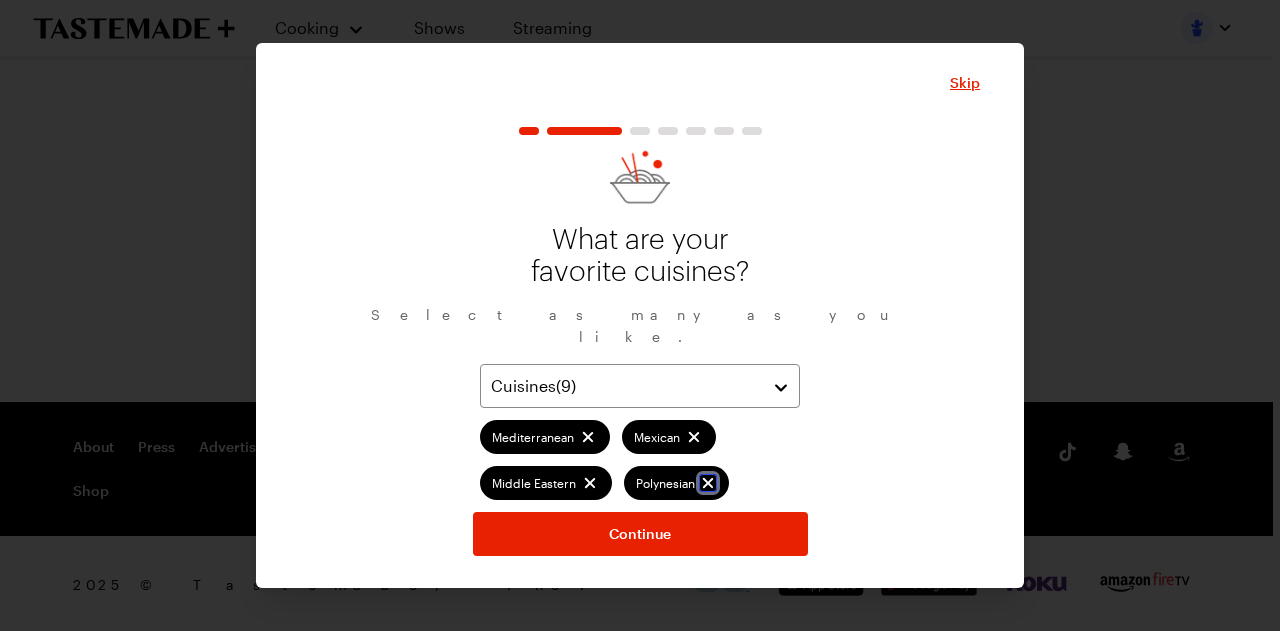 click 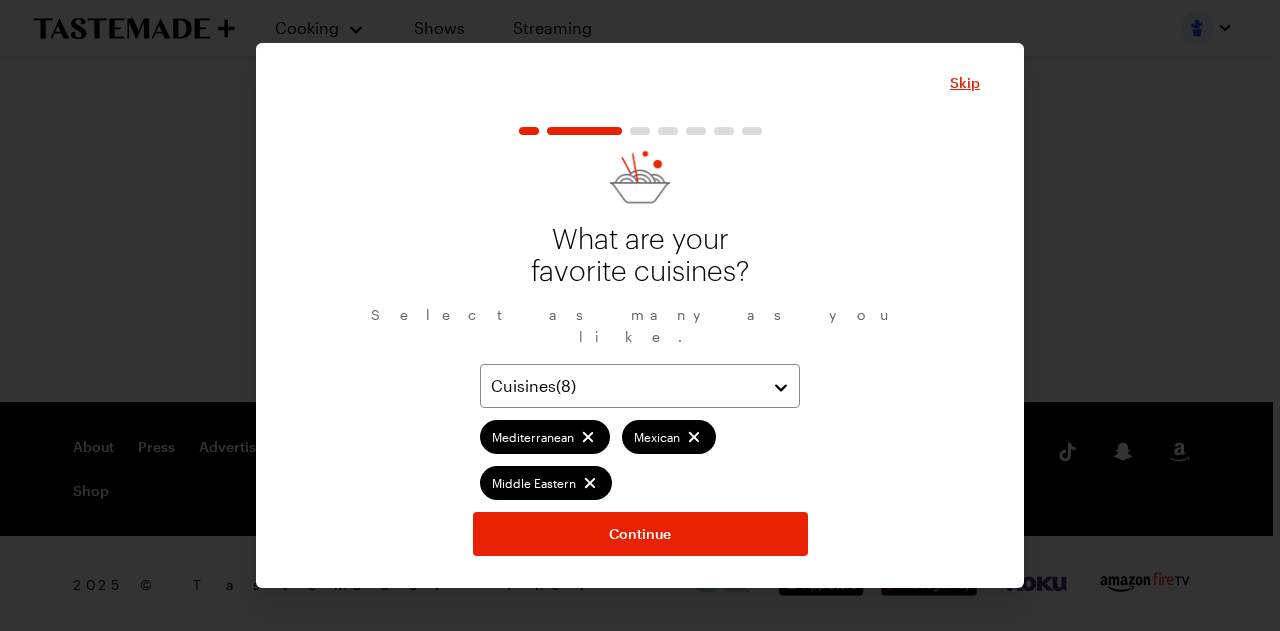 scroll, scrollTop: 92, scrollLeft: 0, axis: vertical 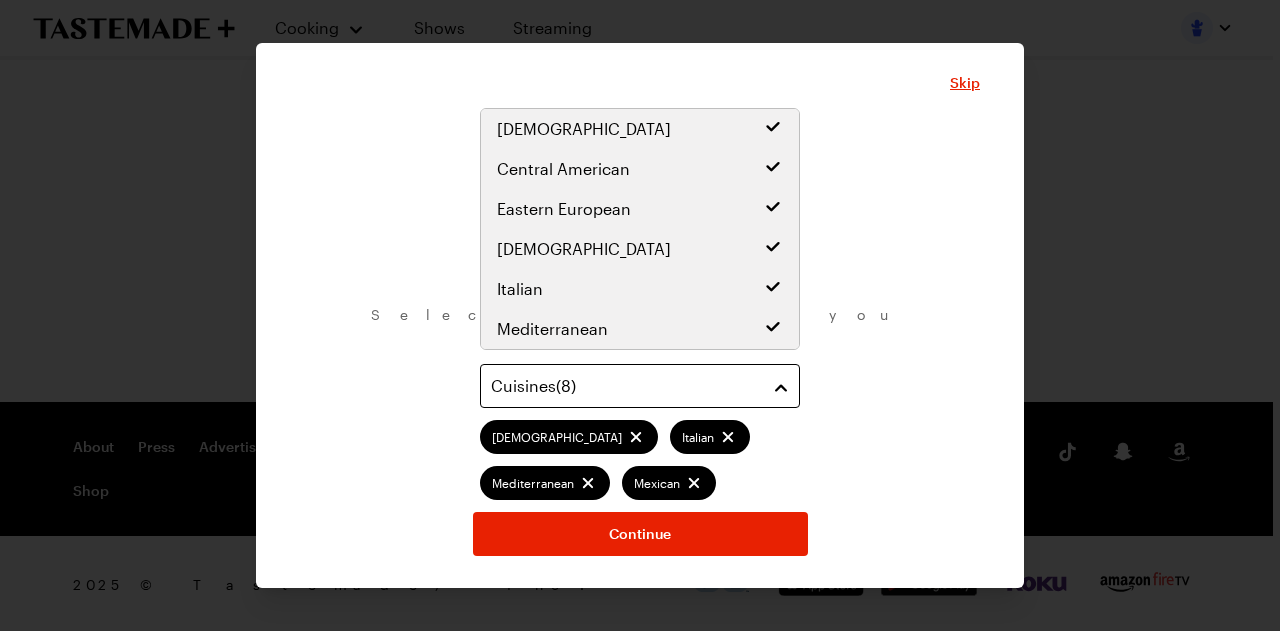 click on "Cuisines  ( 8 )" at bounding box center (640, 386) 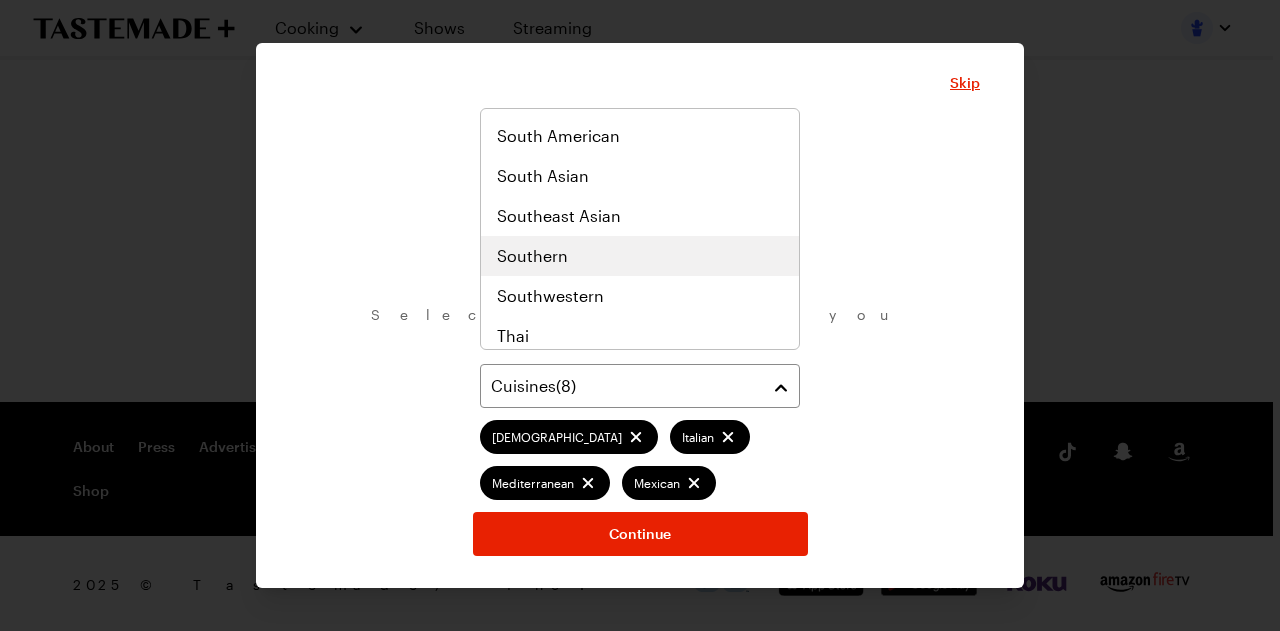 scroll, scrollTop: 1040, scrollLeft: 0, axis: vertical 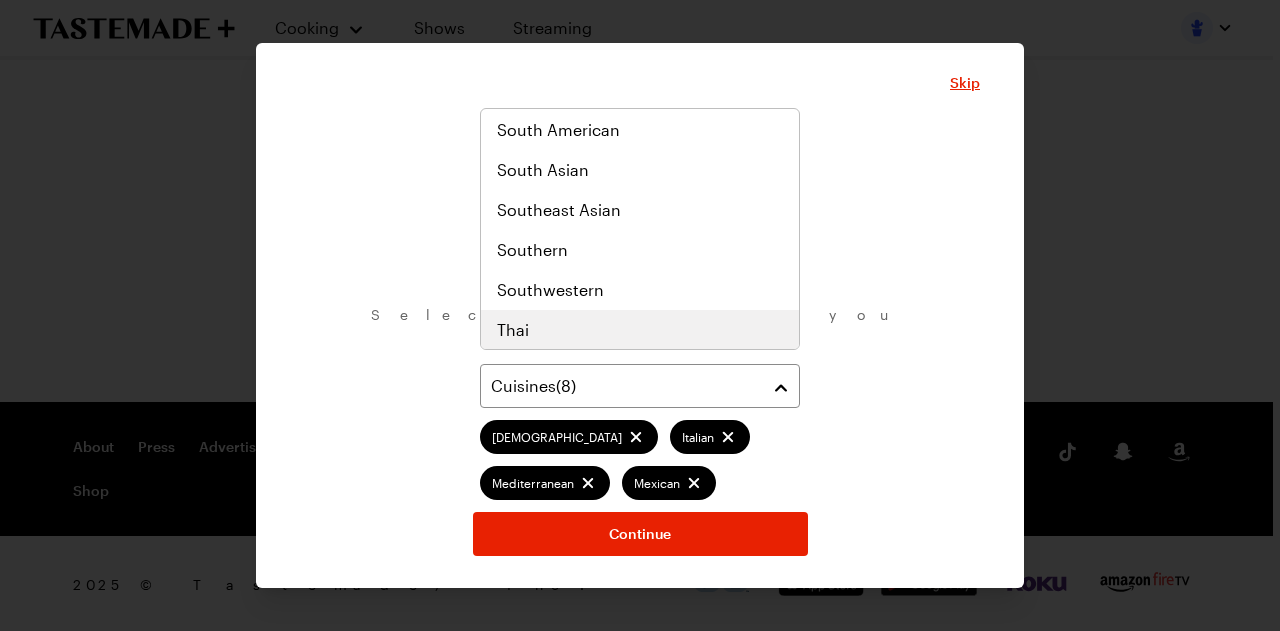 click on "Thai" at bounding box center (640, 330) 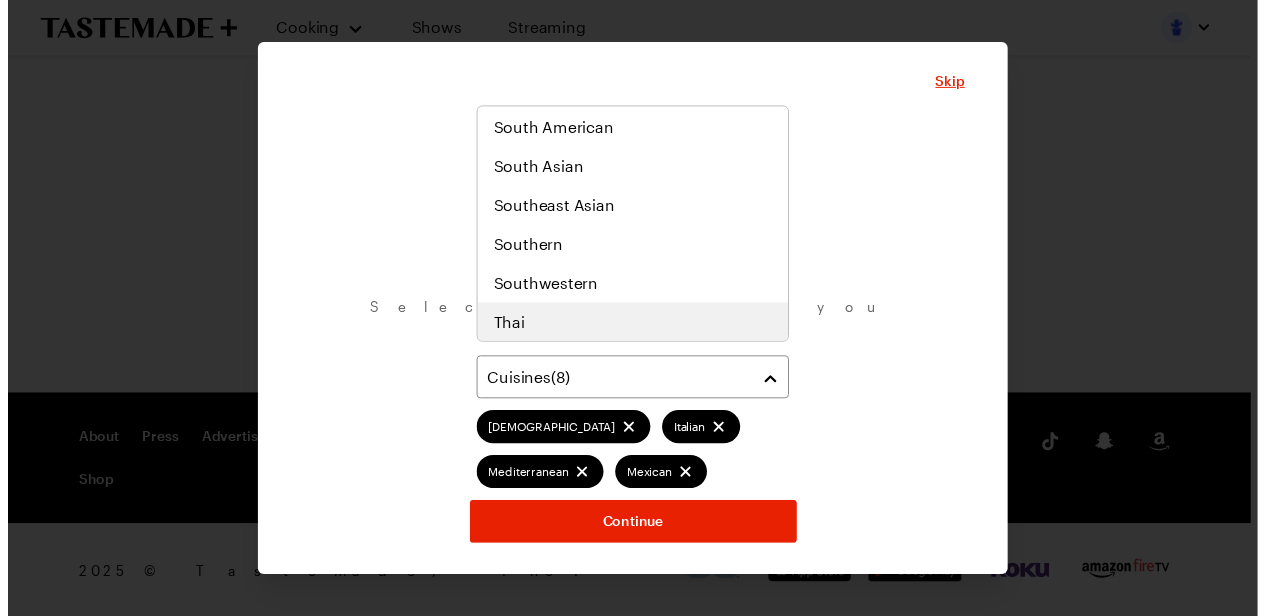 scroll, scrollTop: 138, scrollLeft: 0, axis: vertical 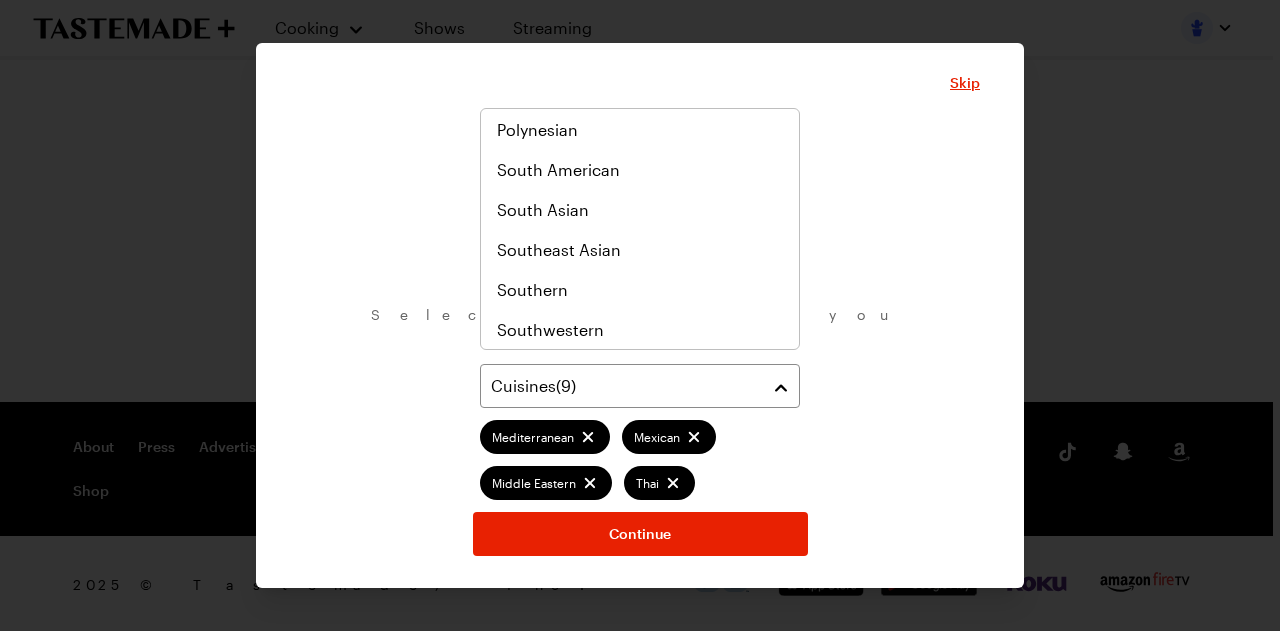 click on "What are your favorite cuisines? Select as many as you like. Cuisines  ( 9 ) African Central American Eastern European Indian Italian Mediterranean Mexican Middle Eastern Thai Continue" at bounding box center (640, 342) 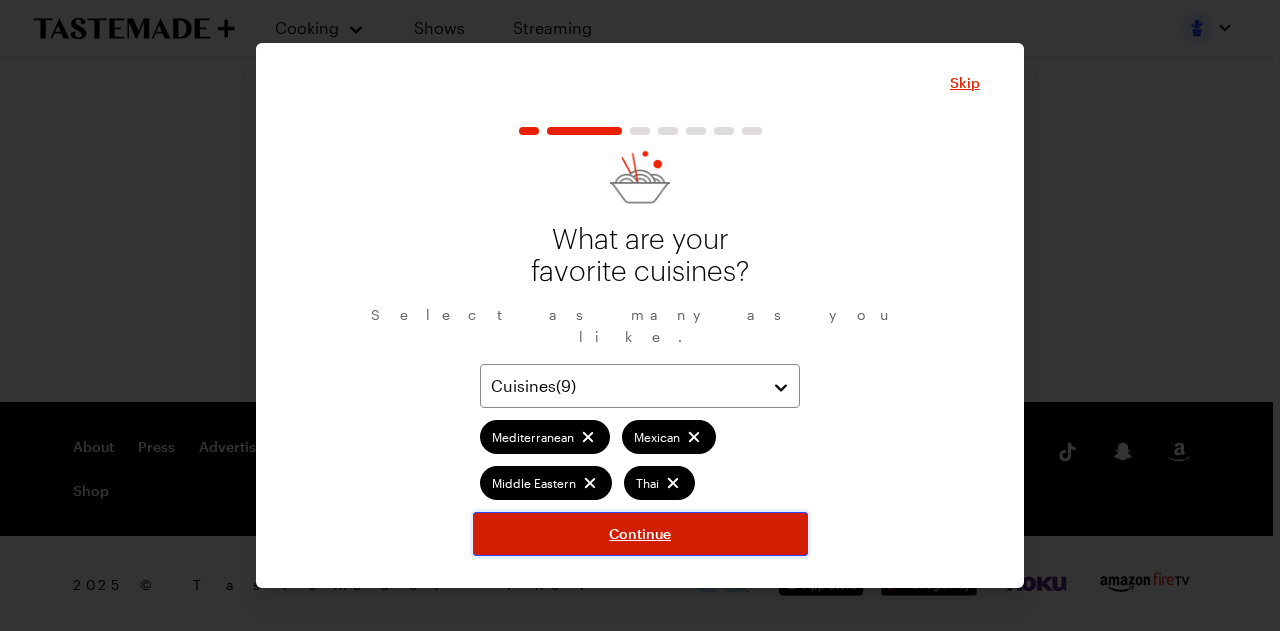 click on "Continue" at bounding box center [640, 534] 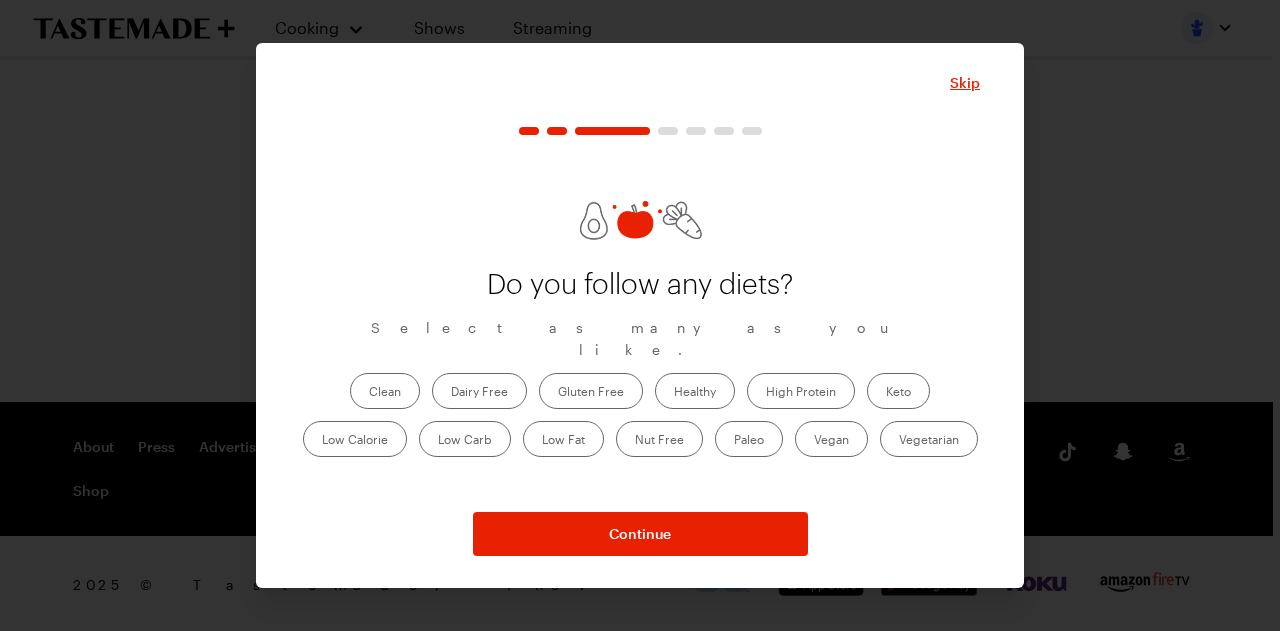 click on "Clean" at bounding box center (385, 391) 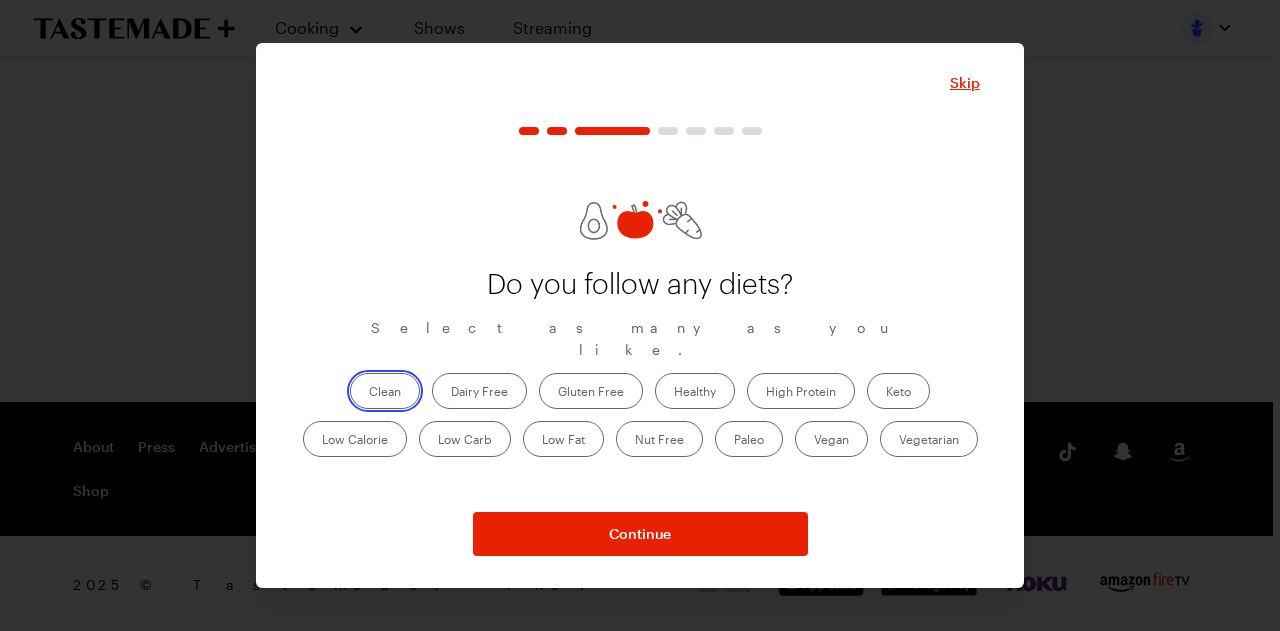 click on "Clean" at bounding box center [369, 393] 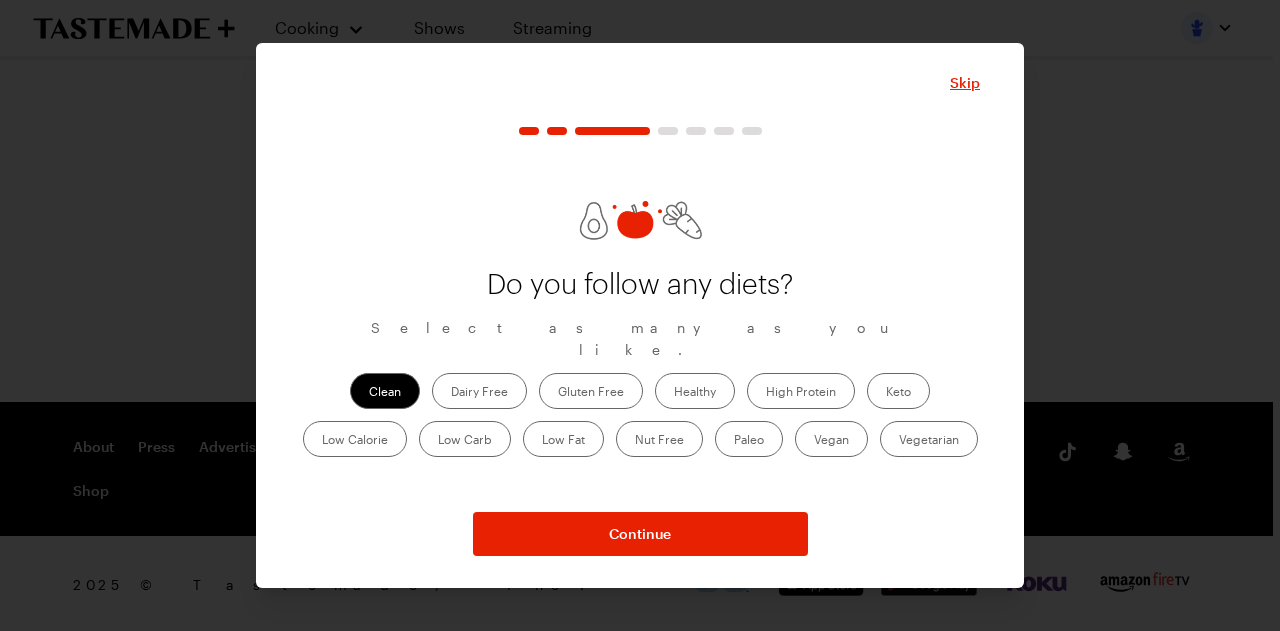 click on "Vegetarian" at bounding box center (929, 439) 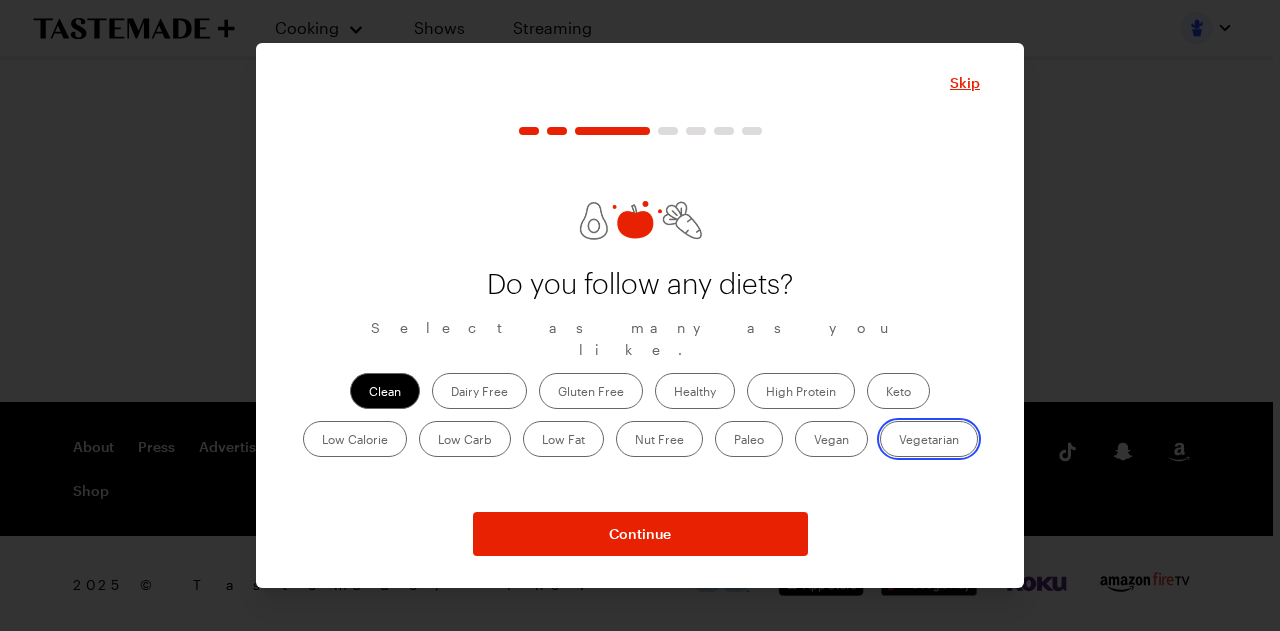 click on "Vegetarian" at bounding box center [899, 441] 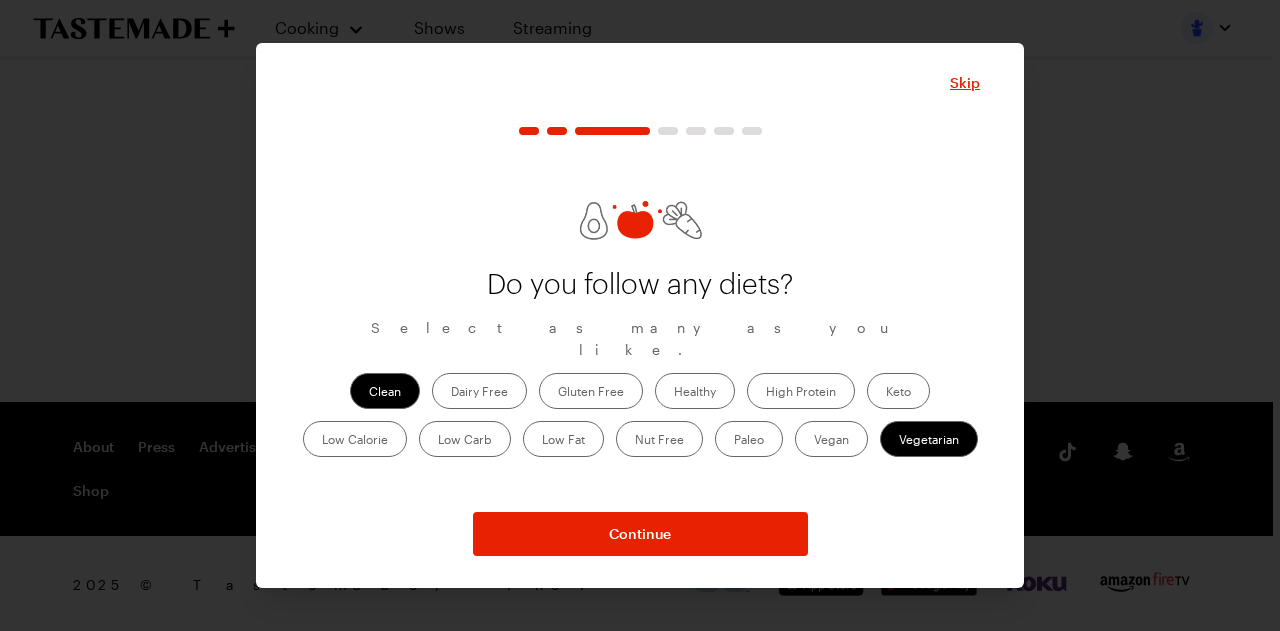 click on "Healthy" at bounding box center (695, 391) 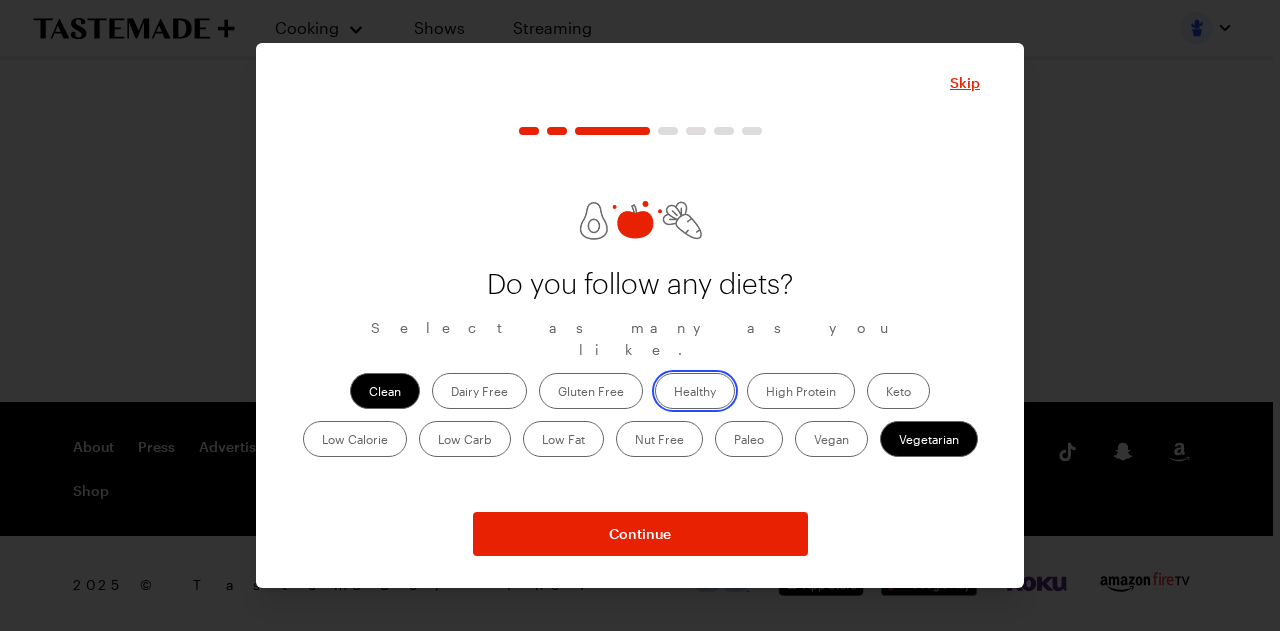 click on "Healthy" at bounding box center (674, 393) 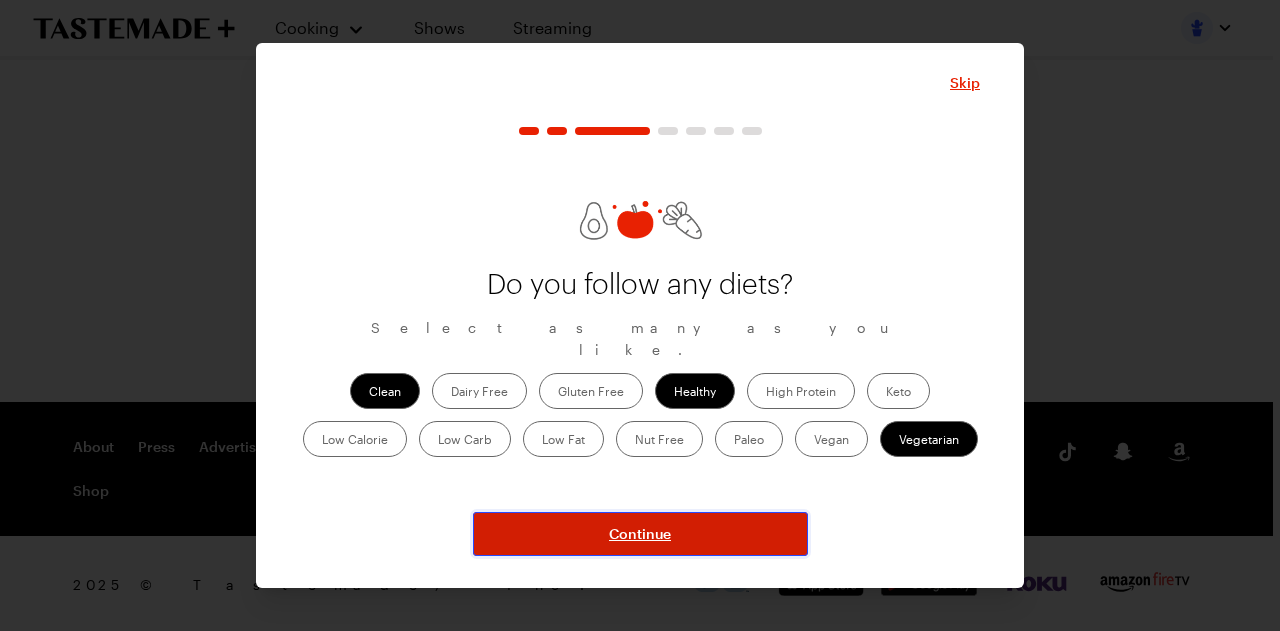 click on "Continue" at bounding box center [640, 534] 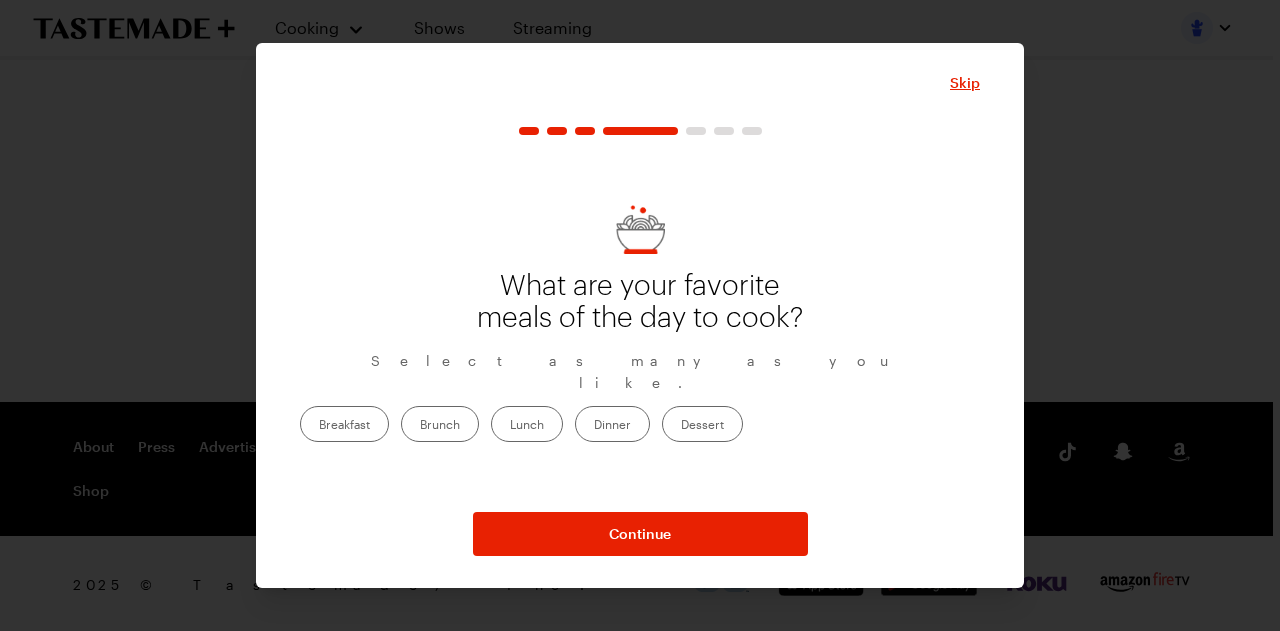 click on "Breakfast" at bounding box center (344, 424) 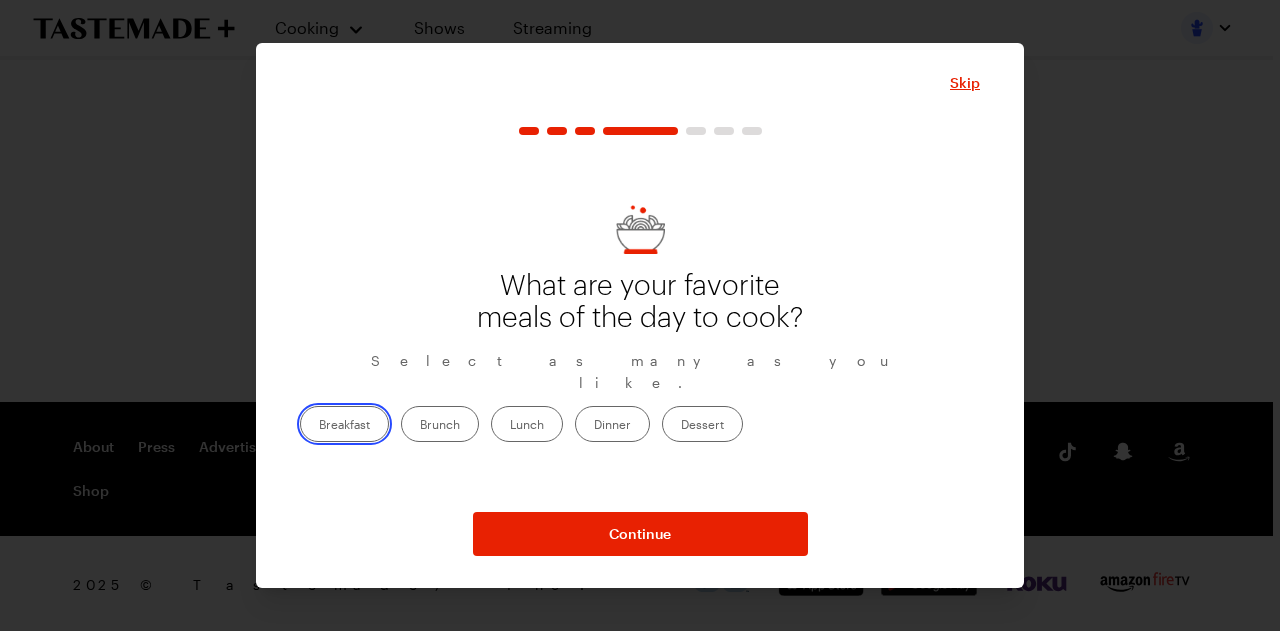 click on "Breakfast" at bounding box center (319, 426) 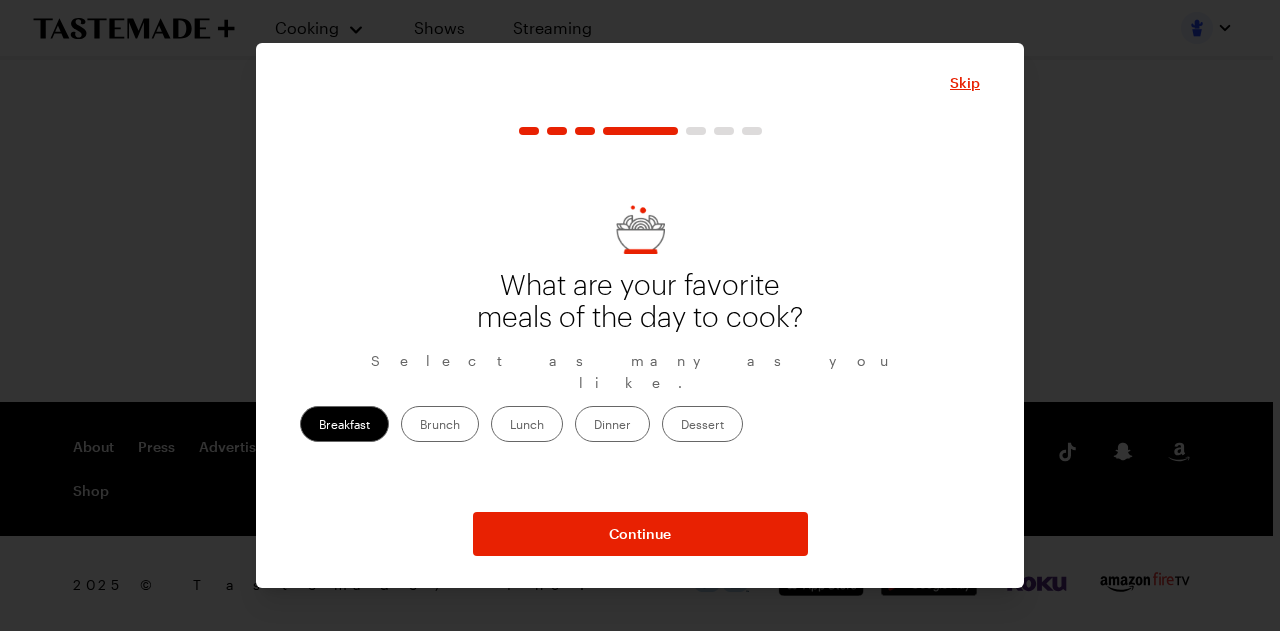 click on "Brunch" at bounding box center [440, 424] 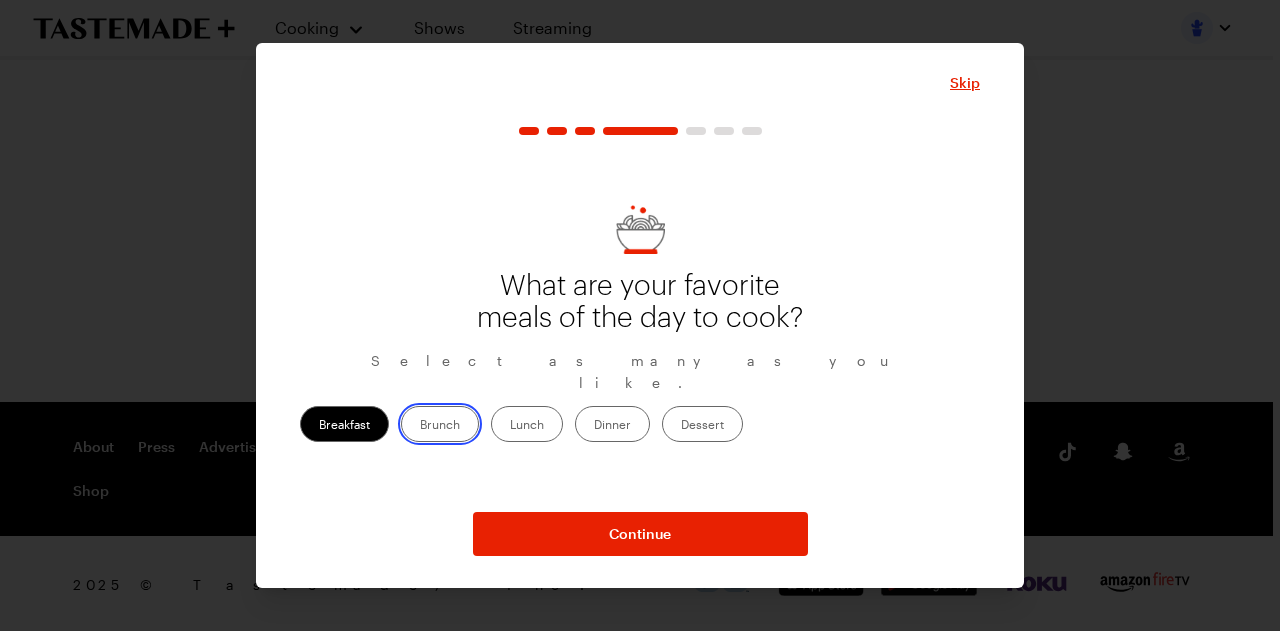 click on "Brunch" at bounding box center (420, 426) 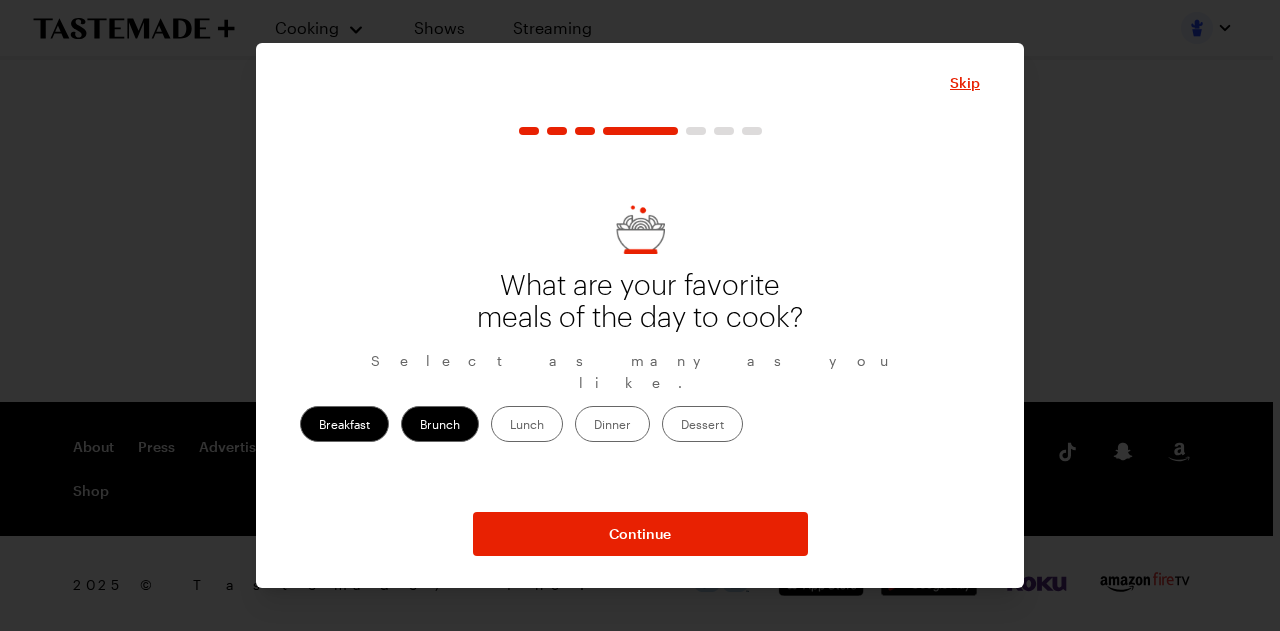 click on "Lunch" at bounding box center (527, 424) 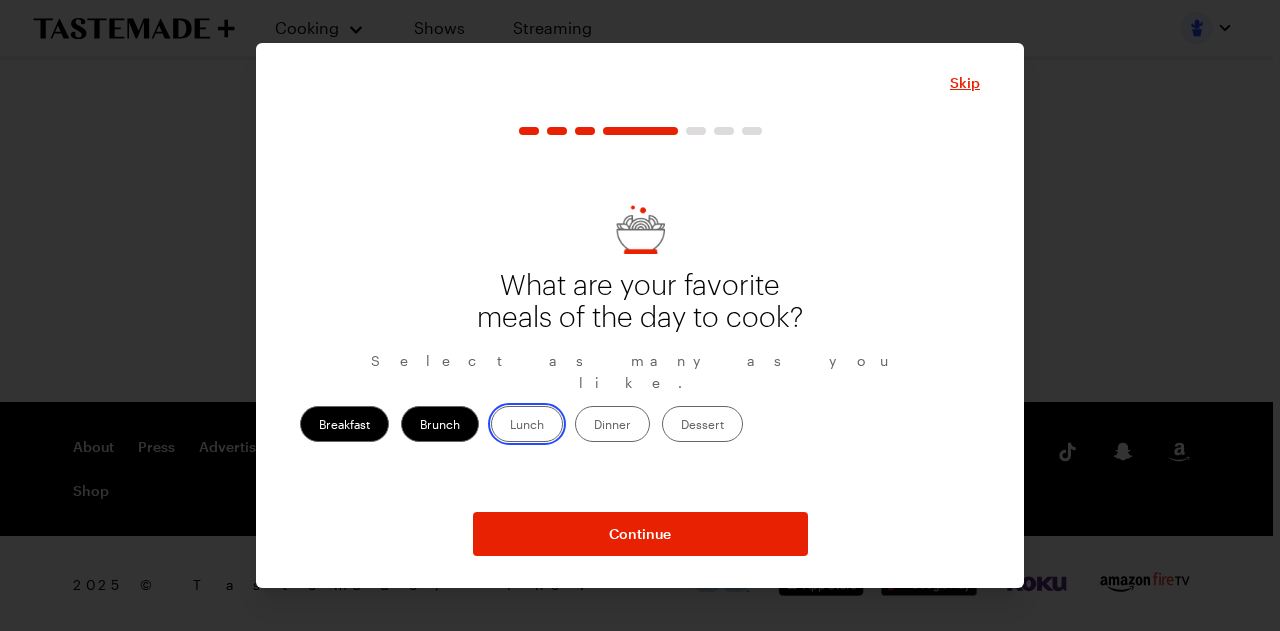 click on "Lunch" at bounding box center (510, 426) 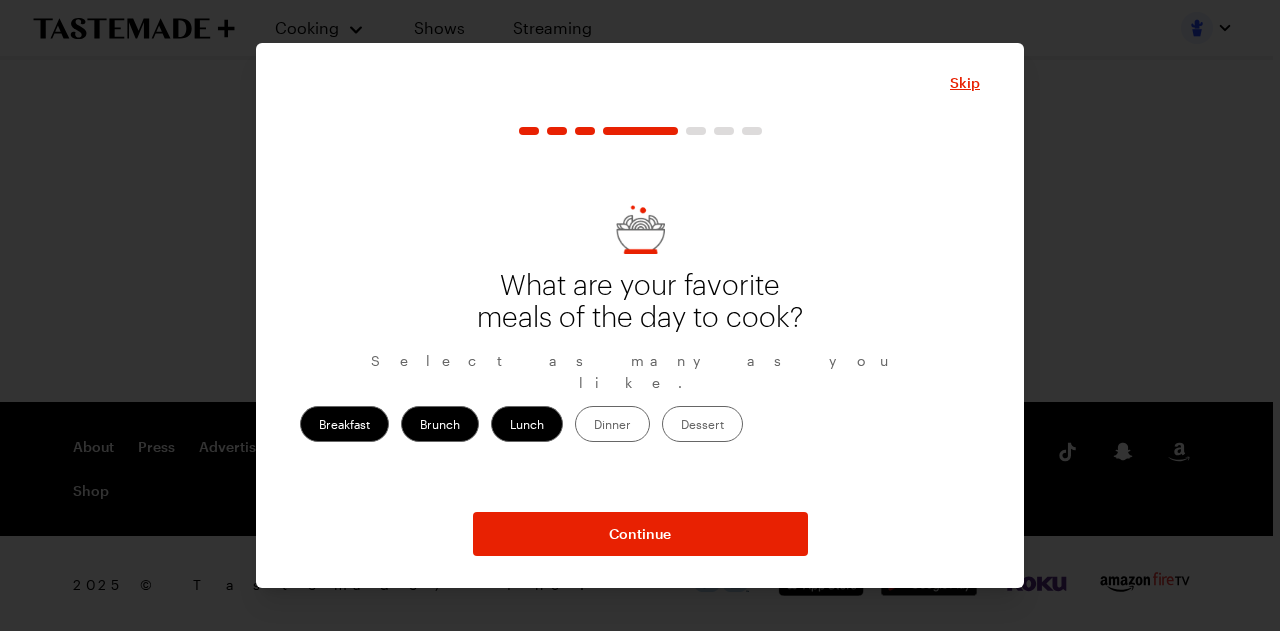 click on "Dinner" at bounding box center [612, 424] 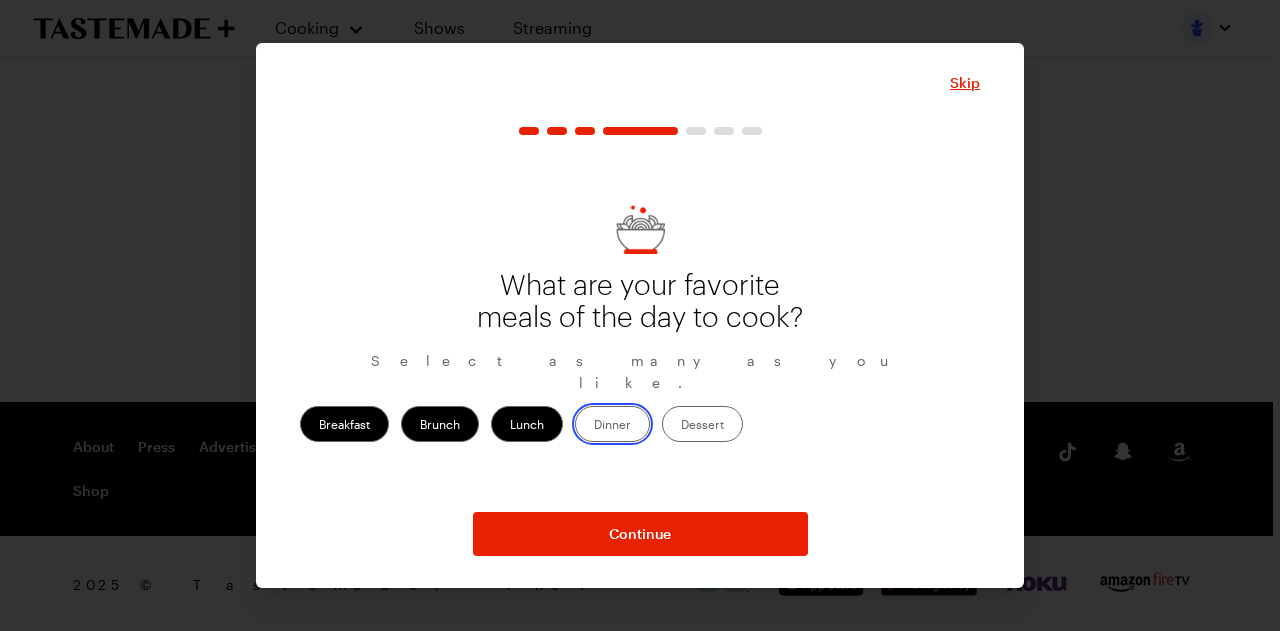 click on "Dinner" at bounding box center [594, 426] 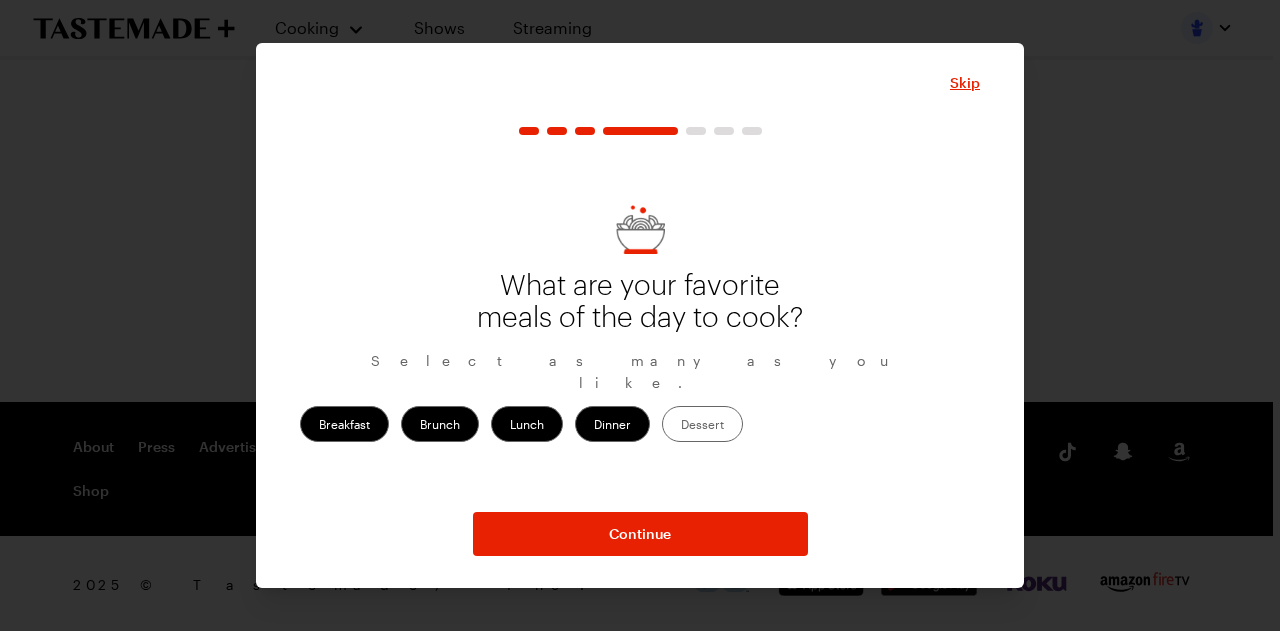 click on "Dessert" at bounding box center (702, 424) 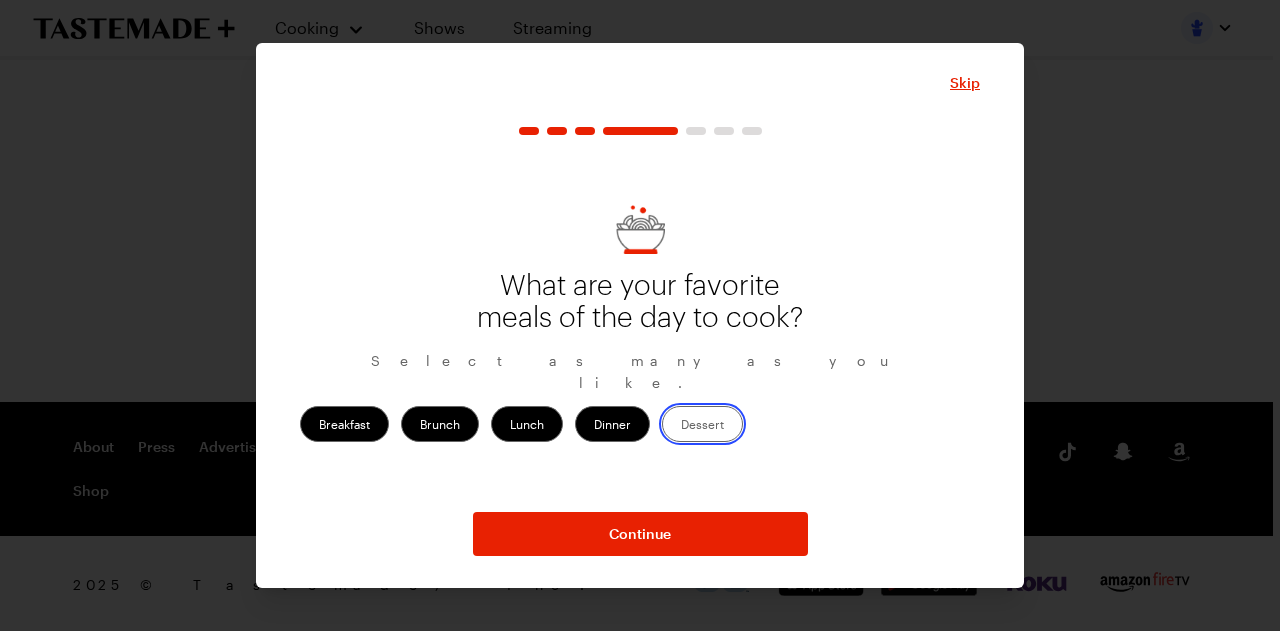 click on "Dessert" at bounding box center [681, 426] 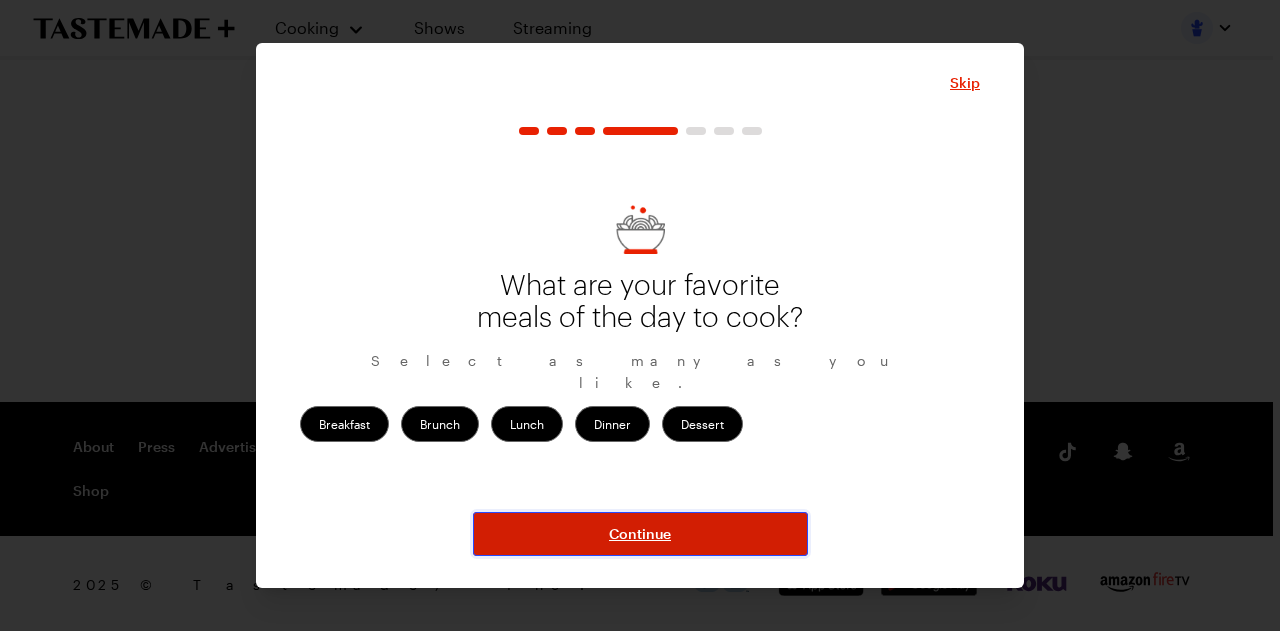 click on "Continue" at bounding box center [640, 534] 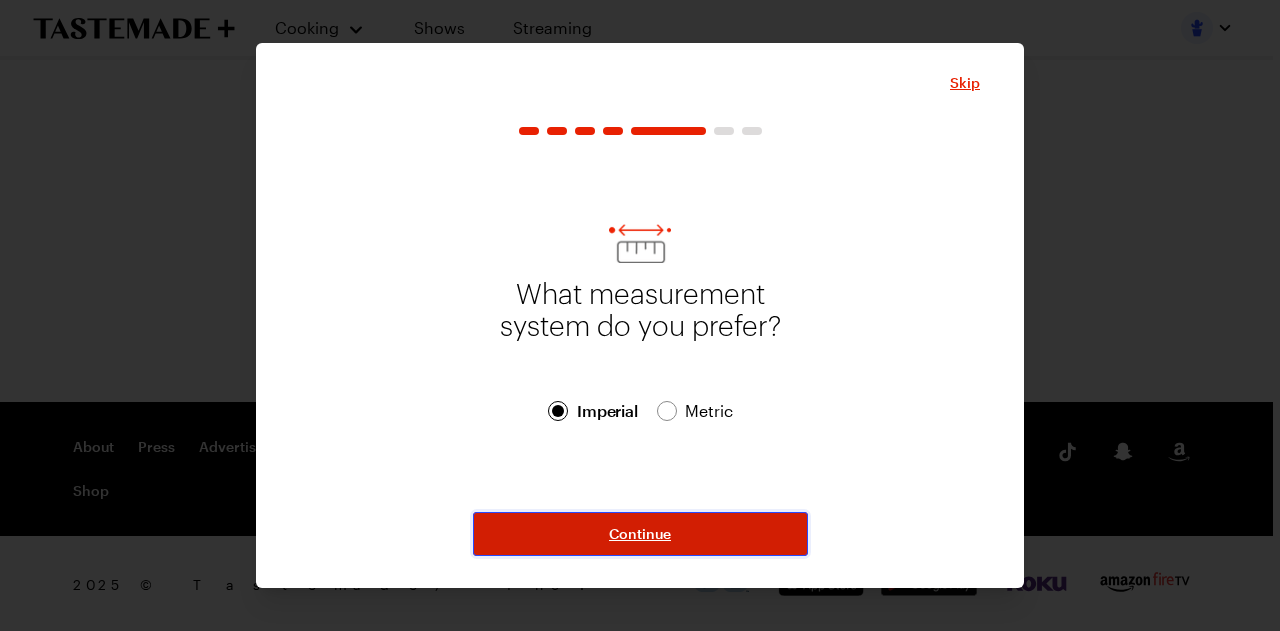 click on "Continue" at bounding box center [640, 534] 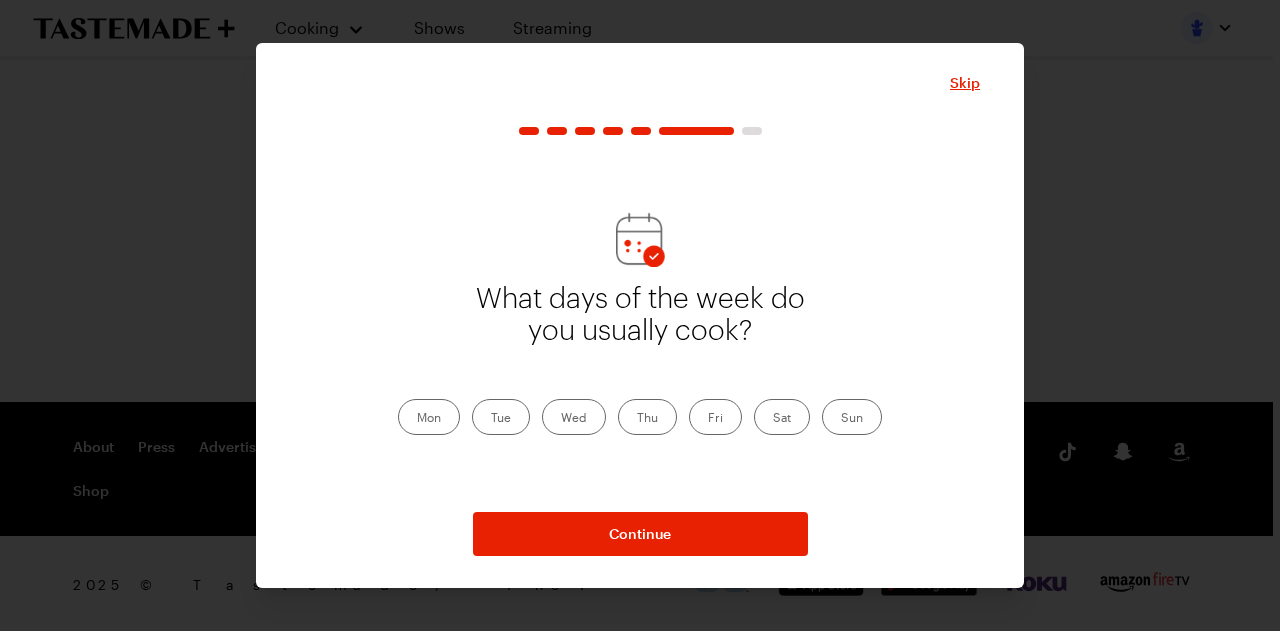 click on "Sun" at bounding box center (852, 417) 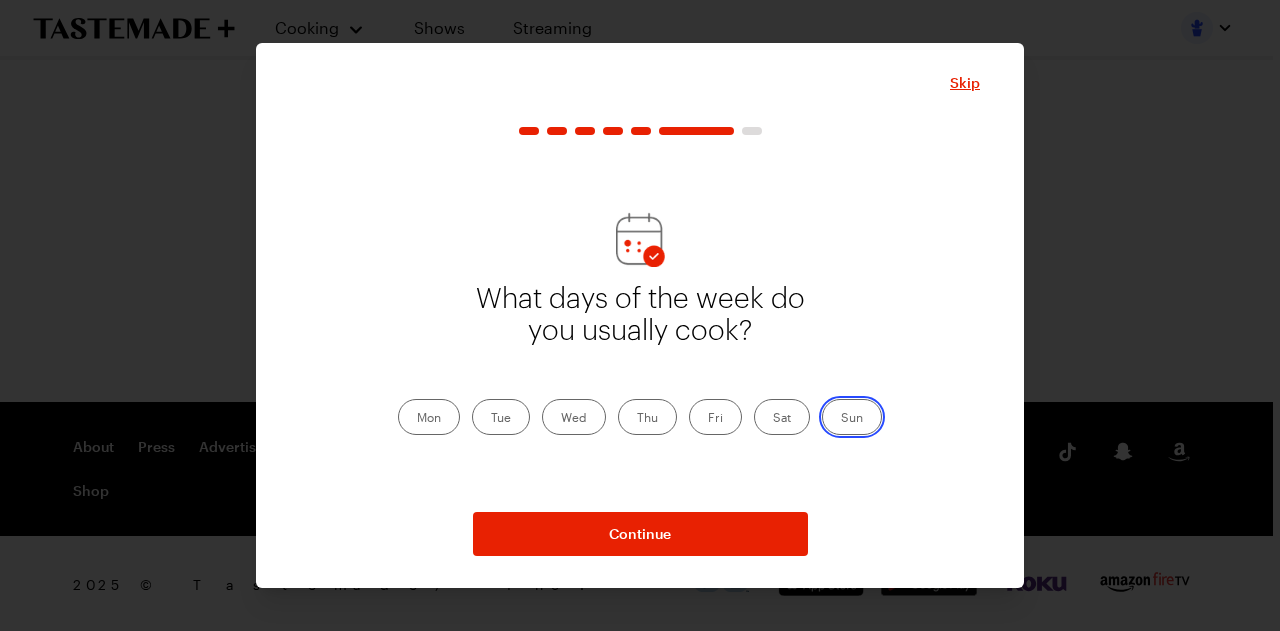click on "Sun" at bounding box center (841, 419) 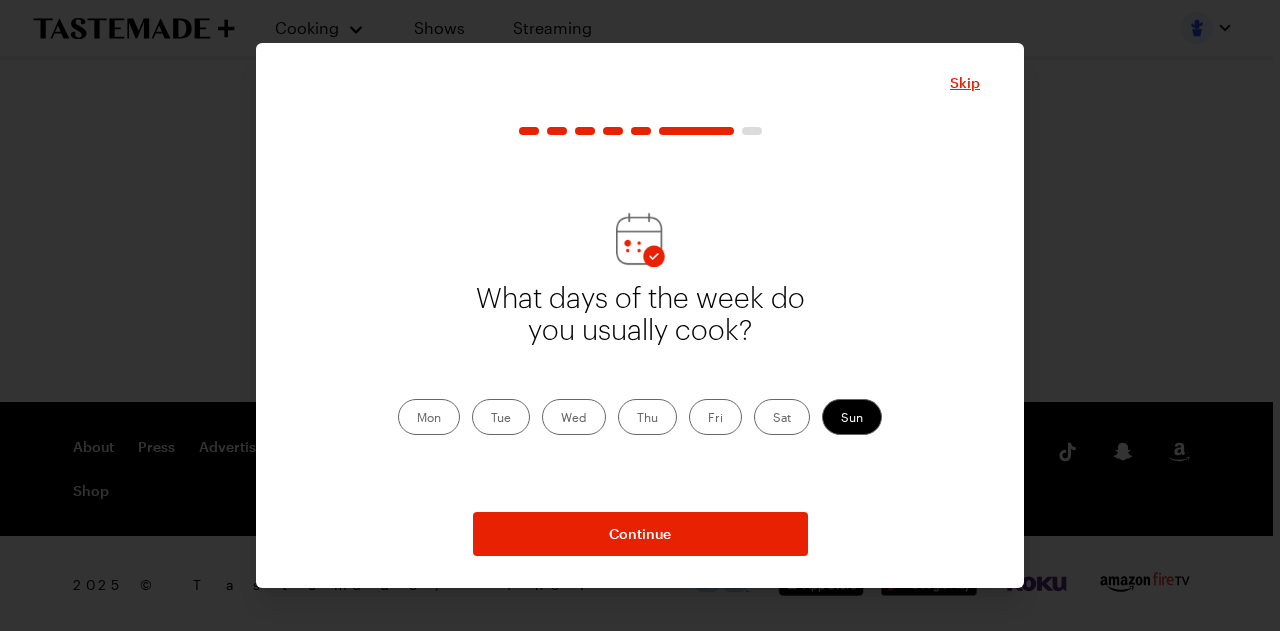 click on "Mon" at bounding box center [429, 417] 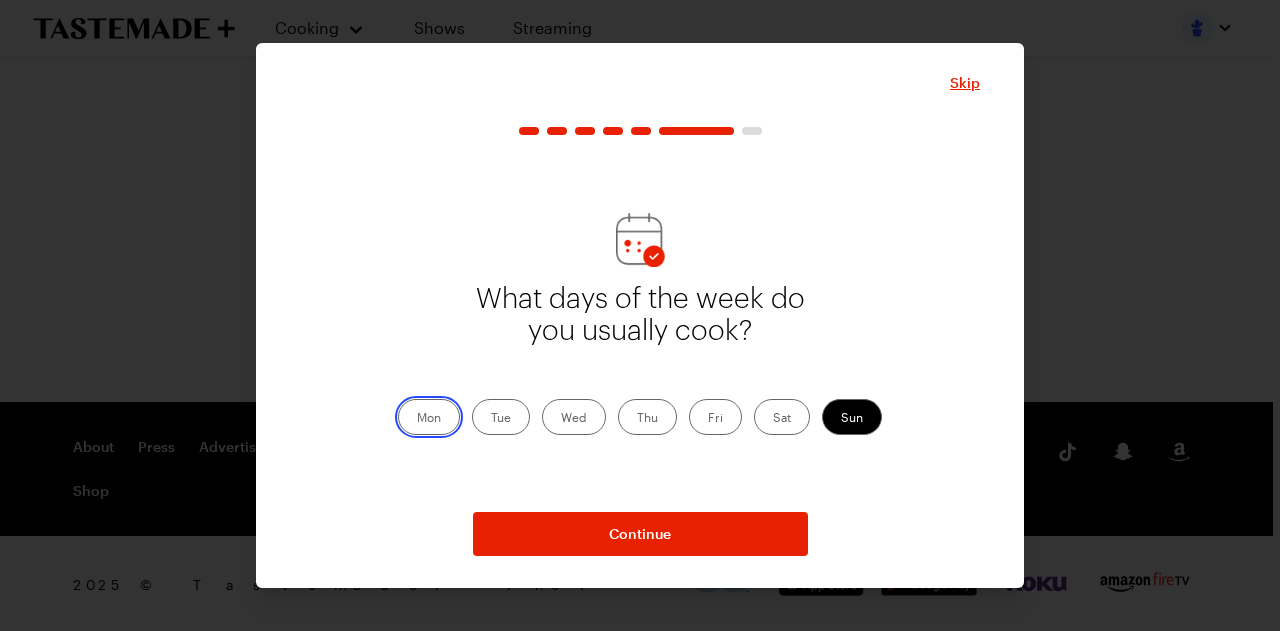 click on "Mon" at bounding box center [417, 419] 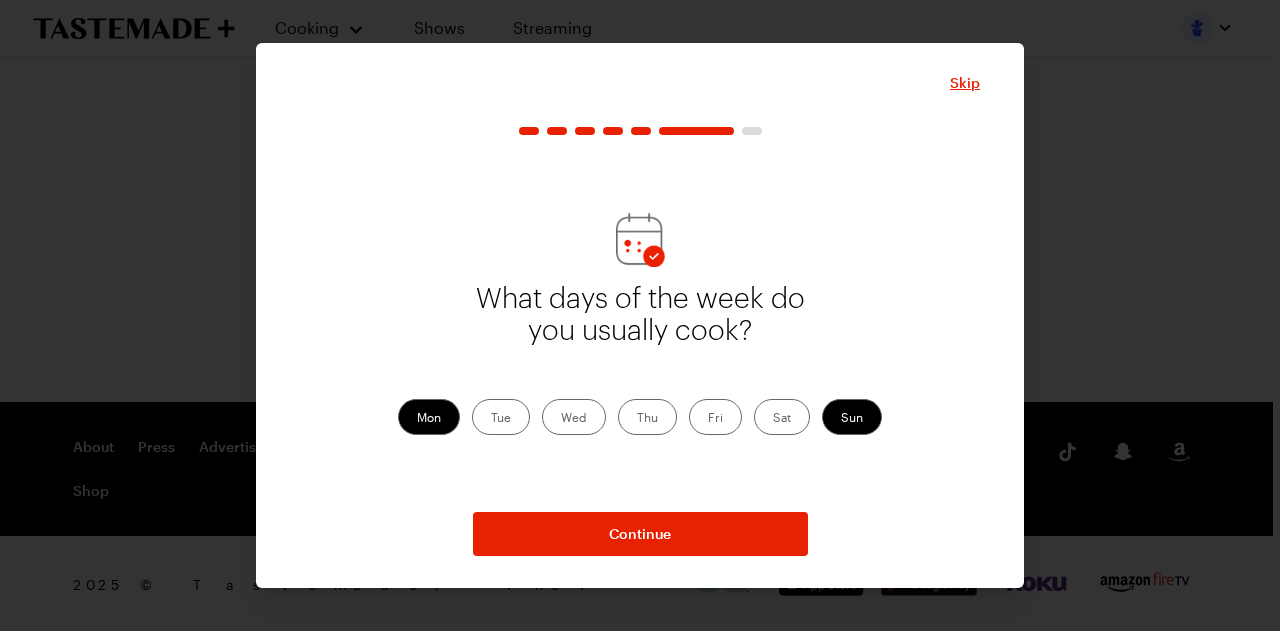 click on "Thu" at bounding box center (647, 417) 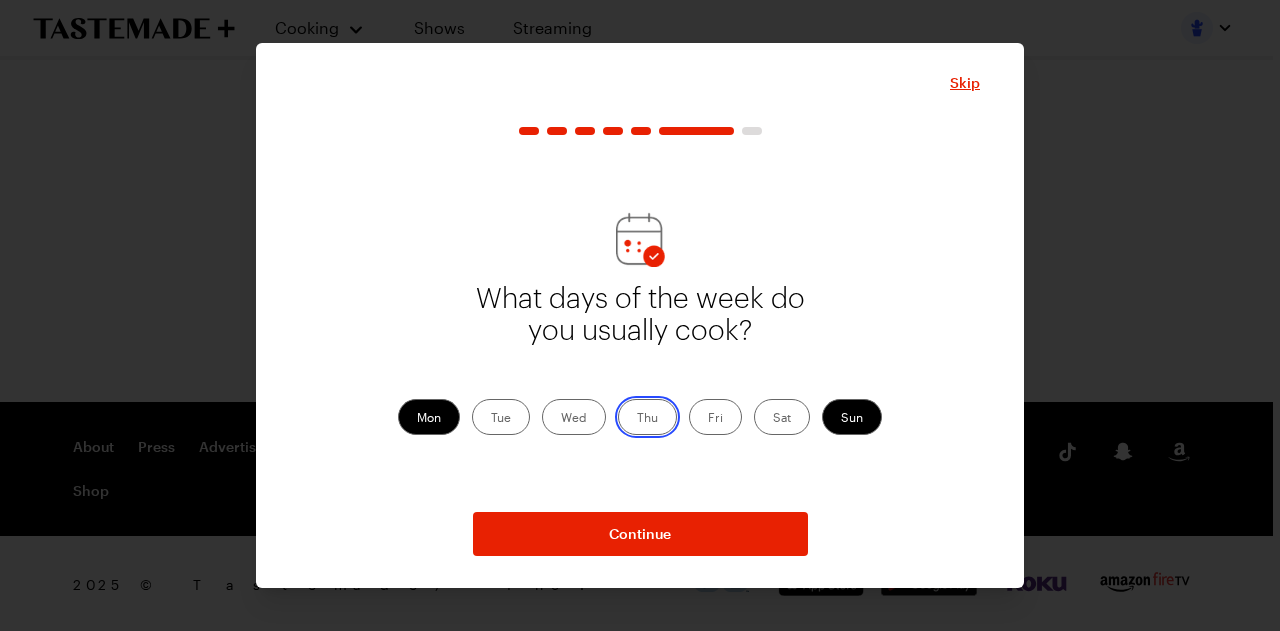 click on "Thu" at bounding box center (637, 419) 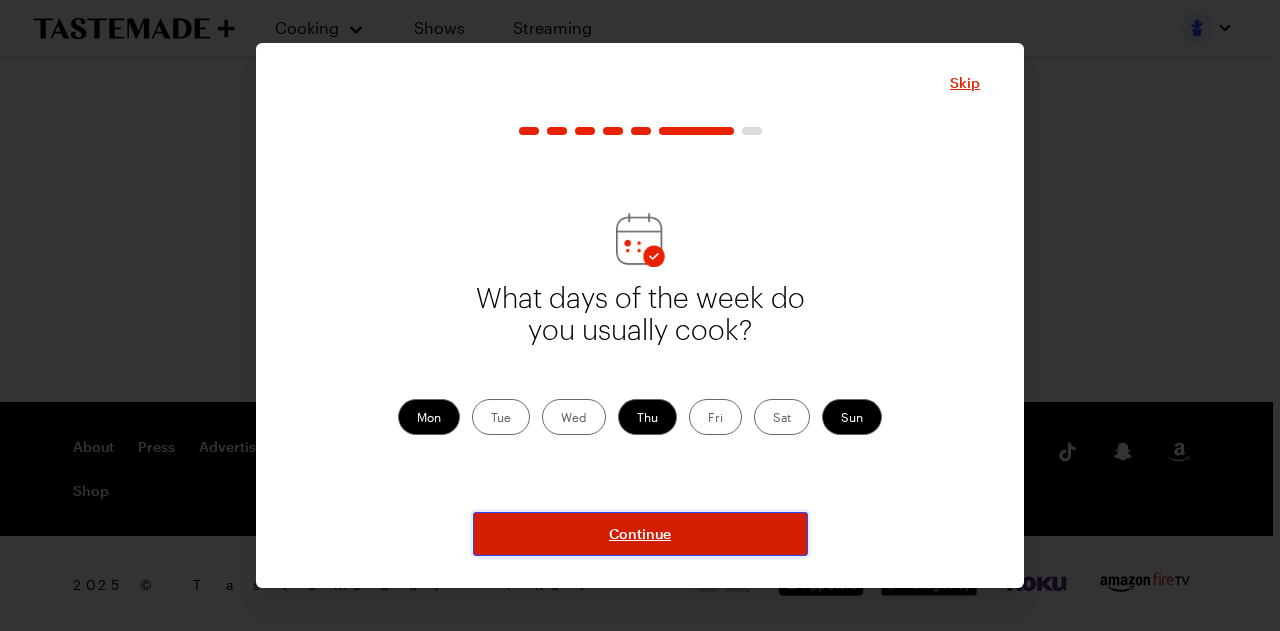 click on "Continue" at bounding box center [640, 534] 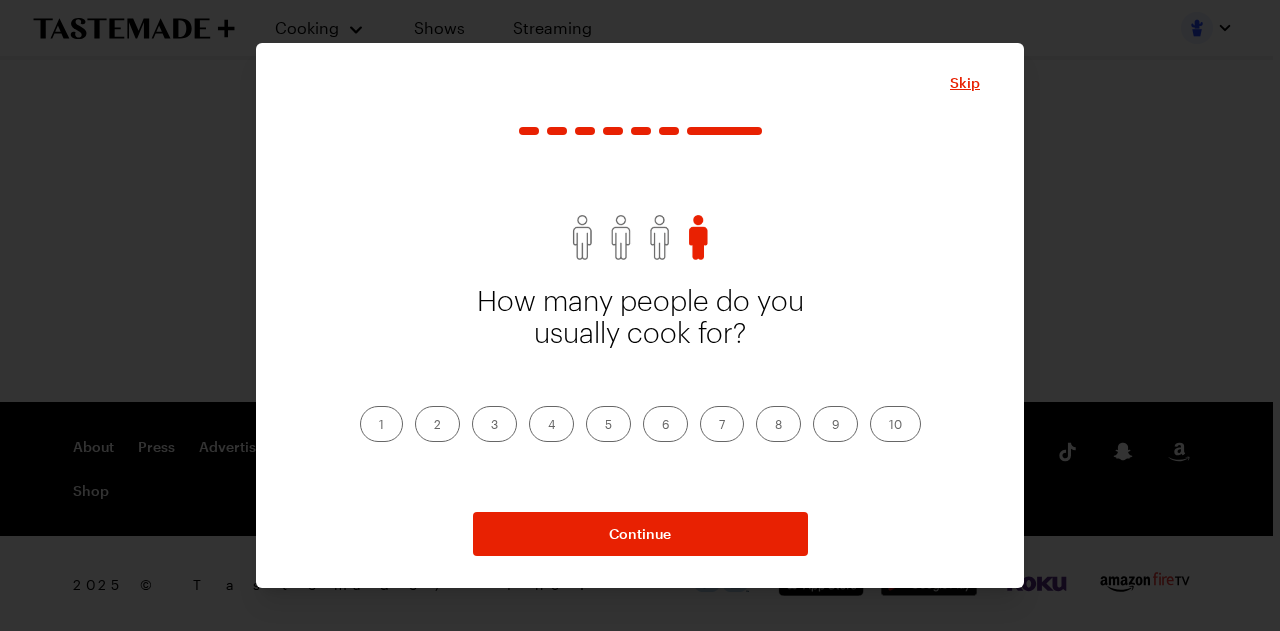 click on "1" at bounding box center (381, 424) 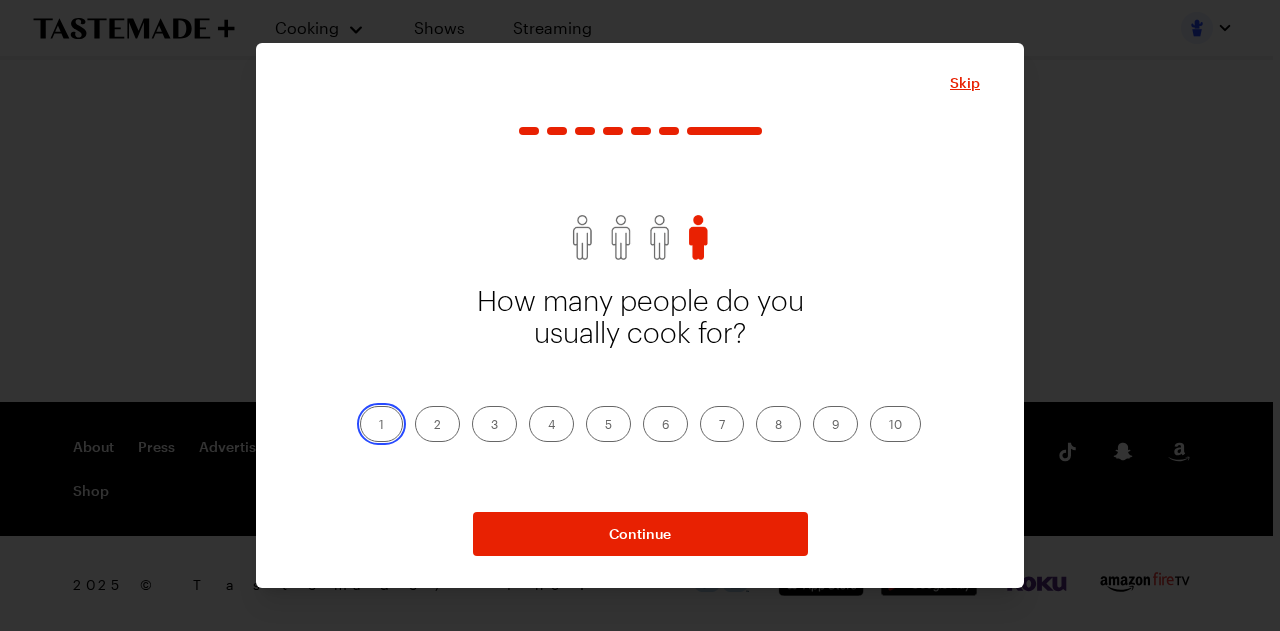 click on "1" at bounding box center [379, 426] 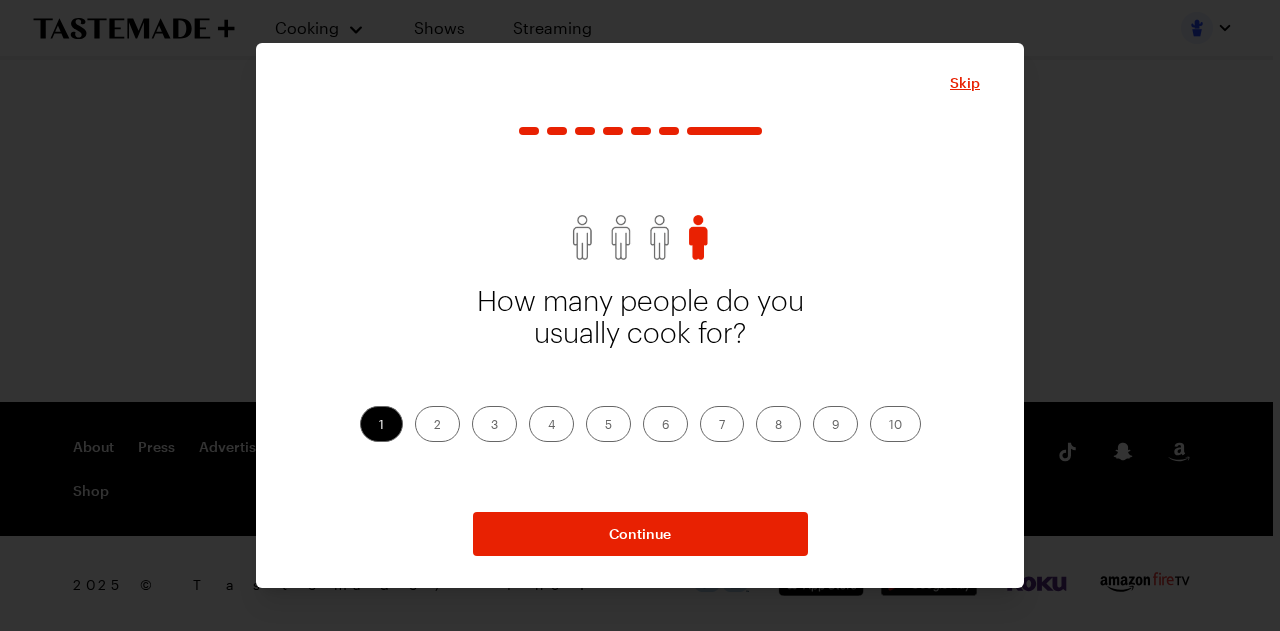 click on "2" at bounding box center (437, 424) 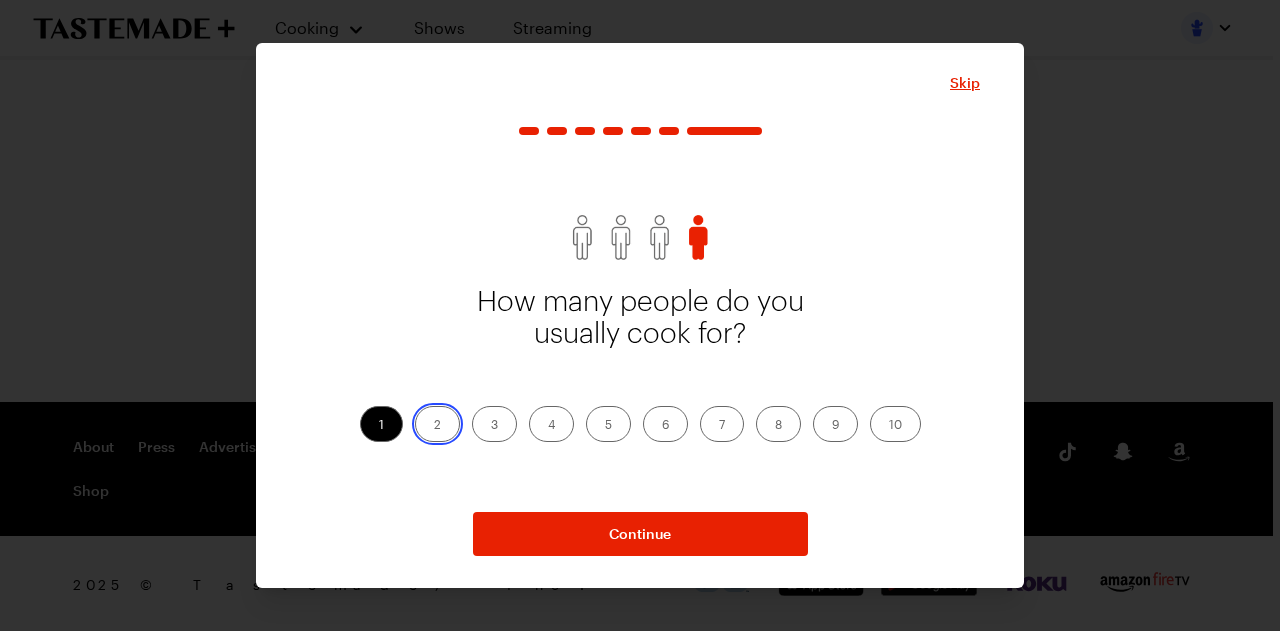 click on "2" at bounding box center (434, 426) 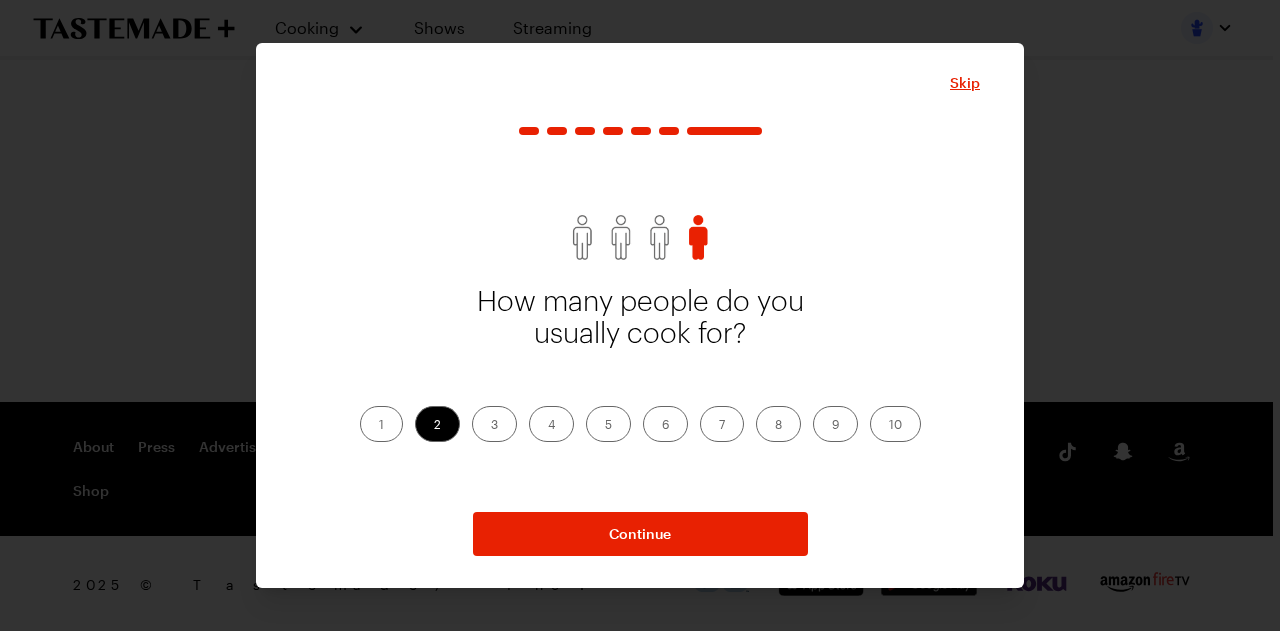 click on "1" at bounding box center [381, 424] 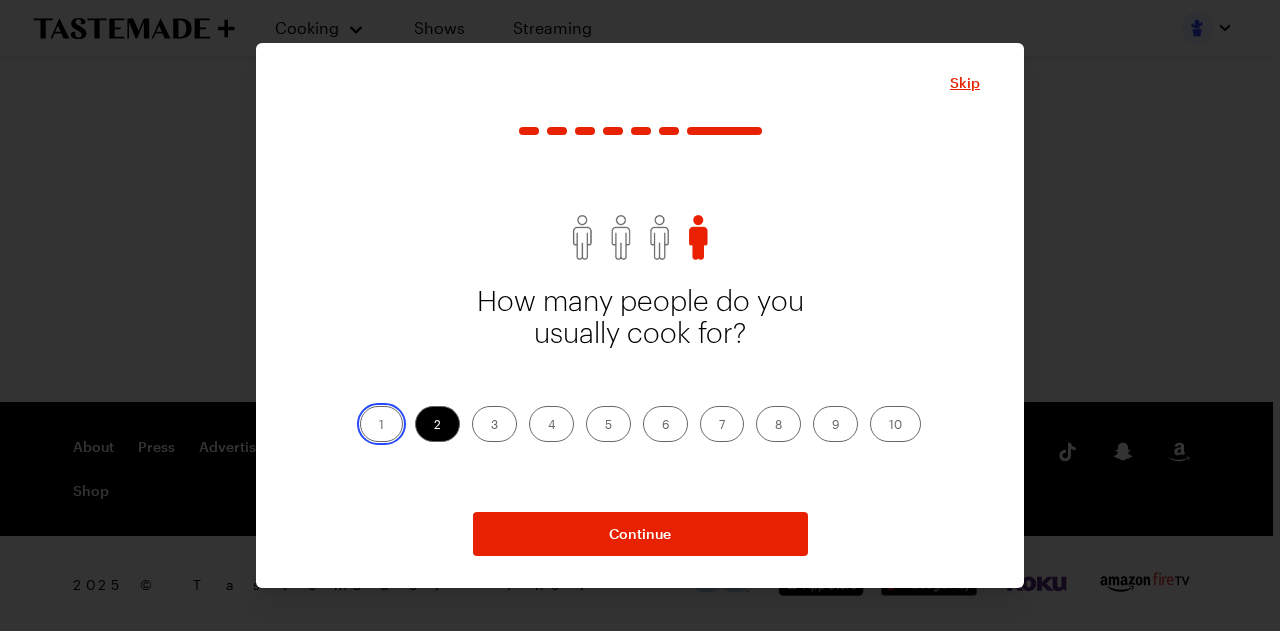 click on "1" at bounding box center [379, 426] 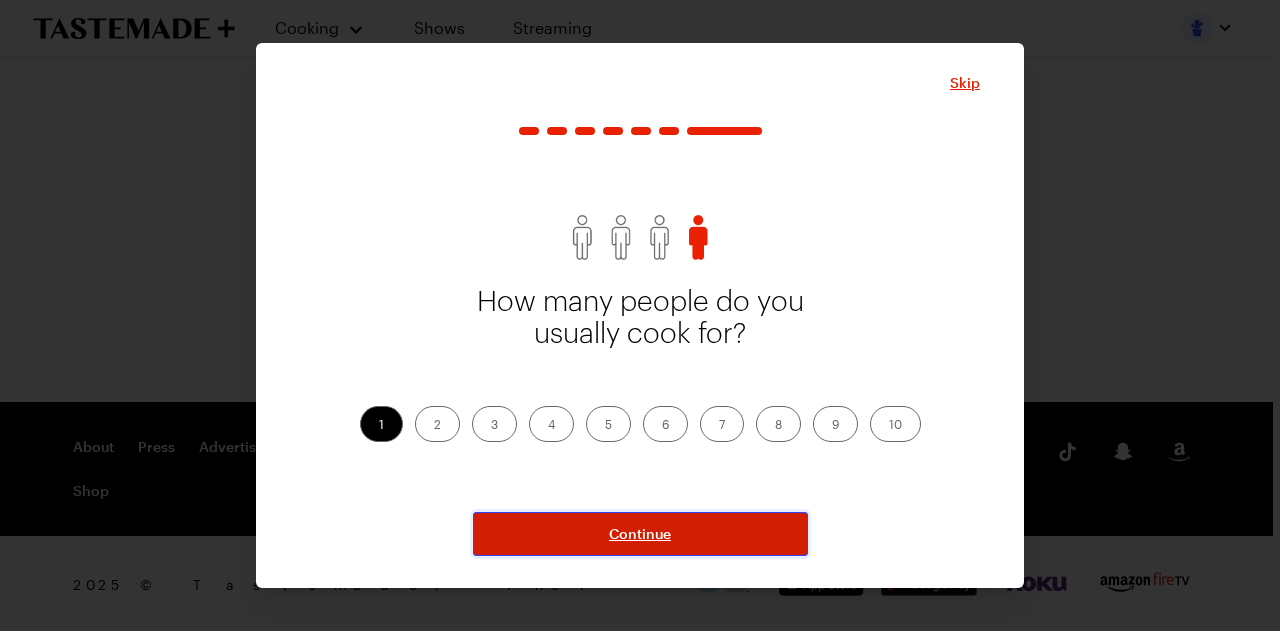 click on "Continue" at bounding box center [640, 534] 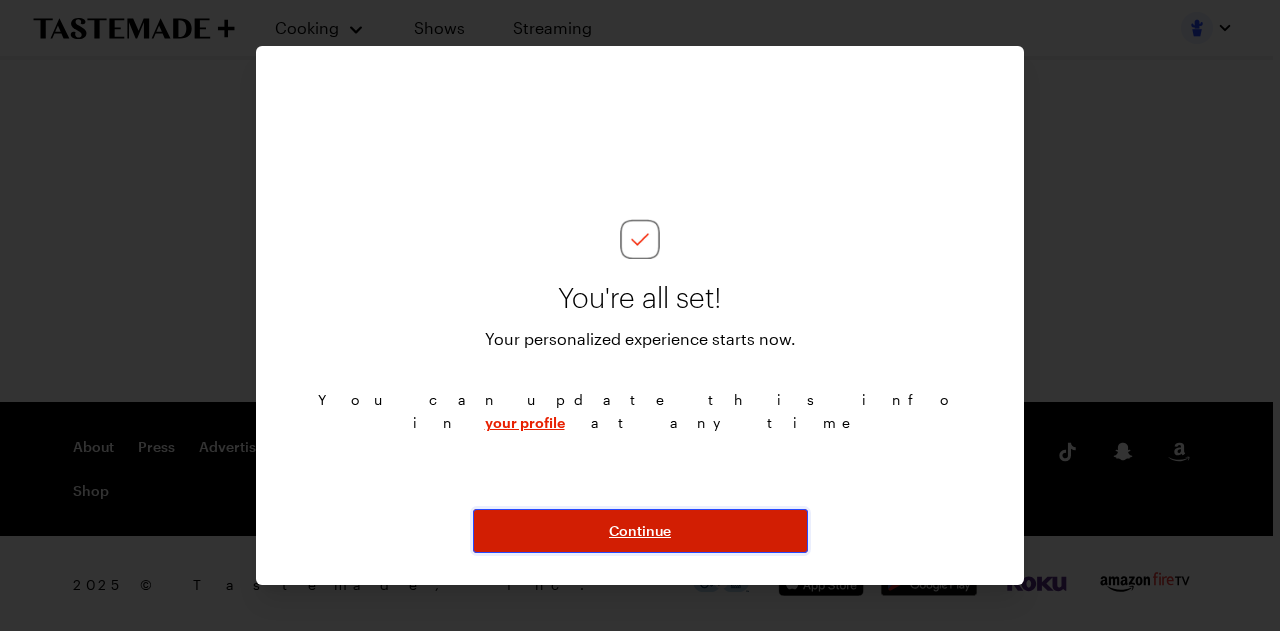 click on "Continue" at bounding box center (640, 531) 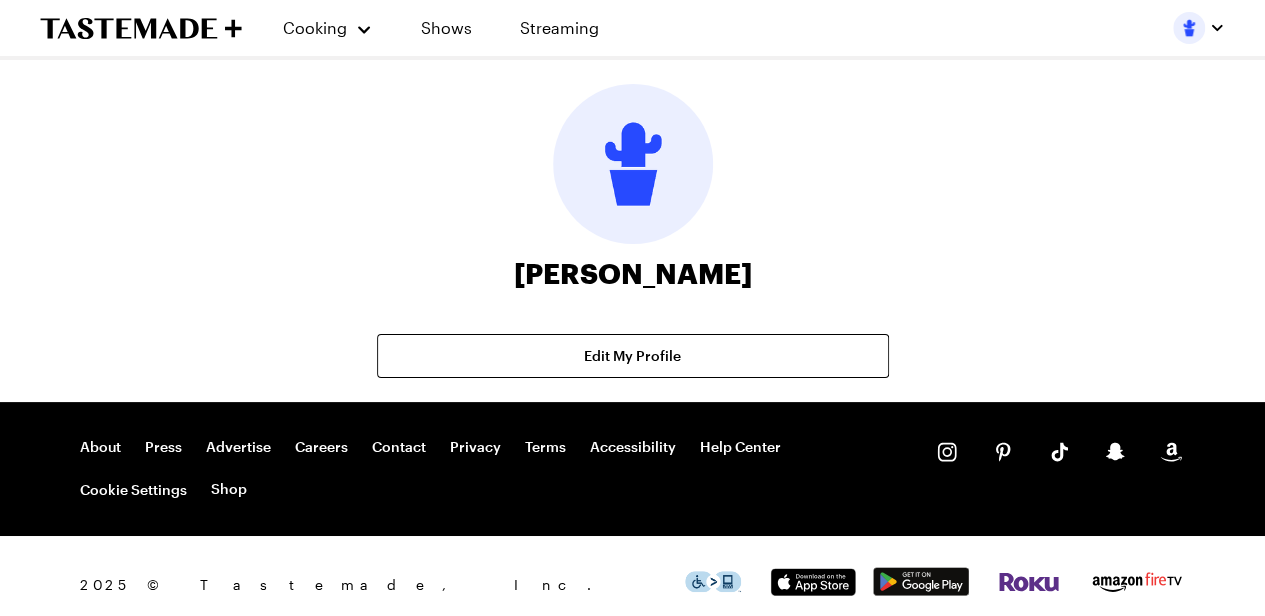 drag, startPoint x: 647, startPoint y: 143, endPoint x: 630, endPoint y: 140, distance: 17.262676 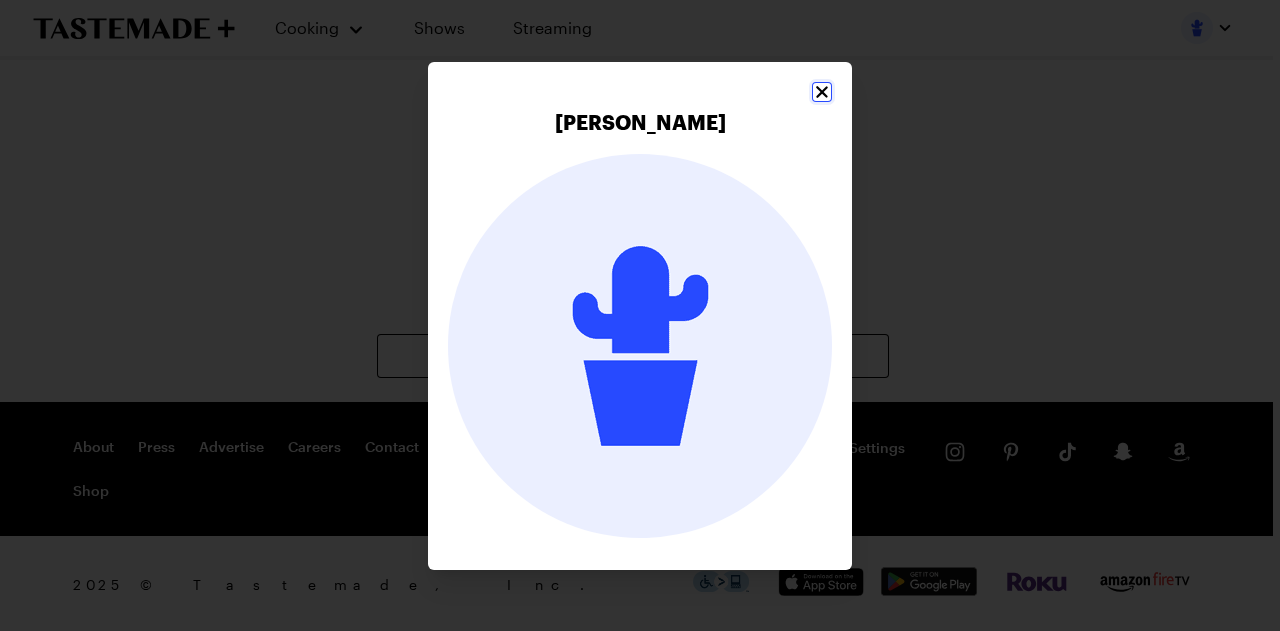 click 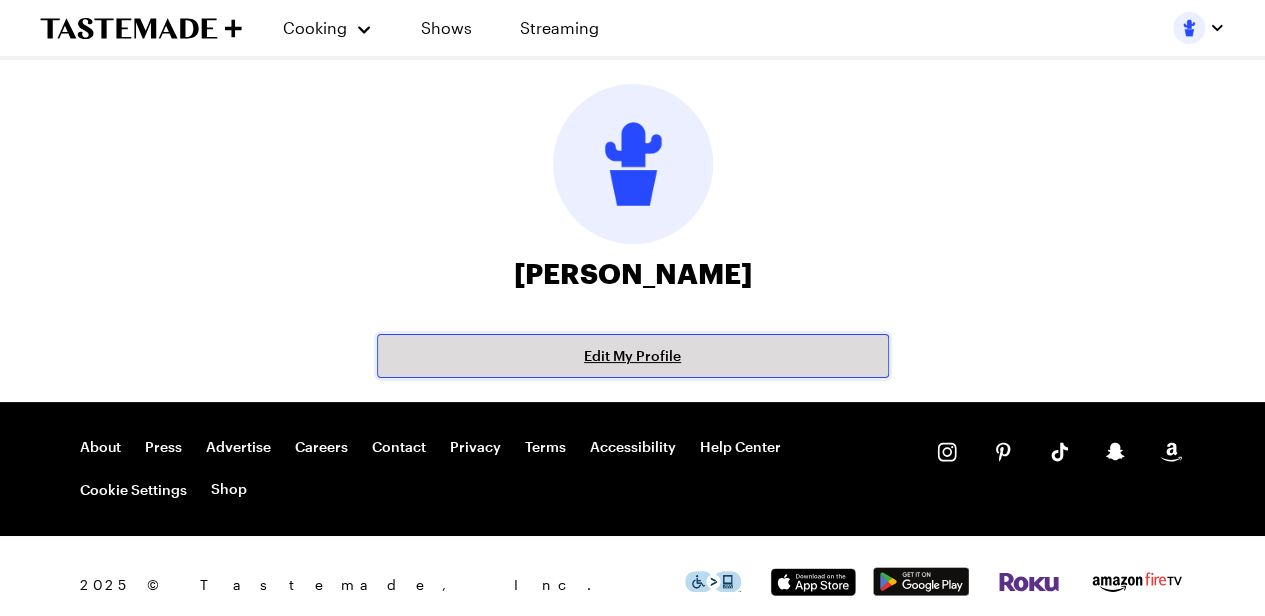 click on "Edit My Profile" at bounding box center [632, 356] 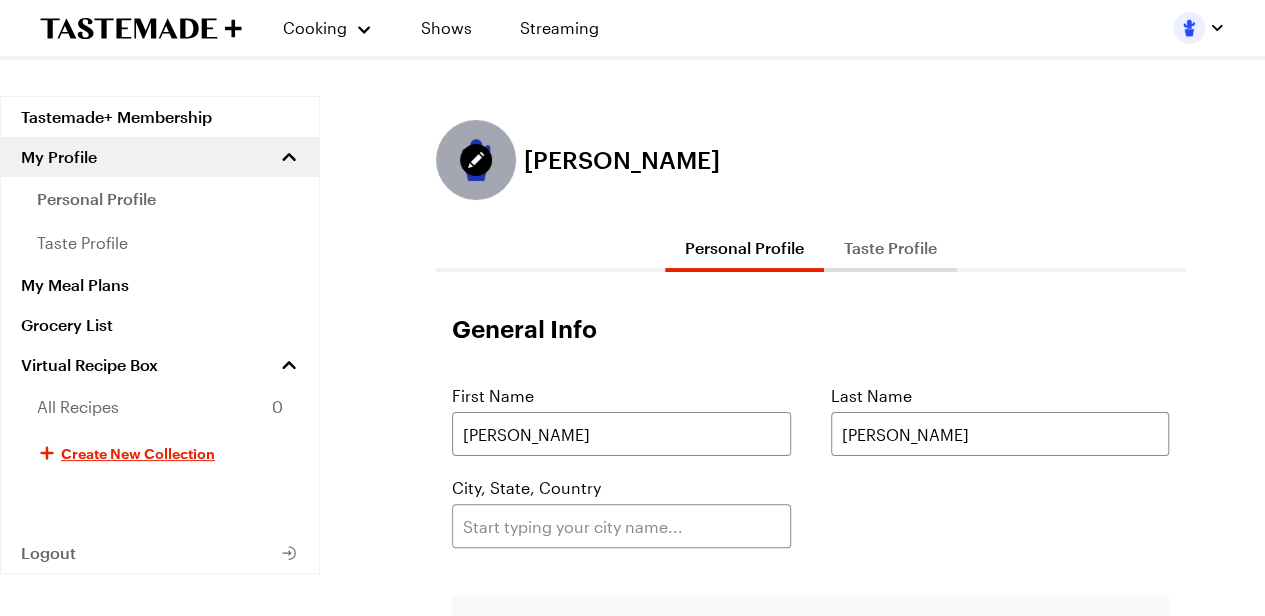 click at bounding box center (476, 160) 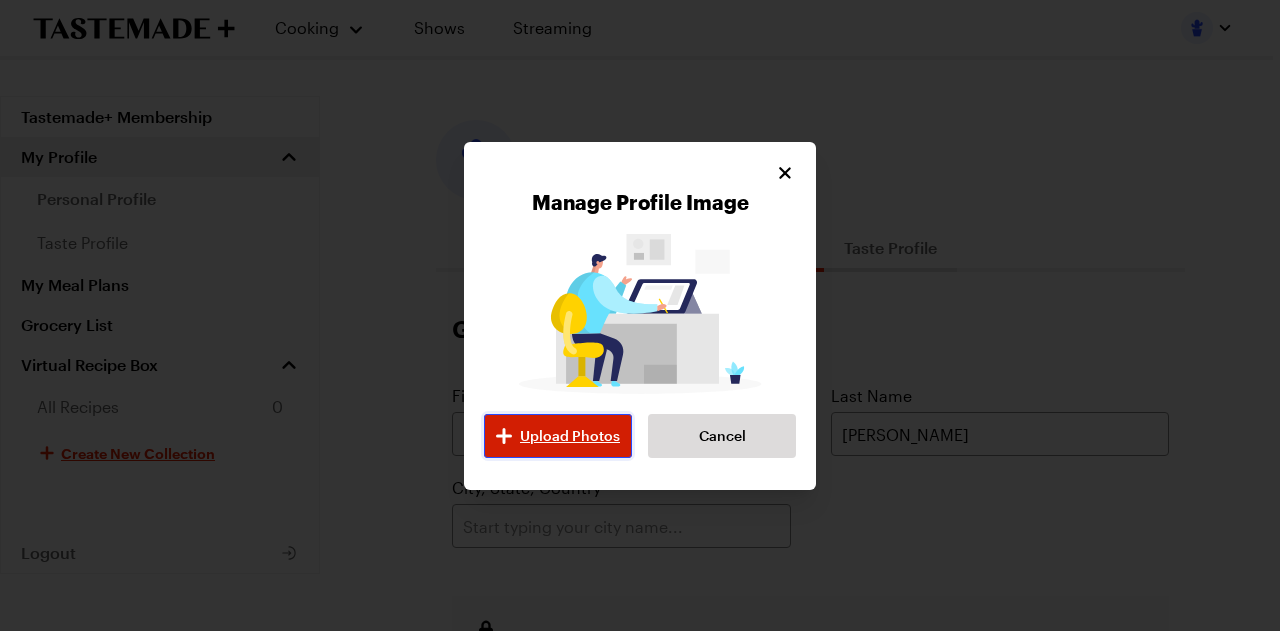 click on "Upload Photos" at bounding box center [570, 436] 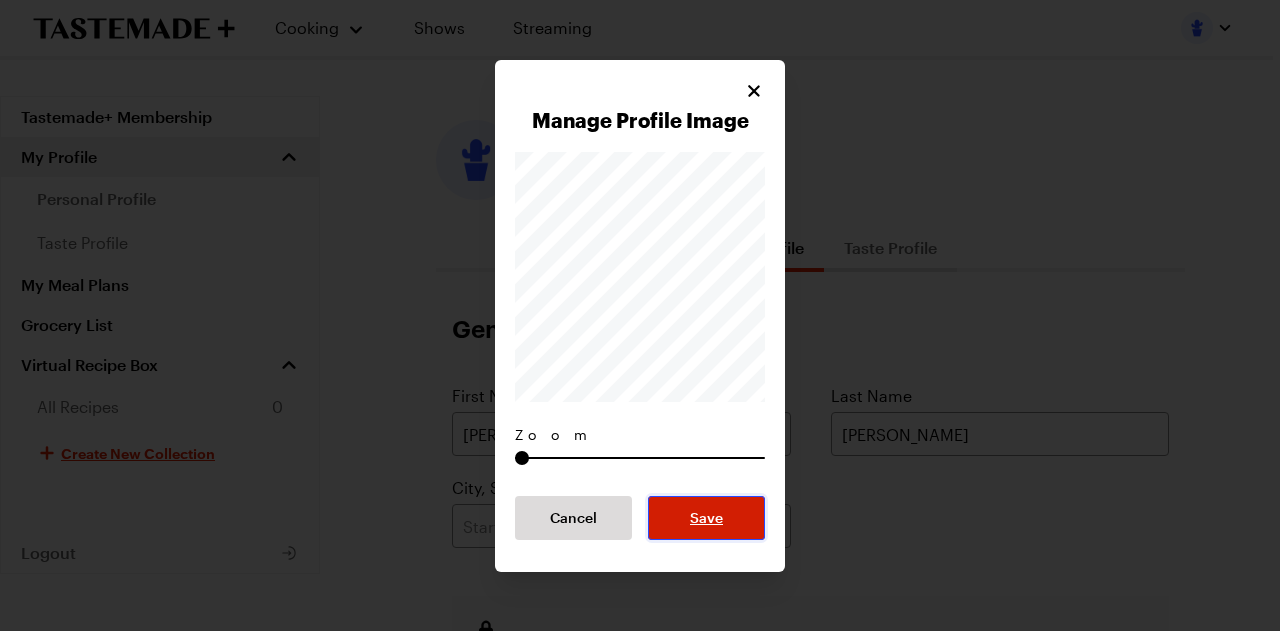 click on "Save" at bounding box center [706, 518] 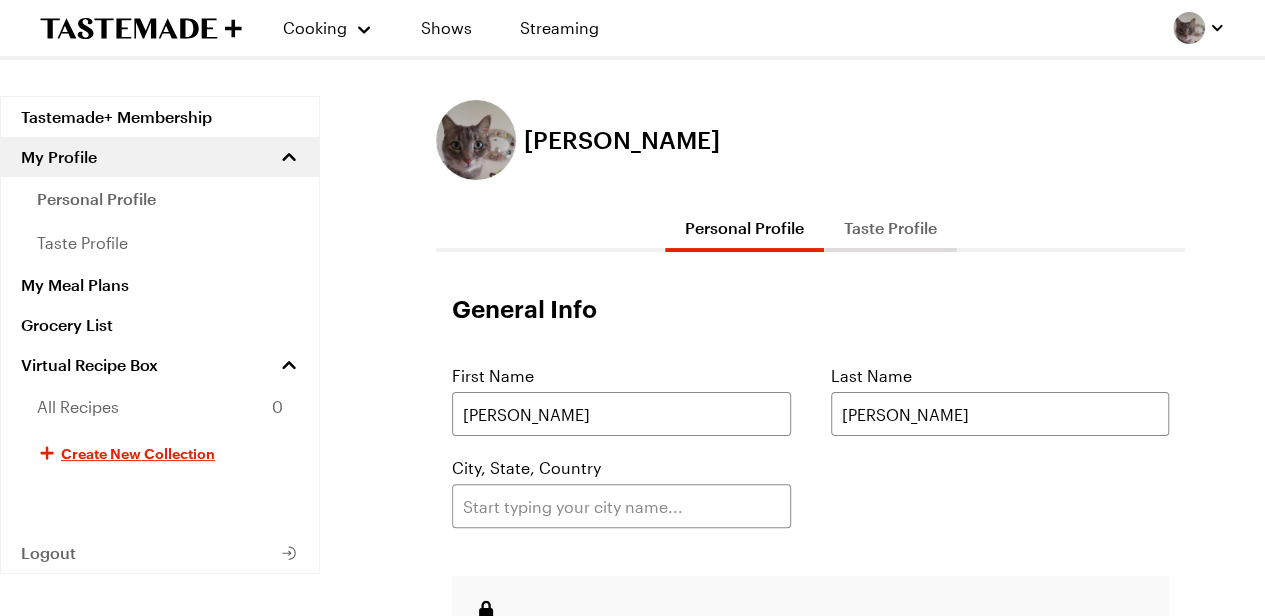 scroll, scrollTop: 0, scrollLeft: 0, axis: both 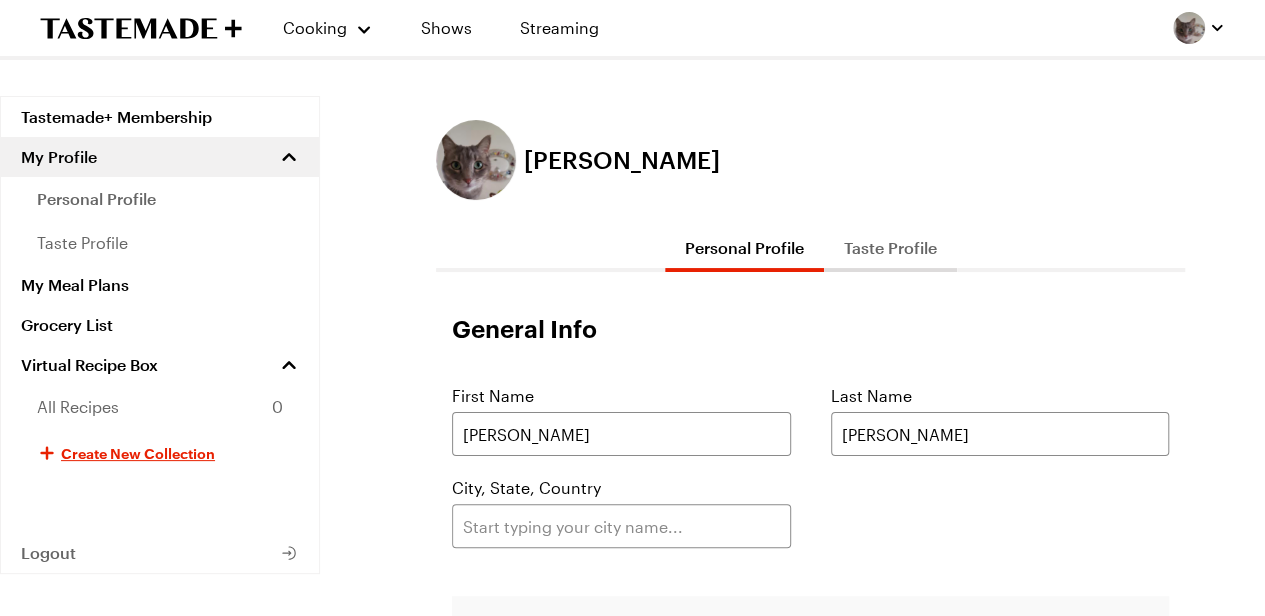 click on "Taste Profile" at bounding box center (890, 248) 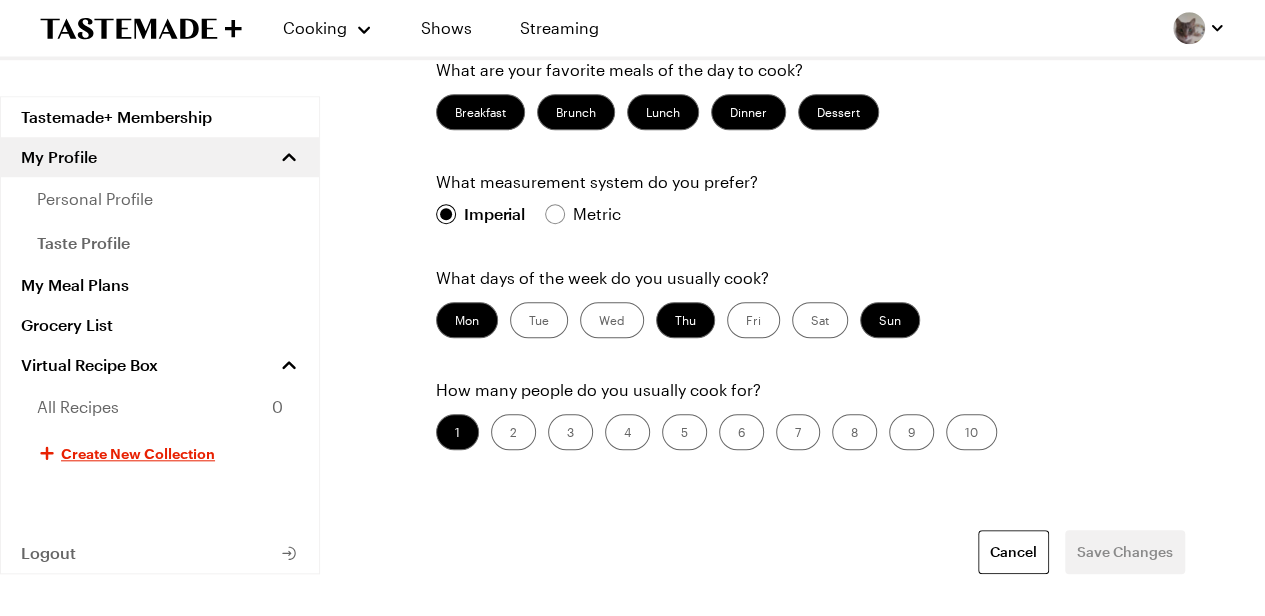 scroll, scrollTop: 731, scrollLeft: 7, axis: both 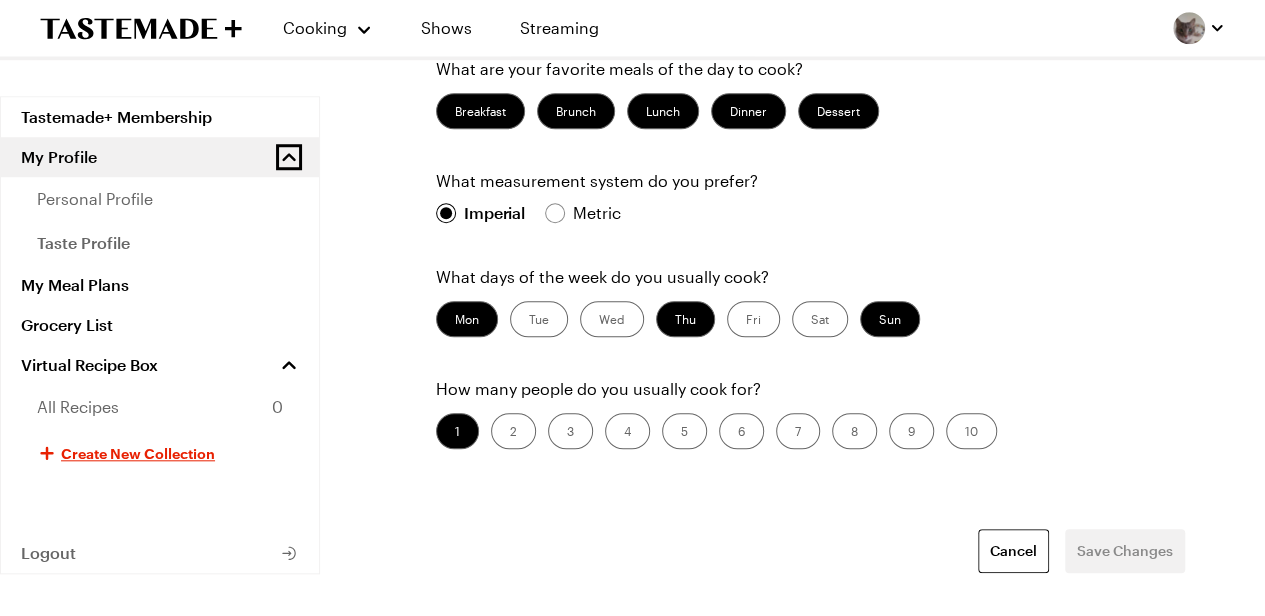 click 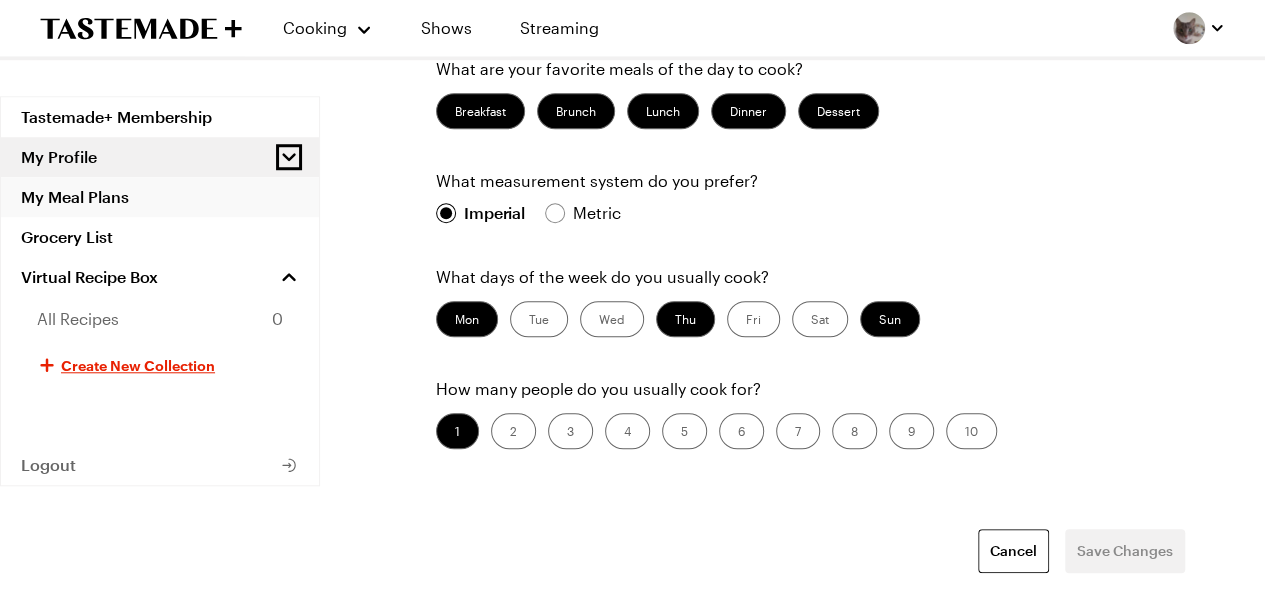 click on "My Meal Plans" at bounding box center (160, 197) 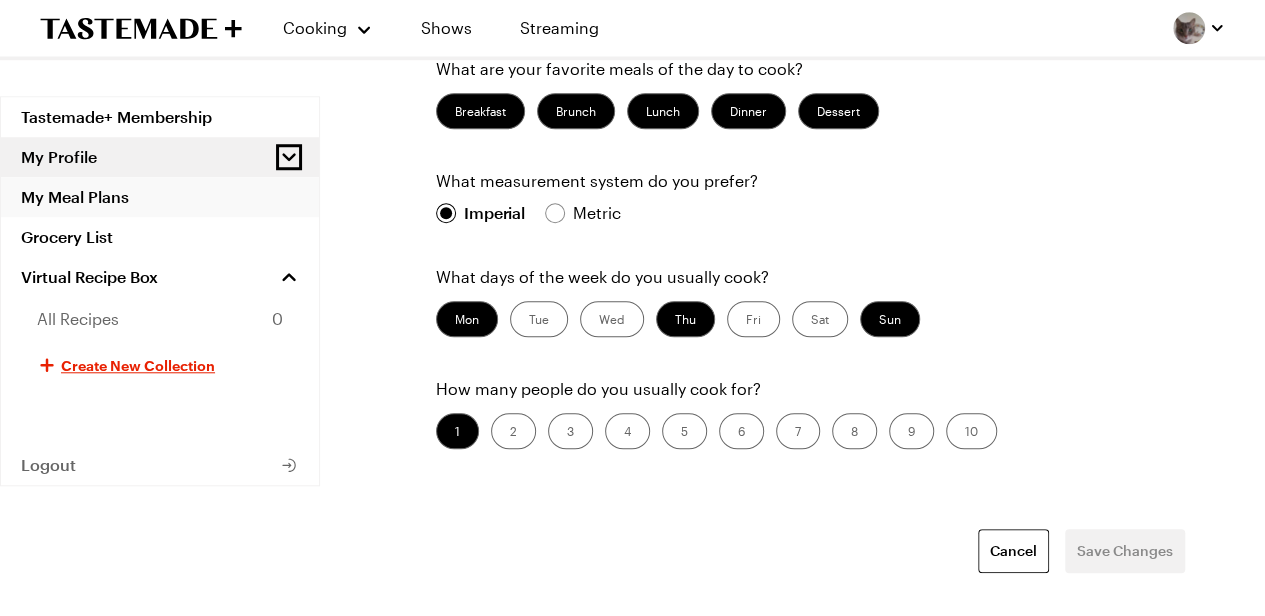click on "My Meal Plans" at bounding box center [160, 197] 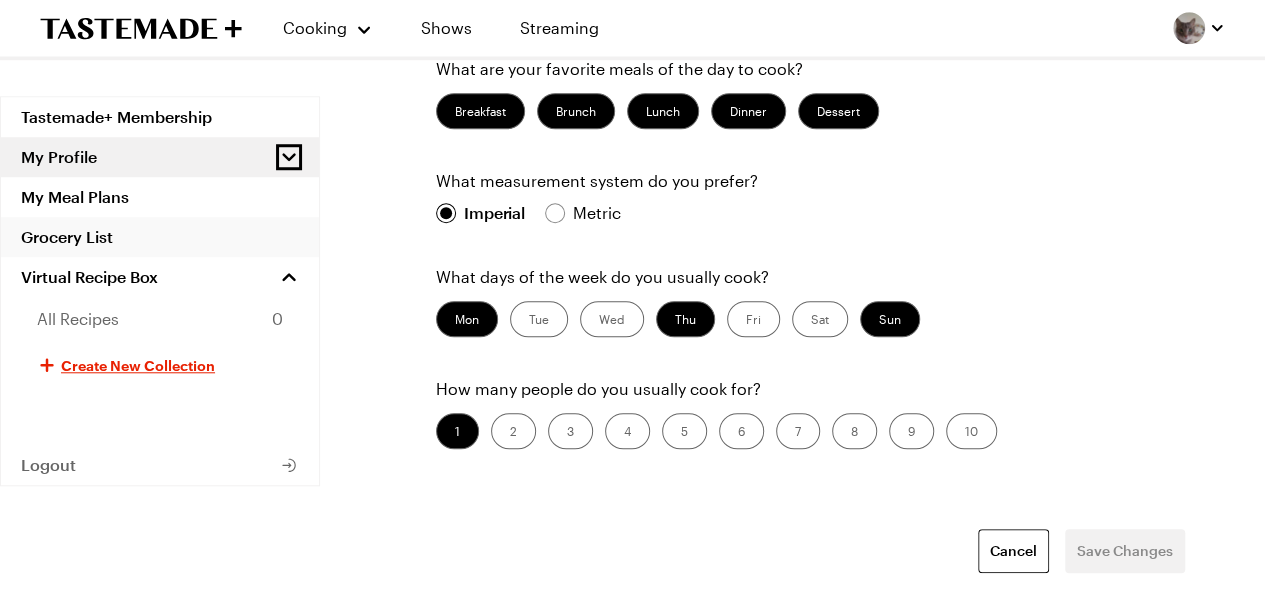 click on "Grocery List" at bounding box center (160, 237) 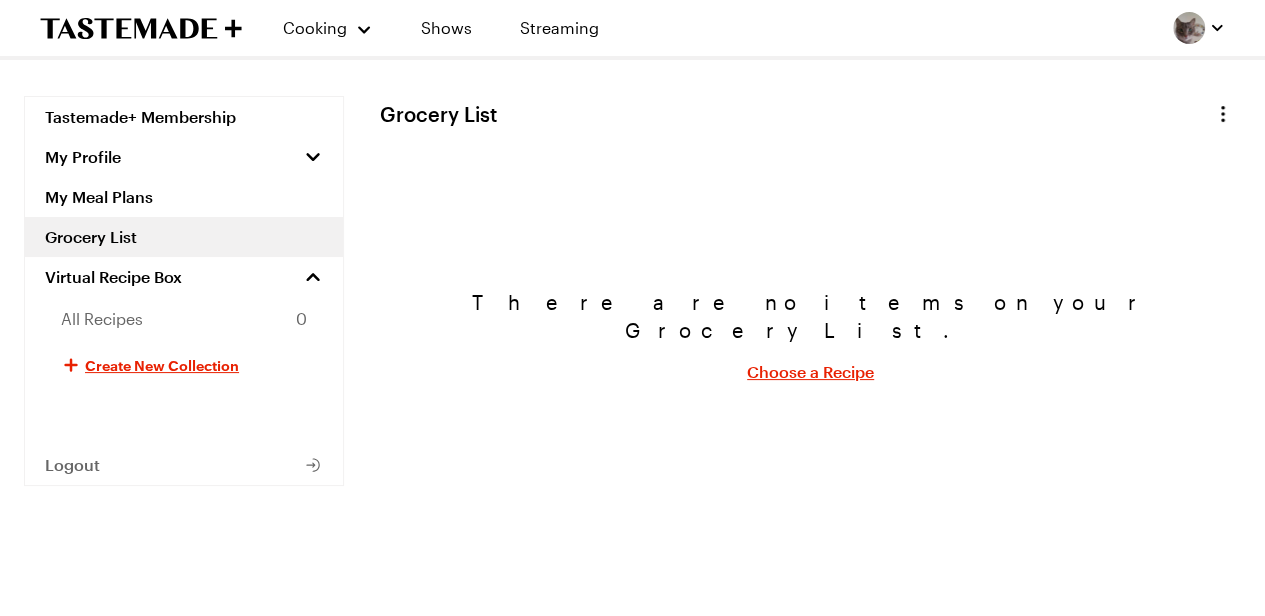 click on "Grocery List" at bounding box center (184, 237) 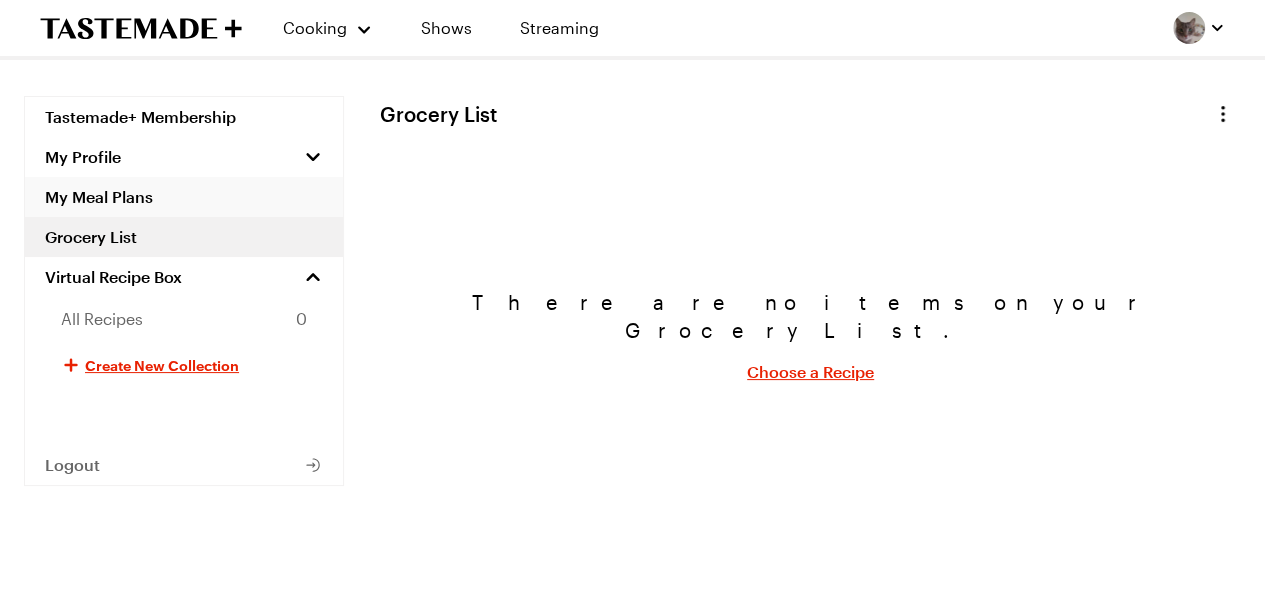 click on "My Meal Plans" at bounding box center [184, 197] 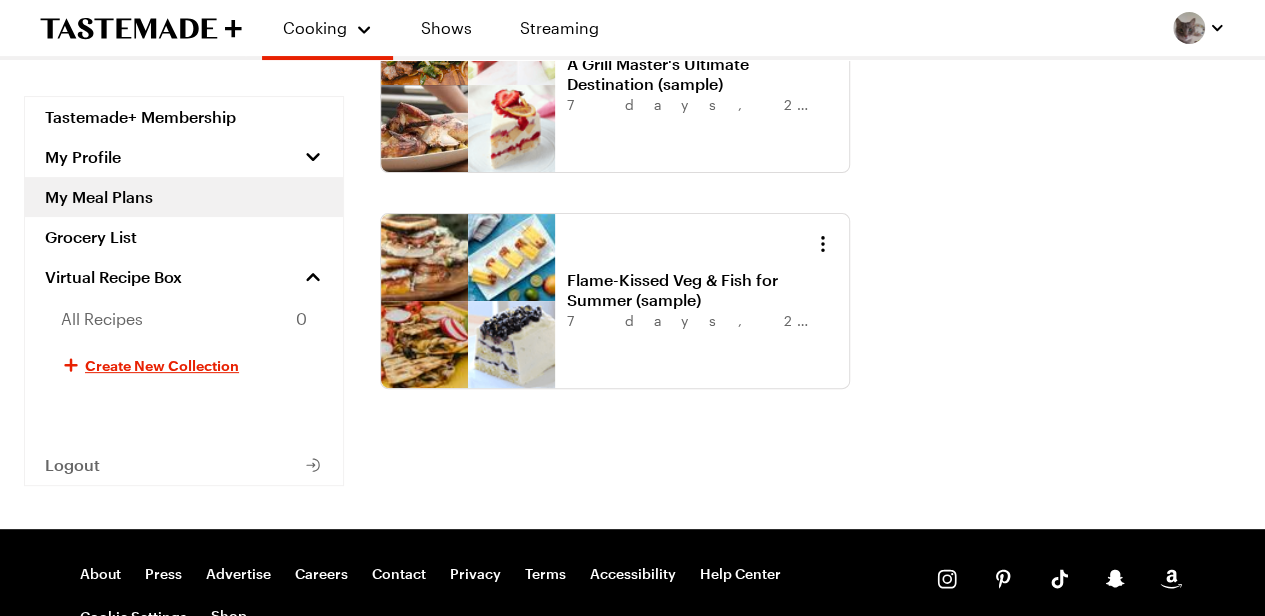 scroll, scrollTop: 0, scrollLeft: 8, axis: horizontal 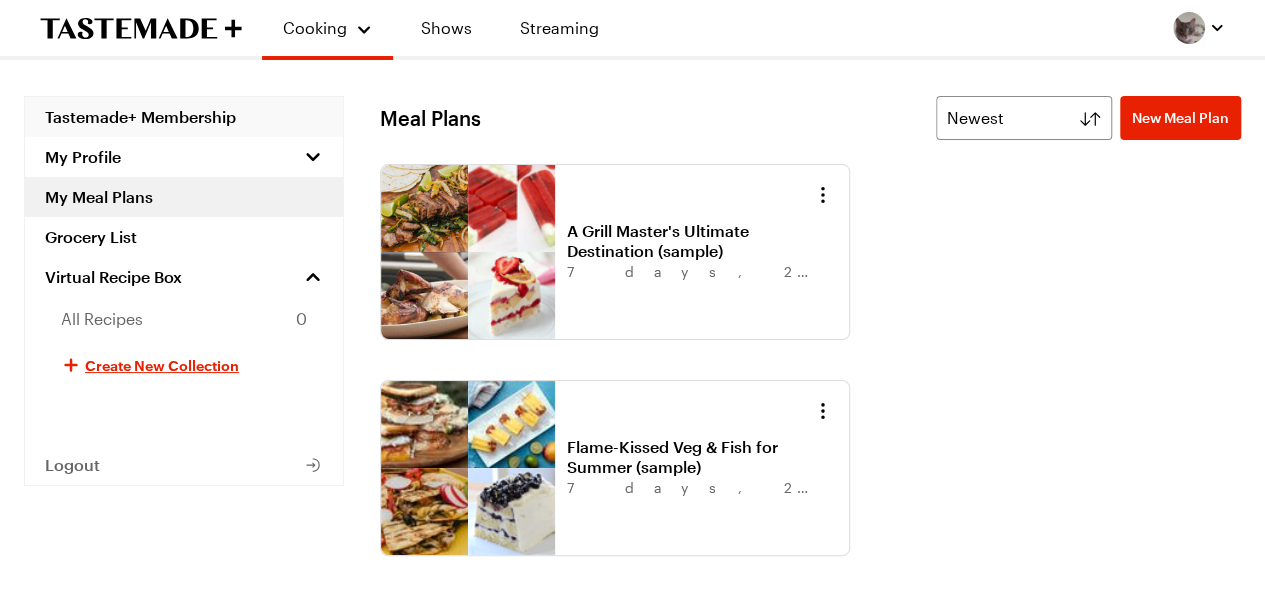 click on "Tastemade+ Membership" at bounding box center (184, 117) 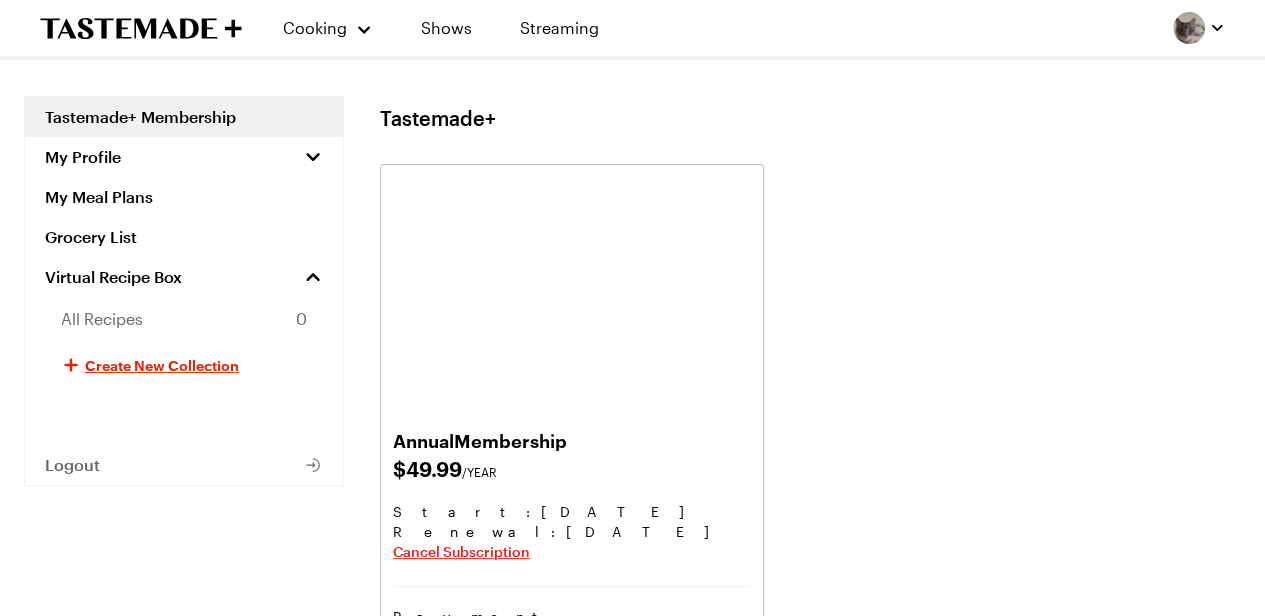 scroll, scrollTop: 0, scrollLeft: 0, axis: both 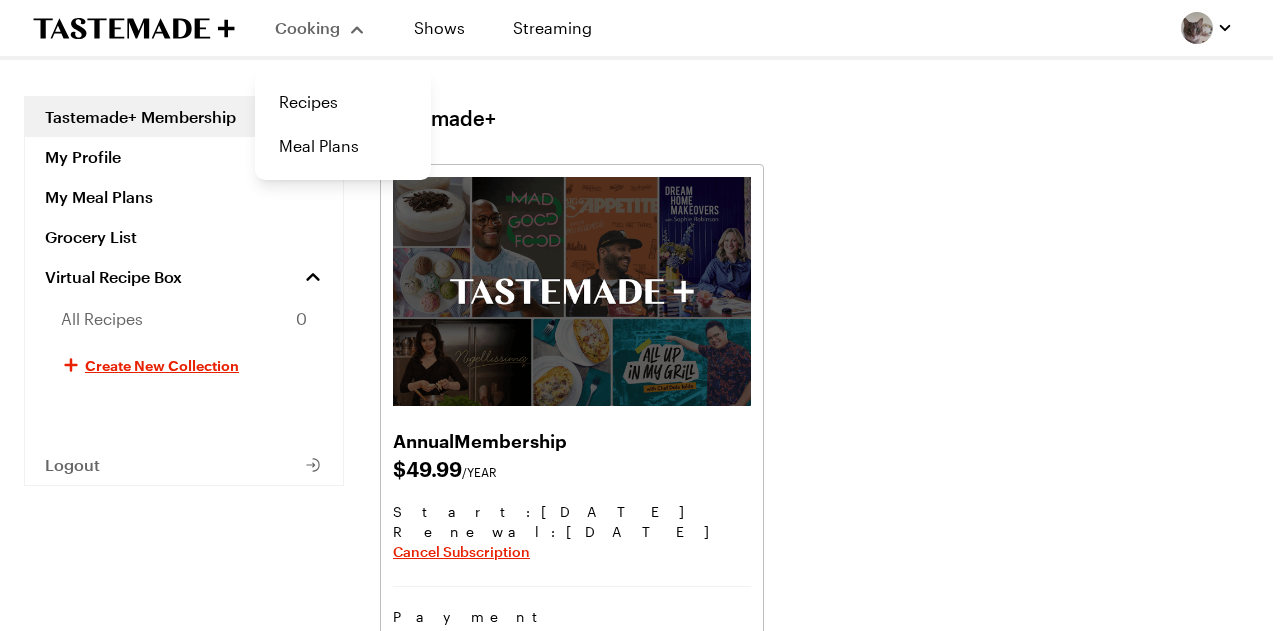 click on "Cooking" at bounding box center (307, 27) 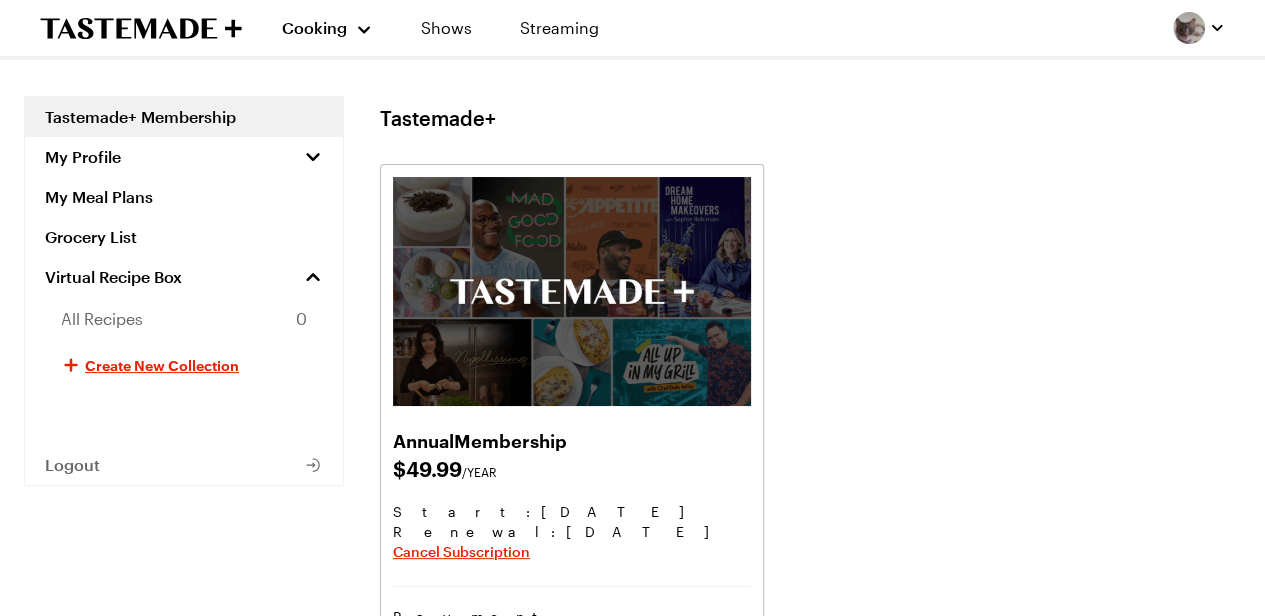 click 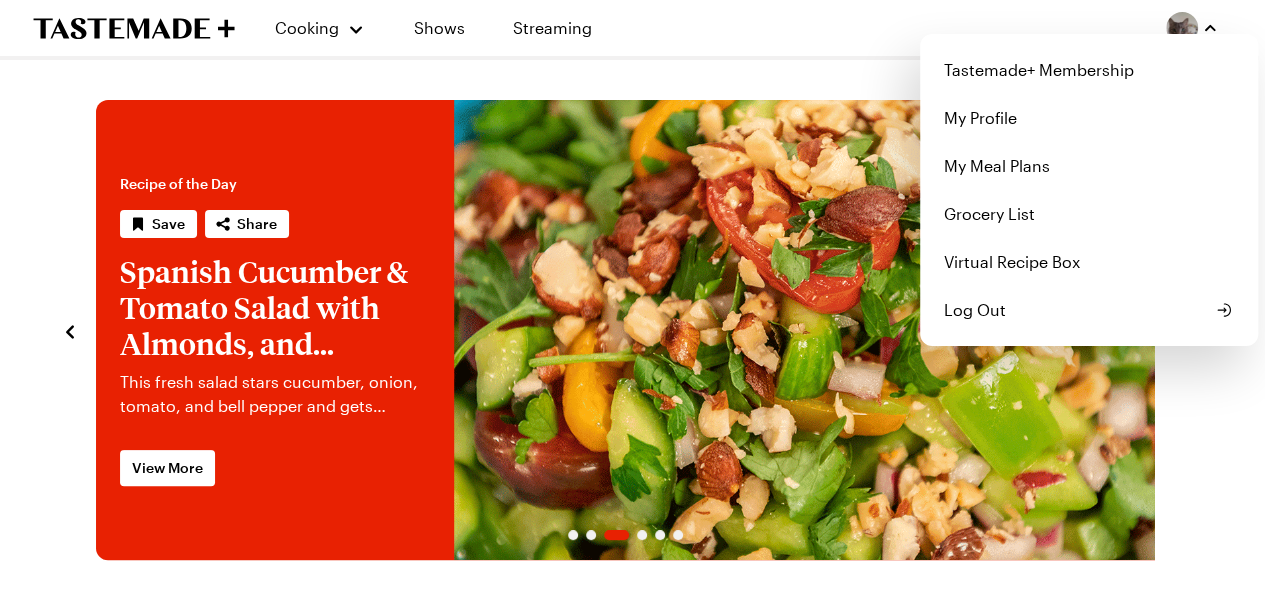 scroll, scrollTop: 0, scrollLeft: 0, axis: both 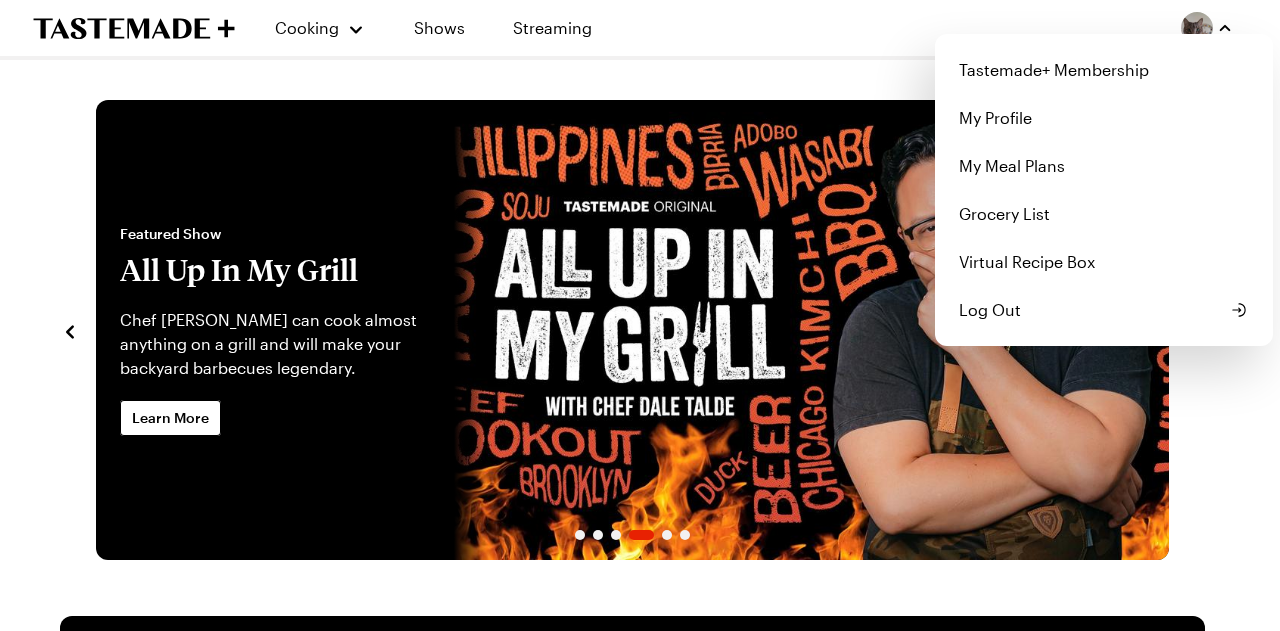click on "Tastemade+ Membership My Profile My Meal Plans Grocery List Virtual Recipe Box Log Out" at bounding box center [1104, 190] 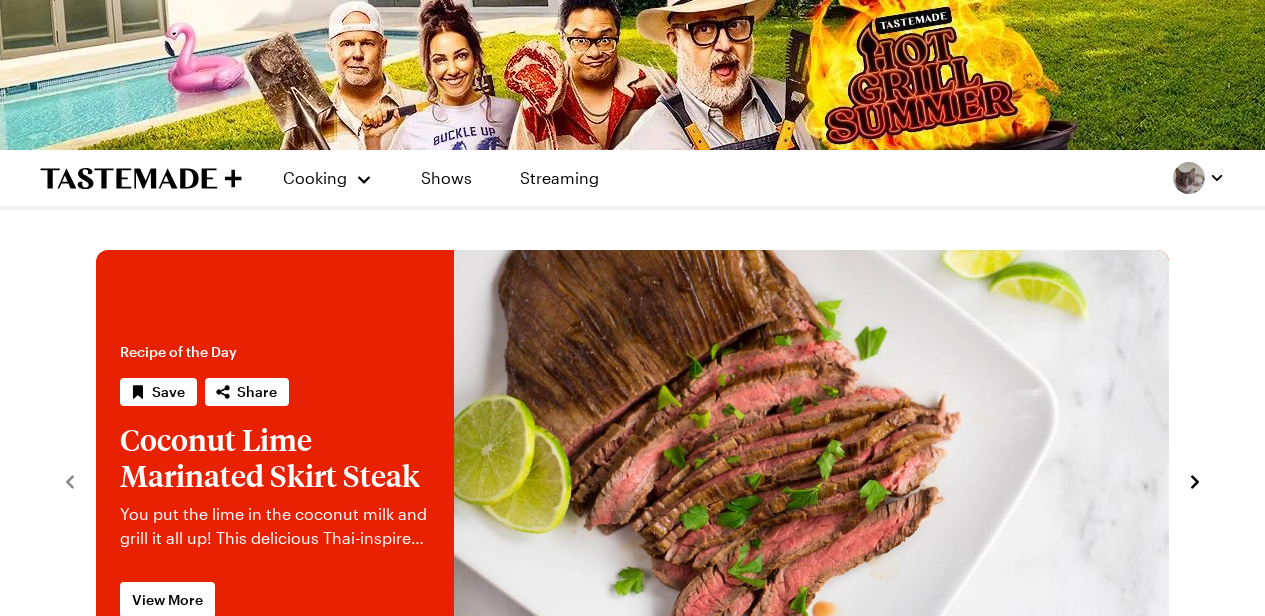 scroll, scrollTop: 0, scrollLeft: 0, axis: both 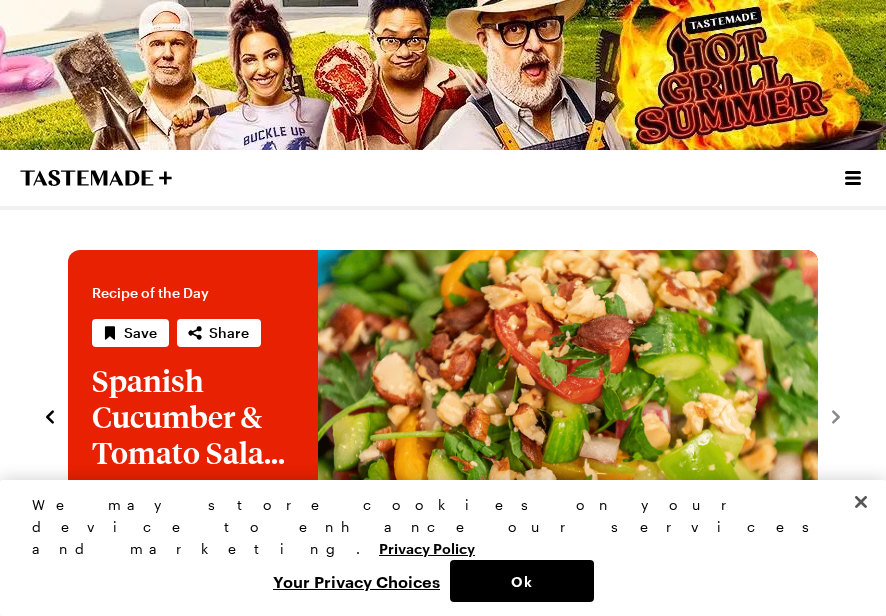 click on "Cooking Shows Streaming" at bounding box center (443, 180) 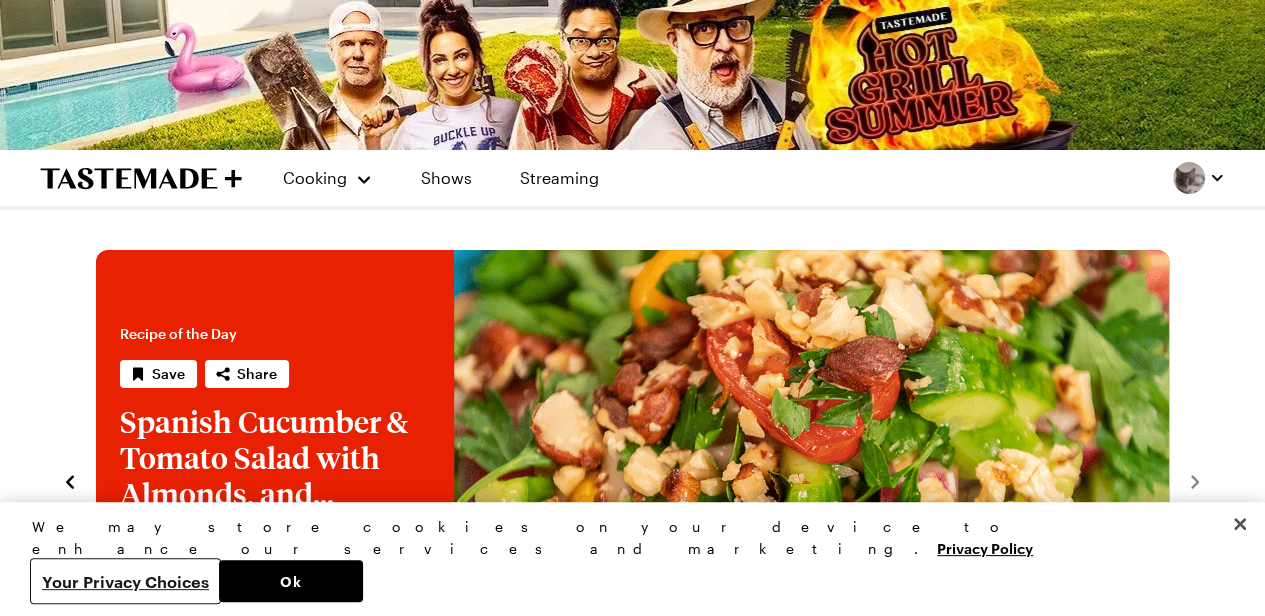 click on "Your Privacy Choices" at bounding box center (125, 581) 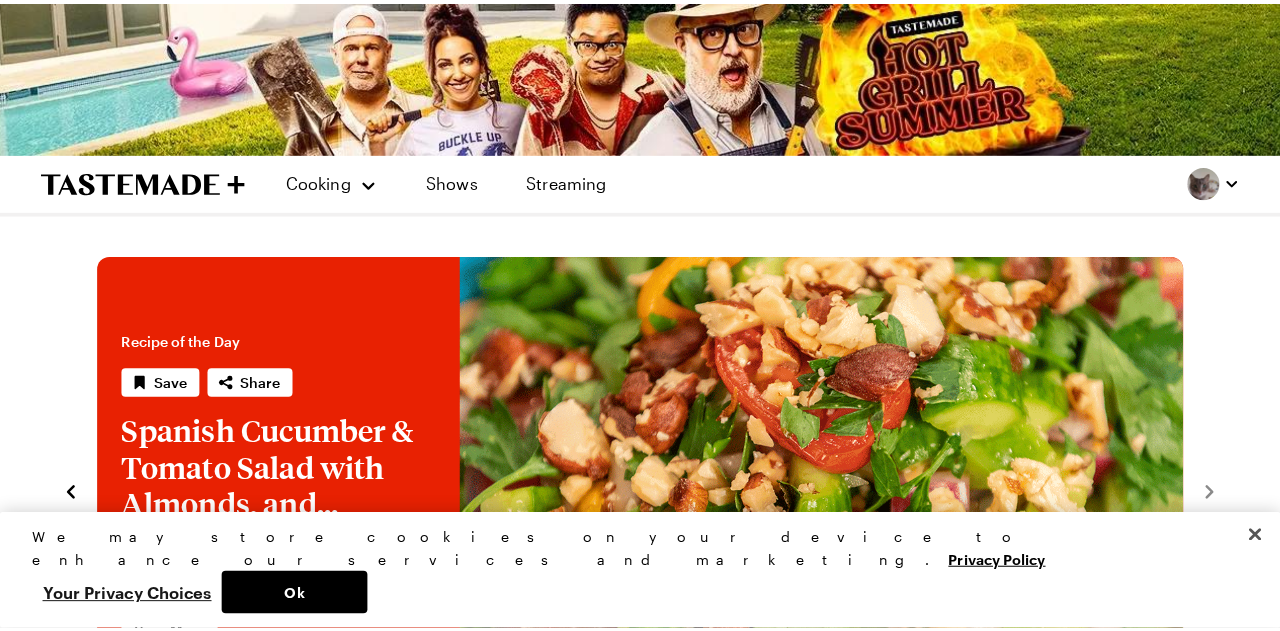scroll, scrollTop: 0, scrollLeft: 0, axis: both 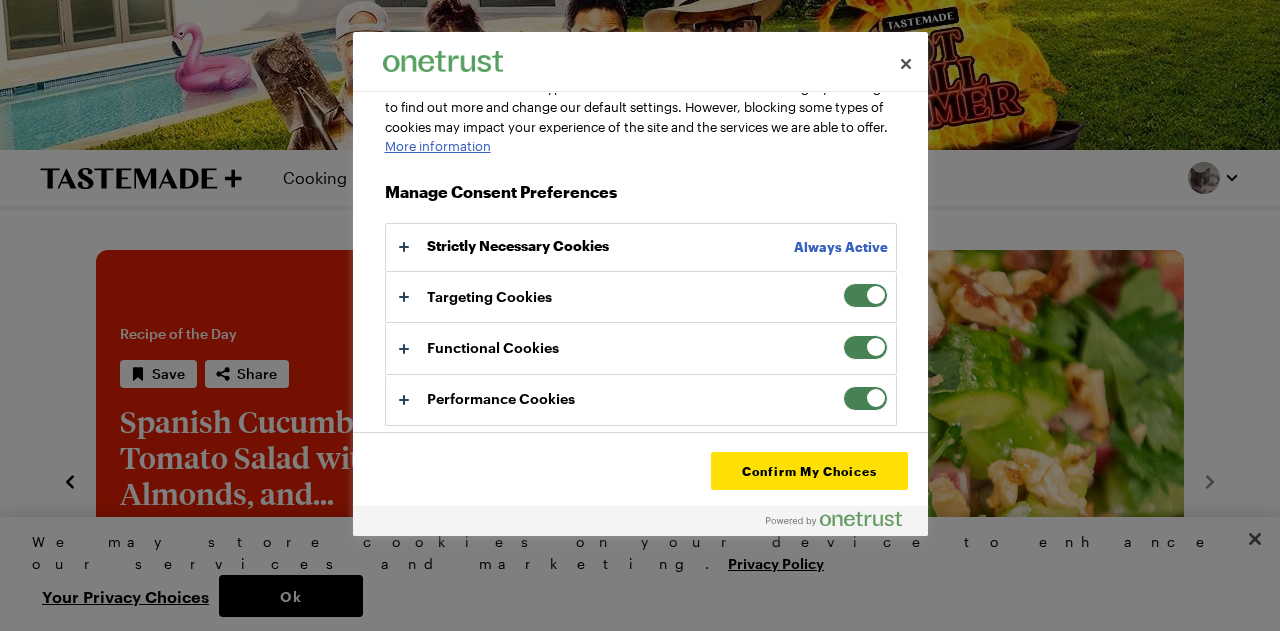 click at bounding box center [865, 295] 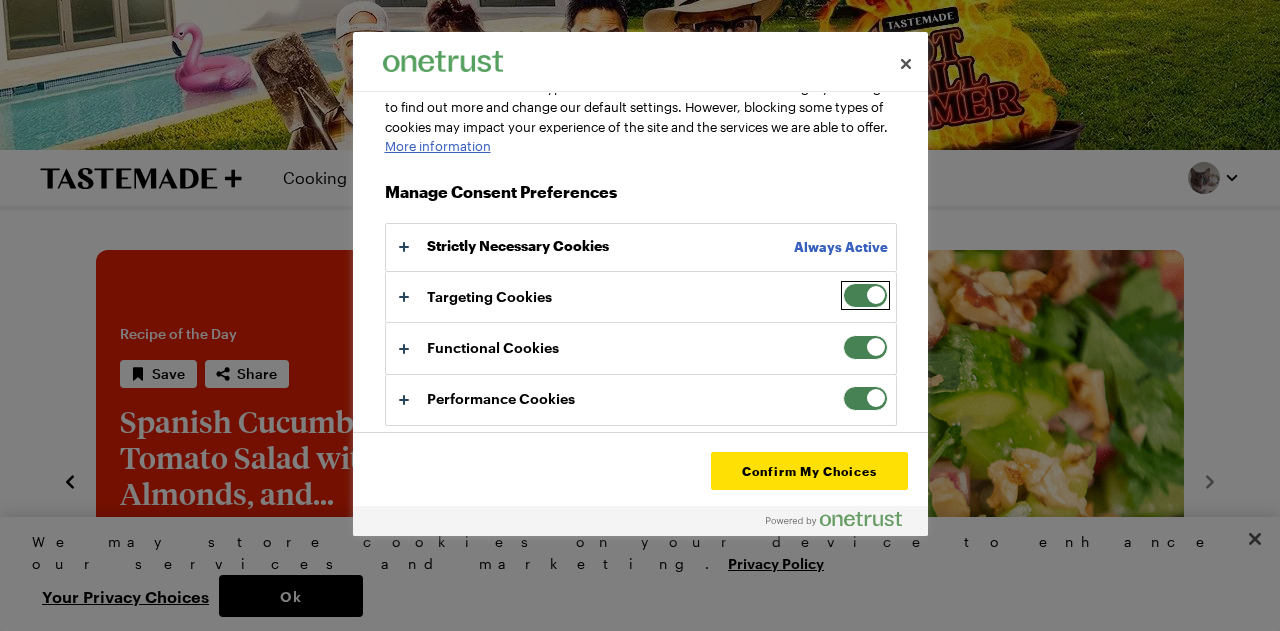 click on "Targeting Cookies" at bounding box center (843, 283) 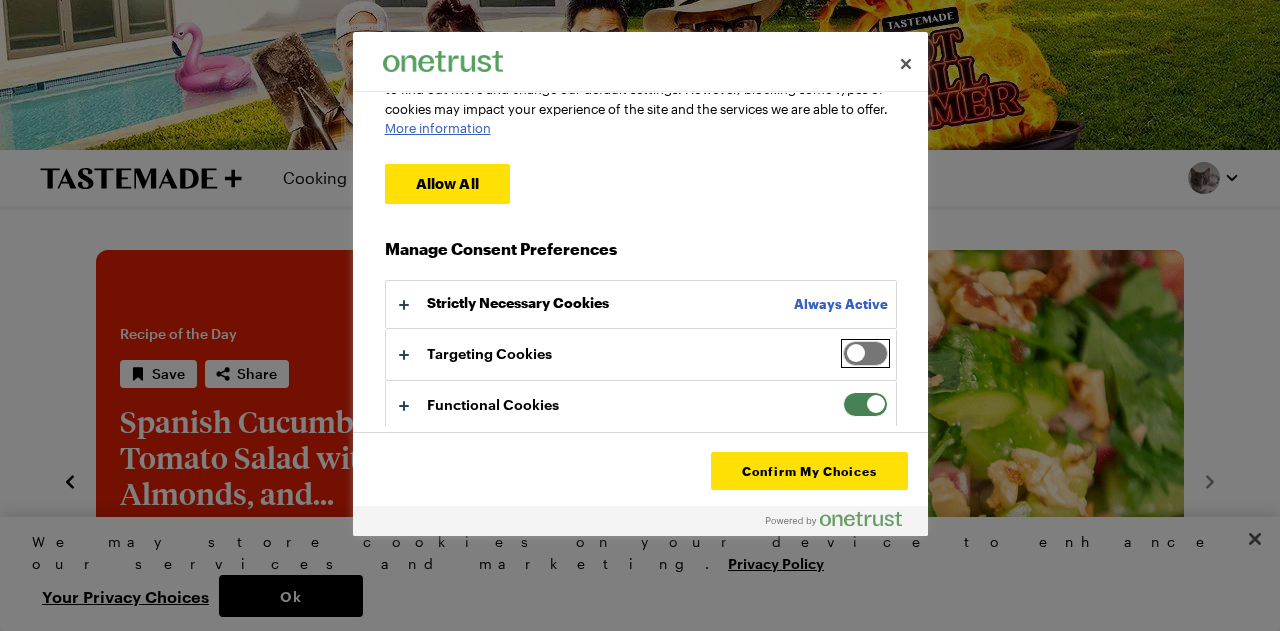 scroll, scrollTop: 248, scrollLeft: 0, axis: vertical 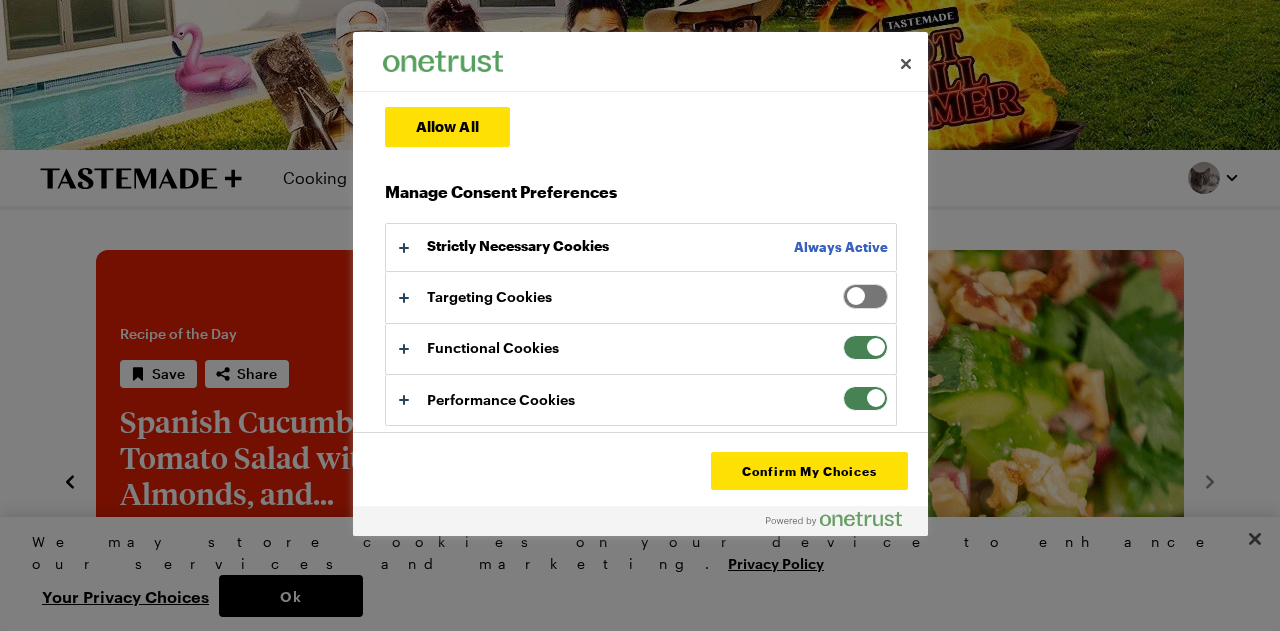 click at bounding box center [865, 296] 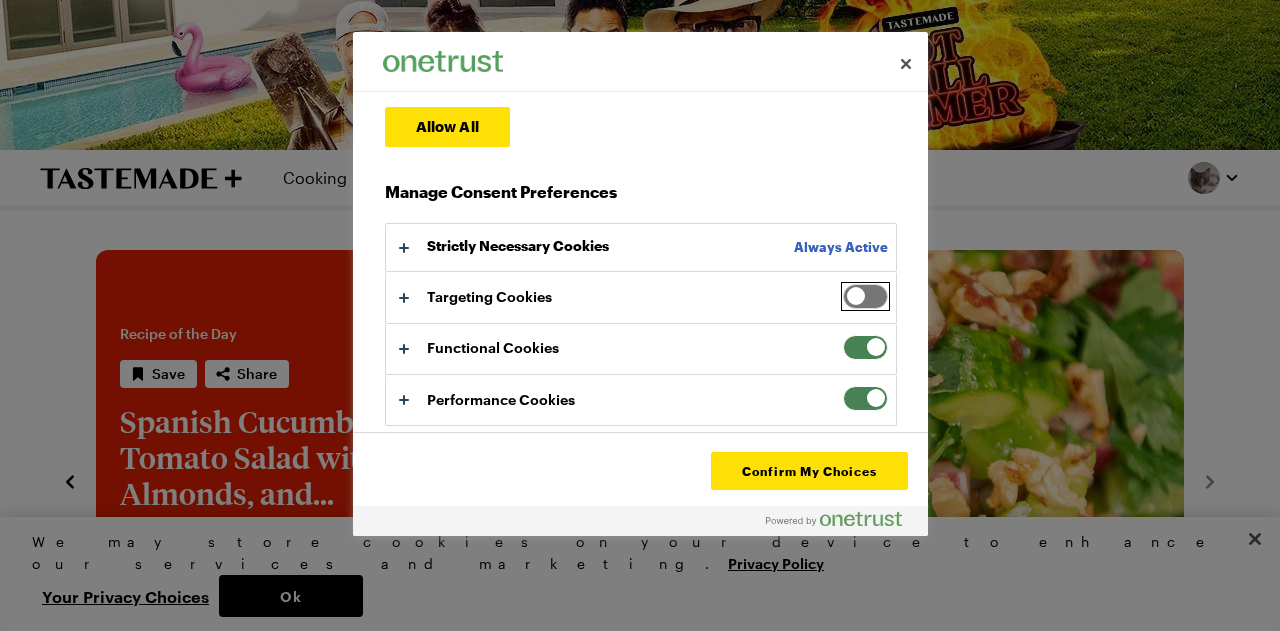 click on "Targeting Cookies" at bounding box center (843, 284) 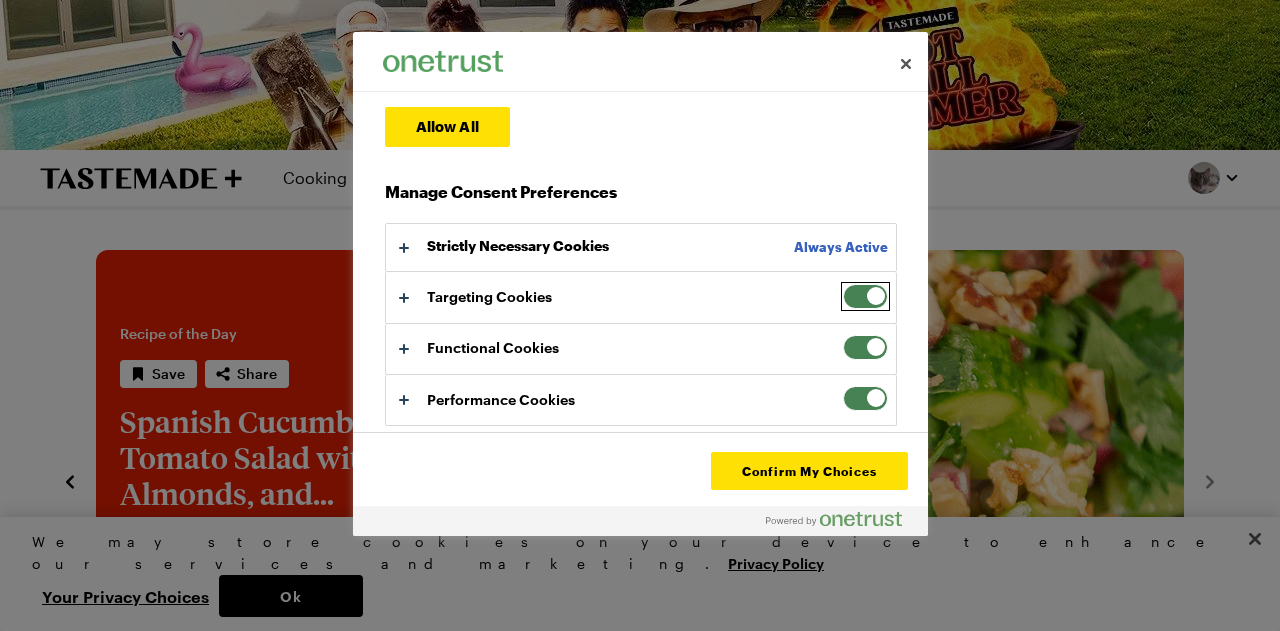 scroll, scrollTop: 173, scrollLeft: 0, axis: vertical 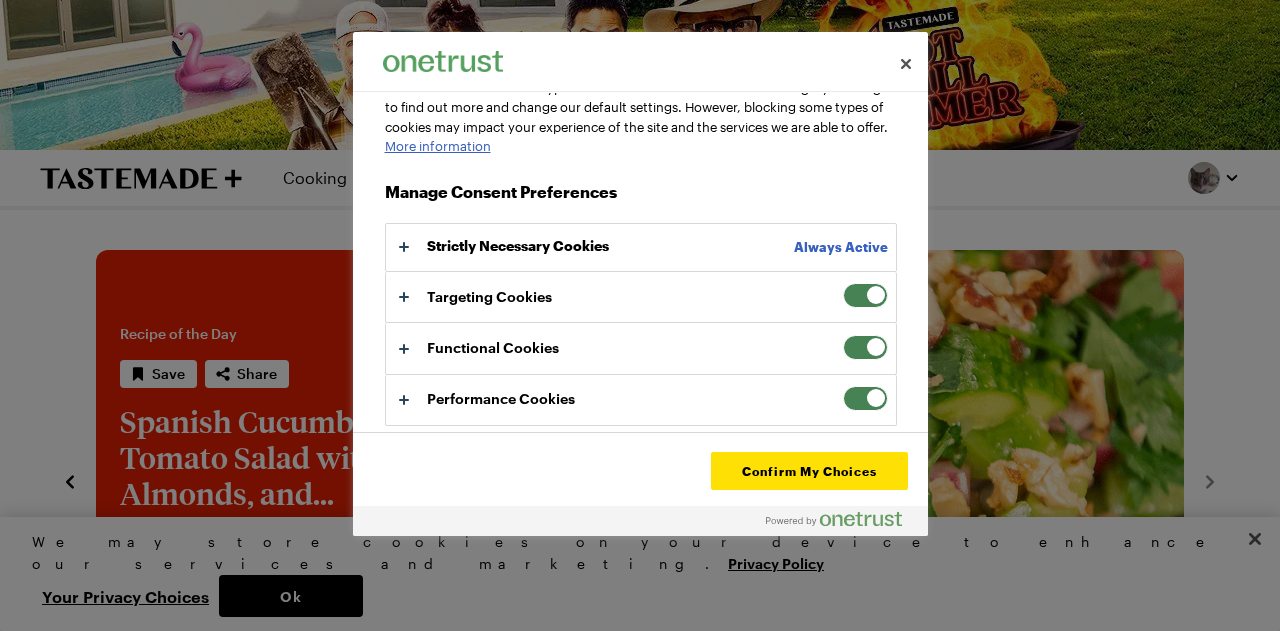 click at bounding box center (865, 347) 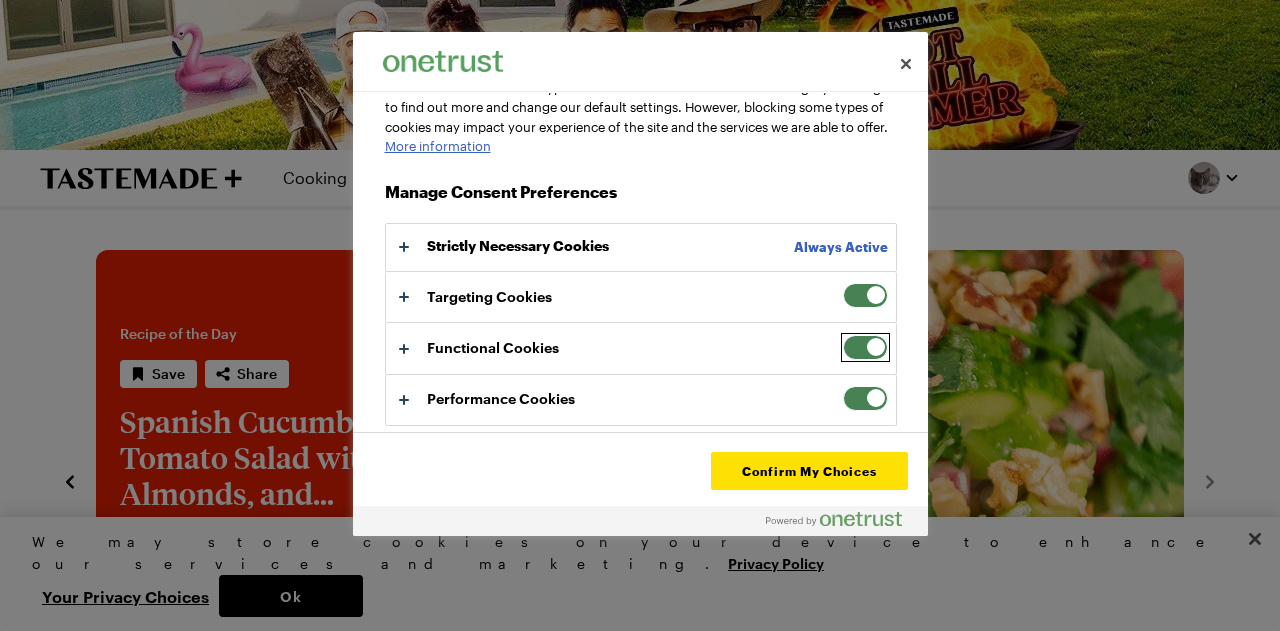 click on "Functional Cookies" at bounding box center [843, 335] 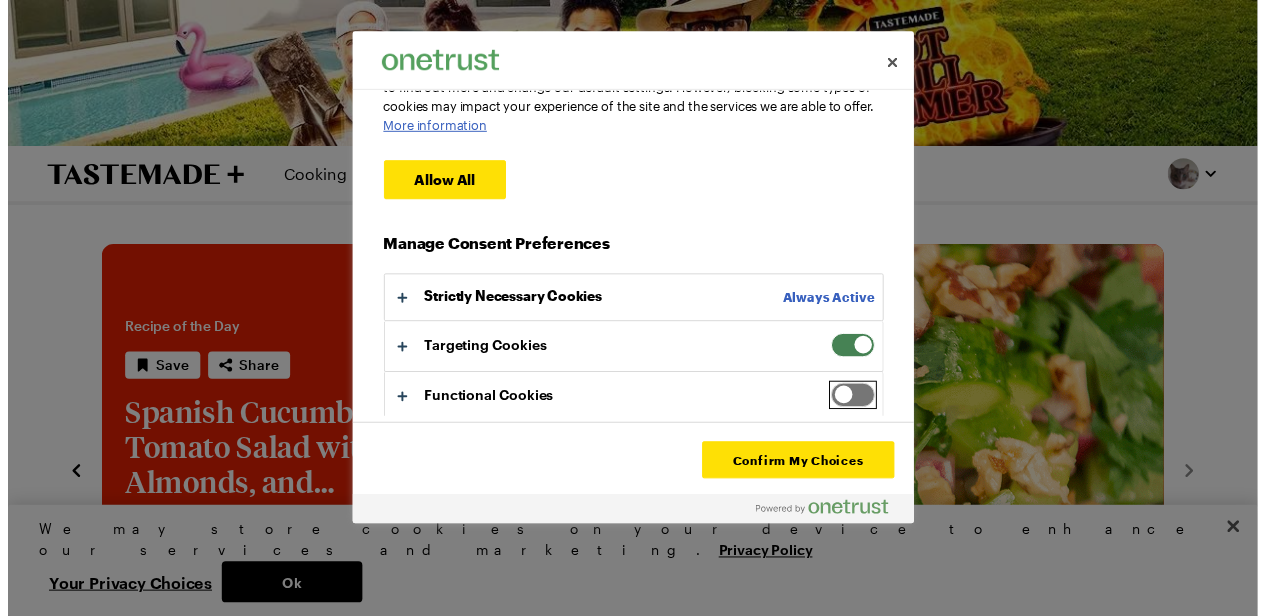 scroll, scrollTop: 248, scrollLeft: 0, axis: vertical 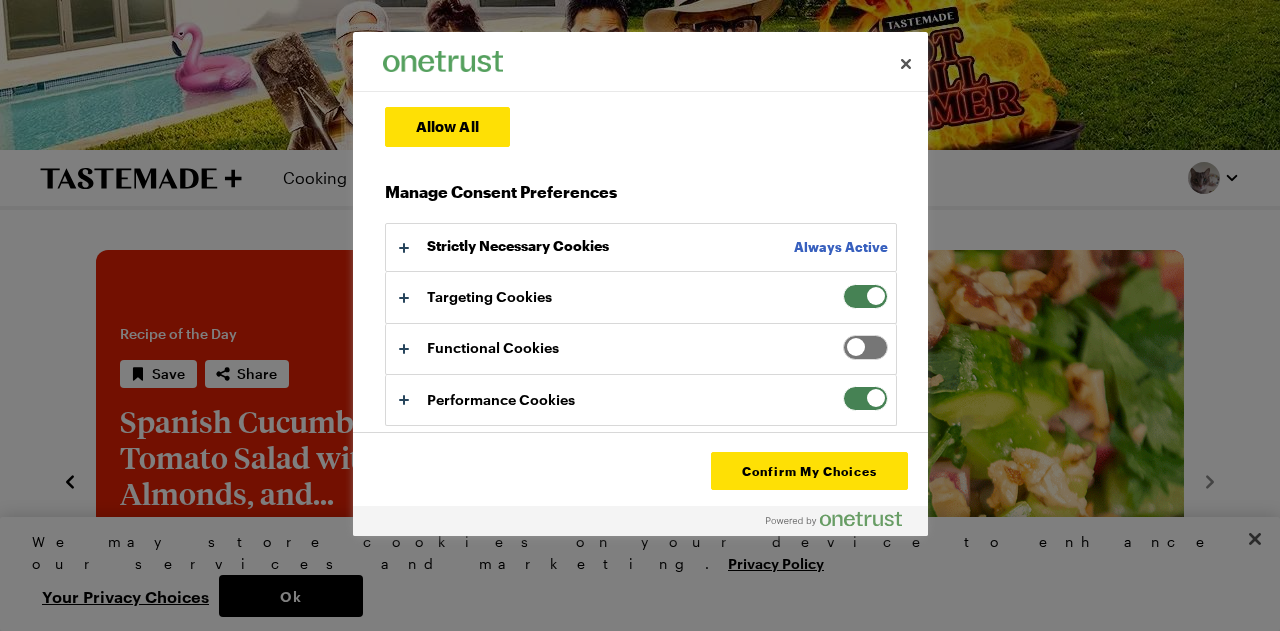 click at bounding box center [865, 398] 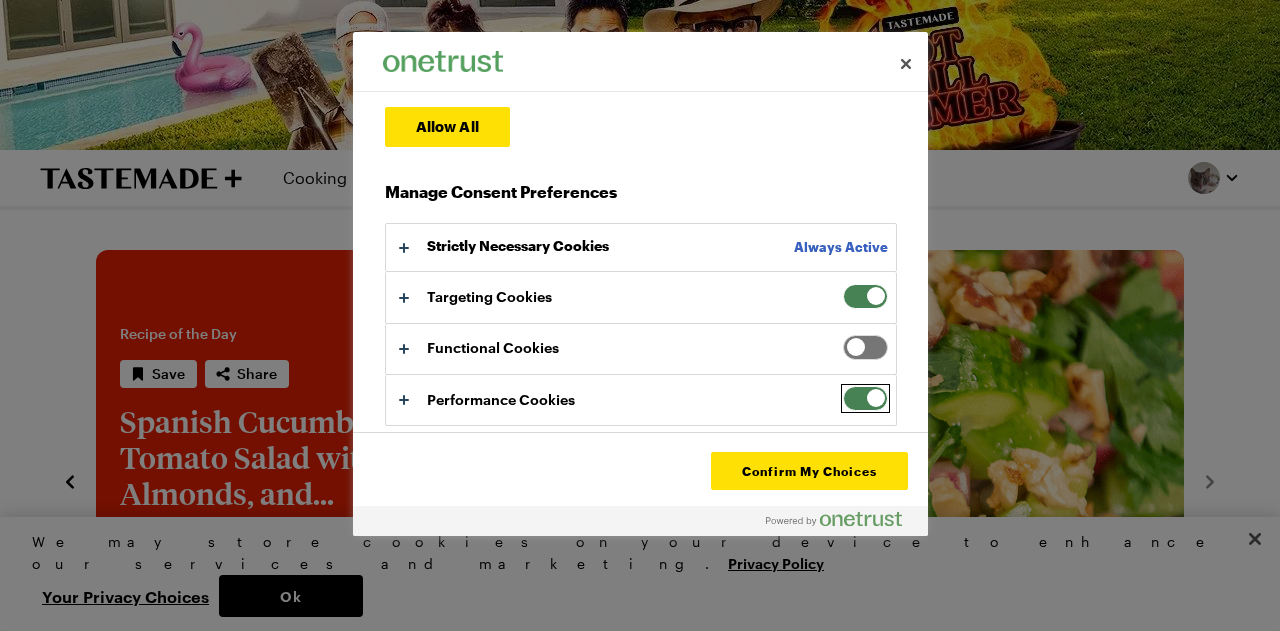 click on "Performance Cookies" at bounding box center (843, 386) 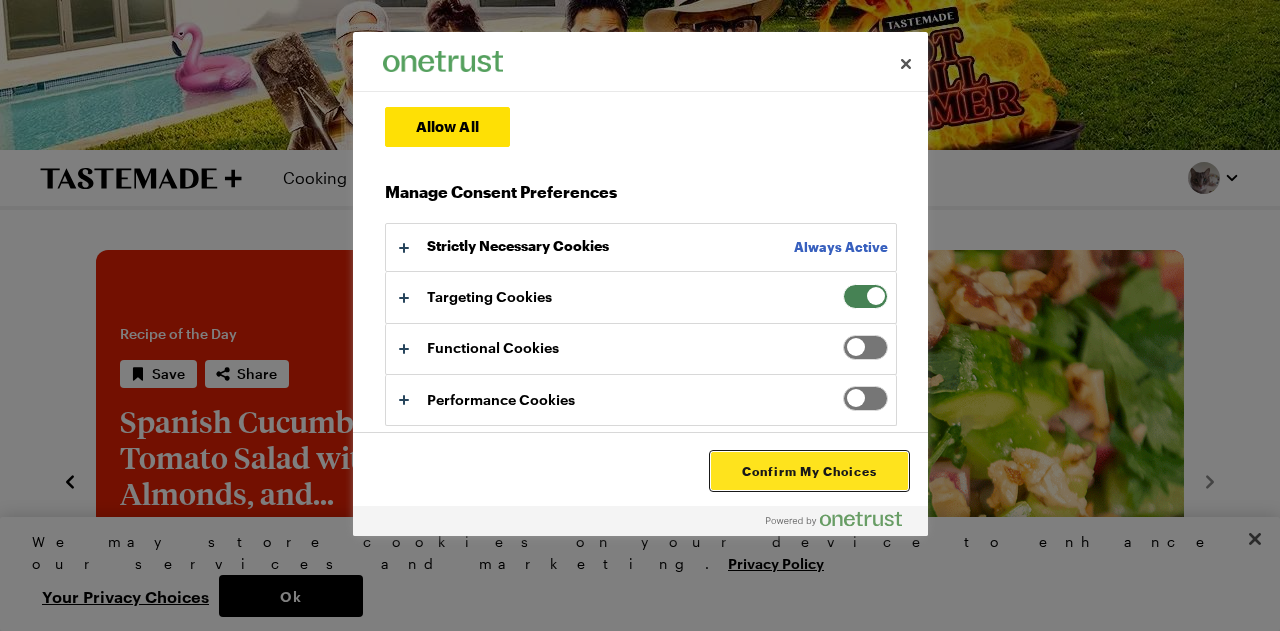 click on "Confirm My Choices" at bounding box center [809, 471] 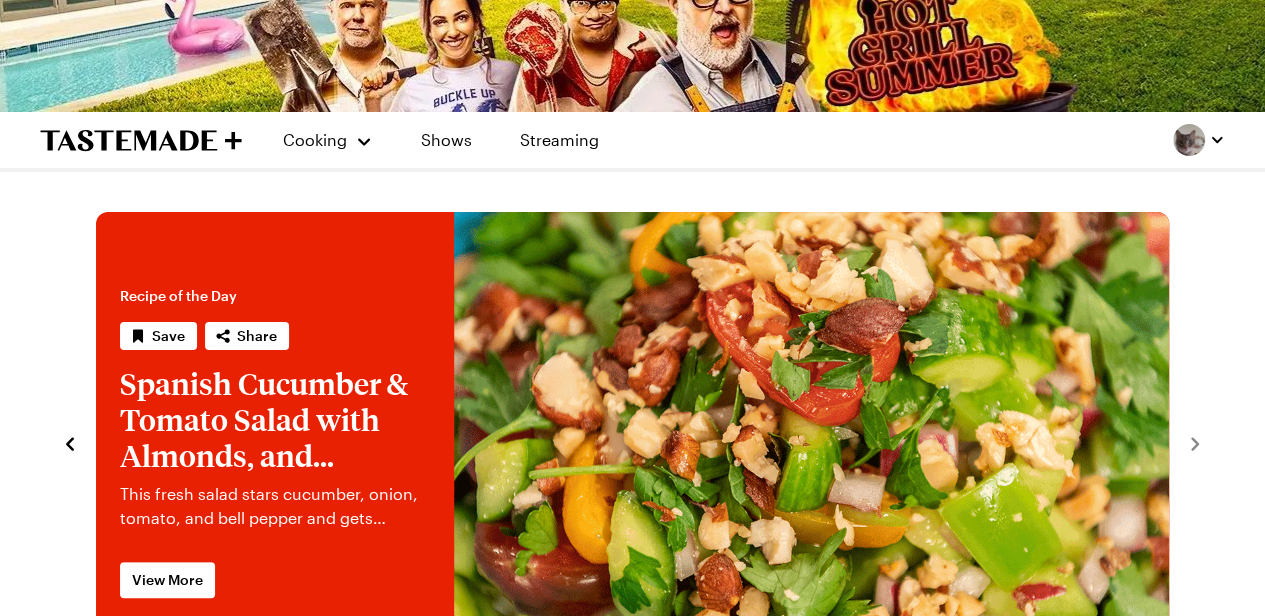 scroll, scrollTop: 0, scrollLeft: 0, axis: both 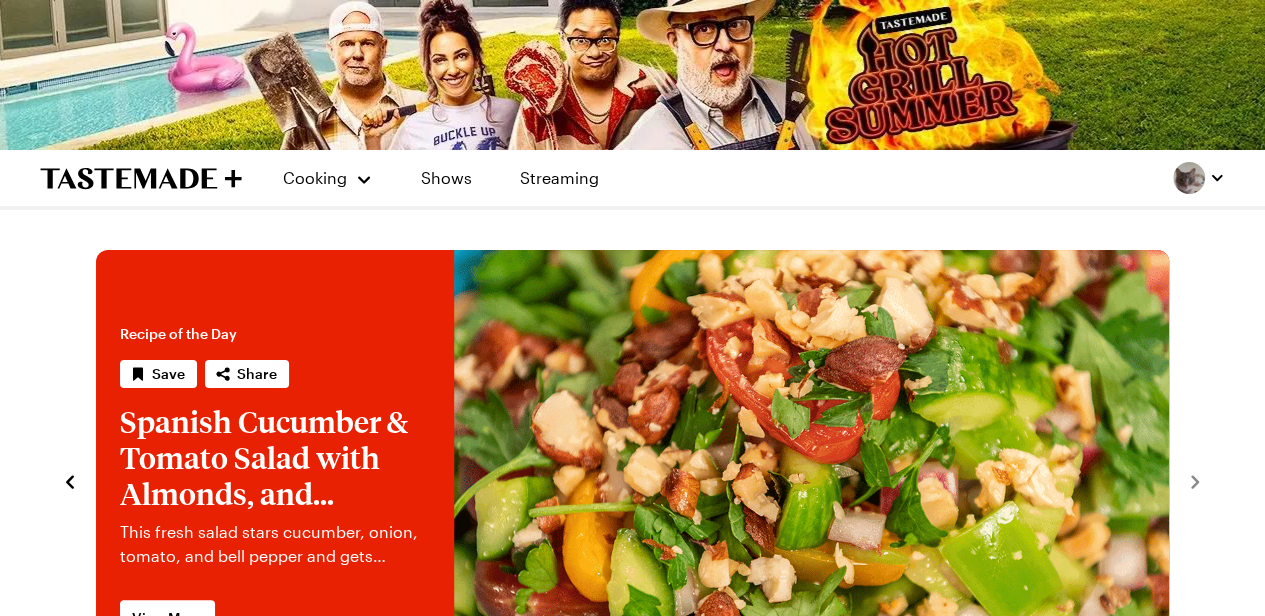 click 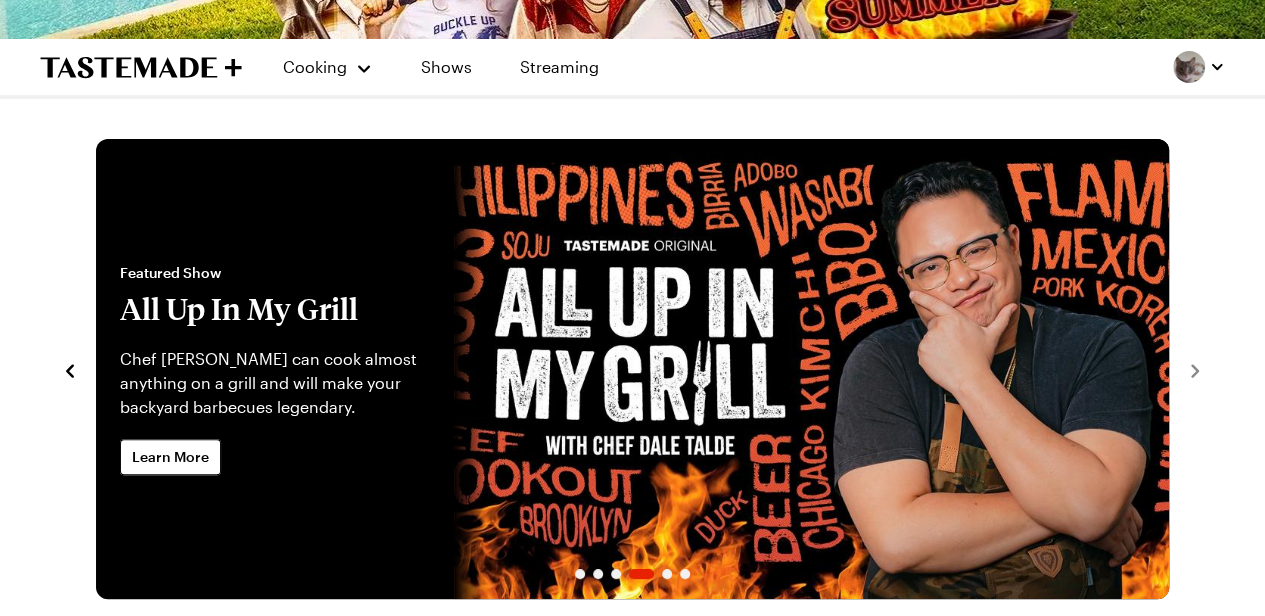 scroll, scrollTop: 112, scrollLeft: 0, axis: vertical 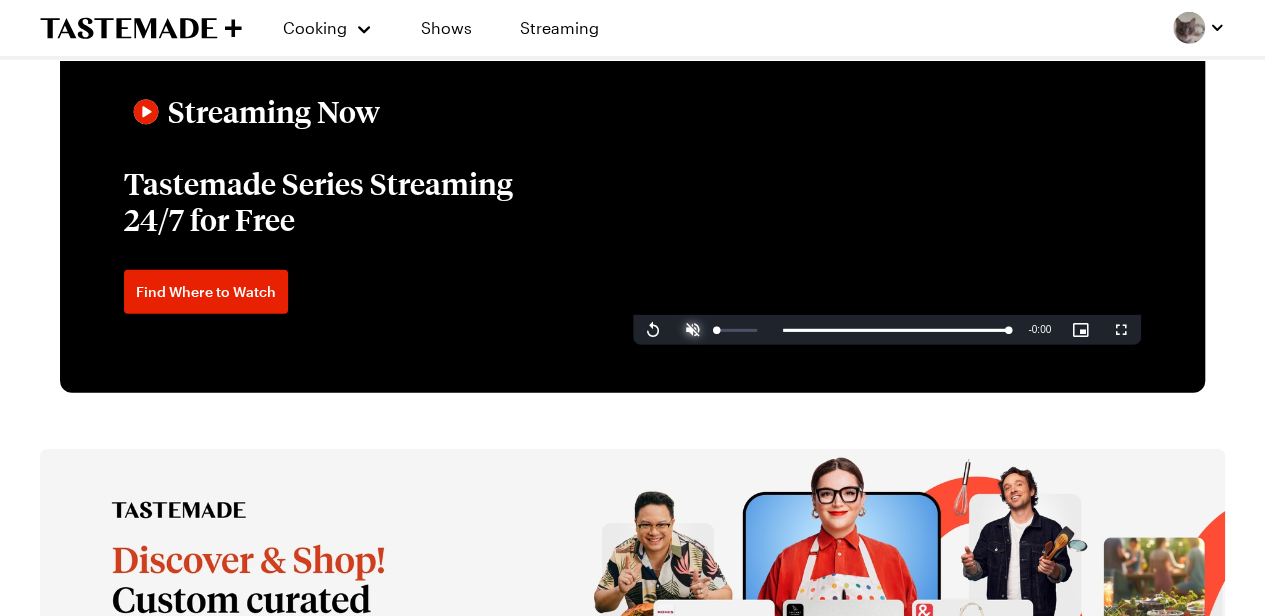 click at bounding box center [693, 330] 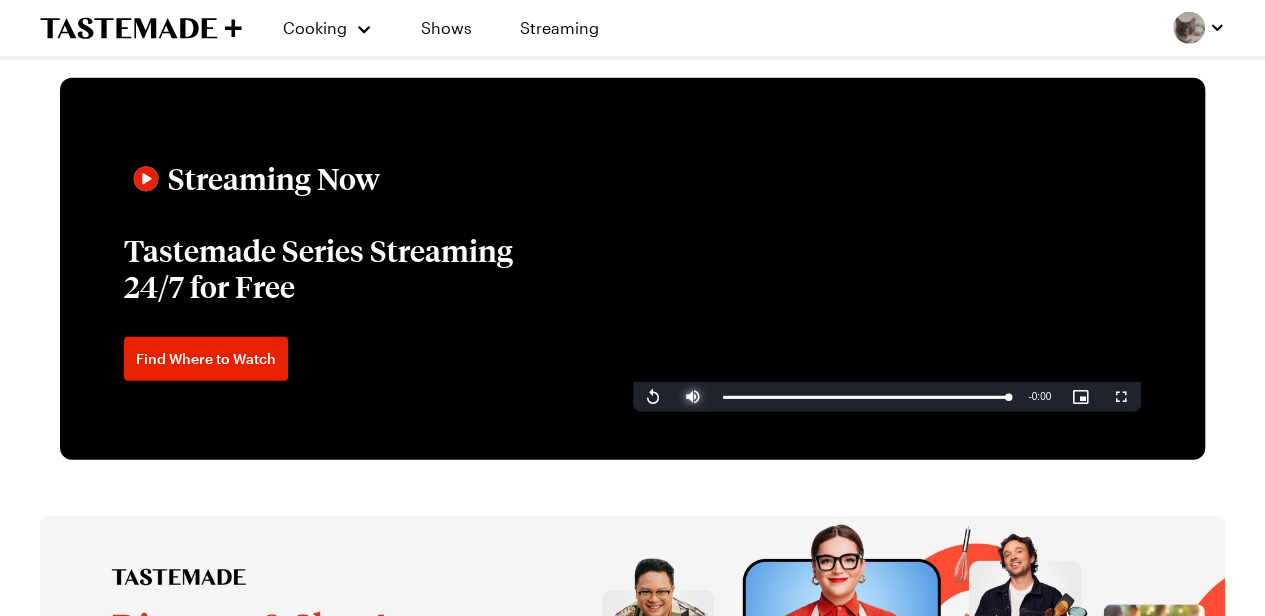 scroll, scrollTop: 2846, scrollLeft: 3, axis: both 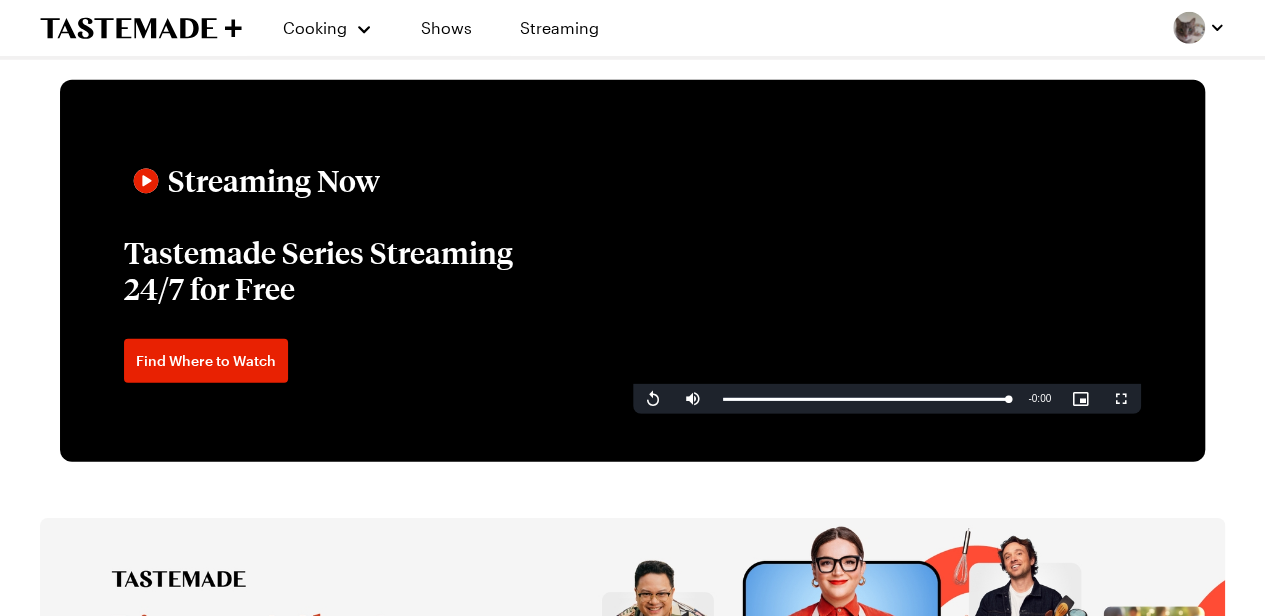 click at bounding box center (887, 271) 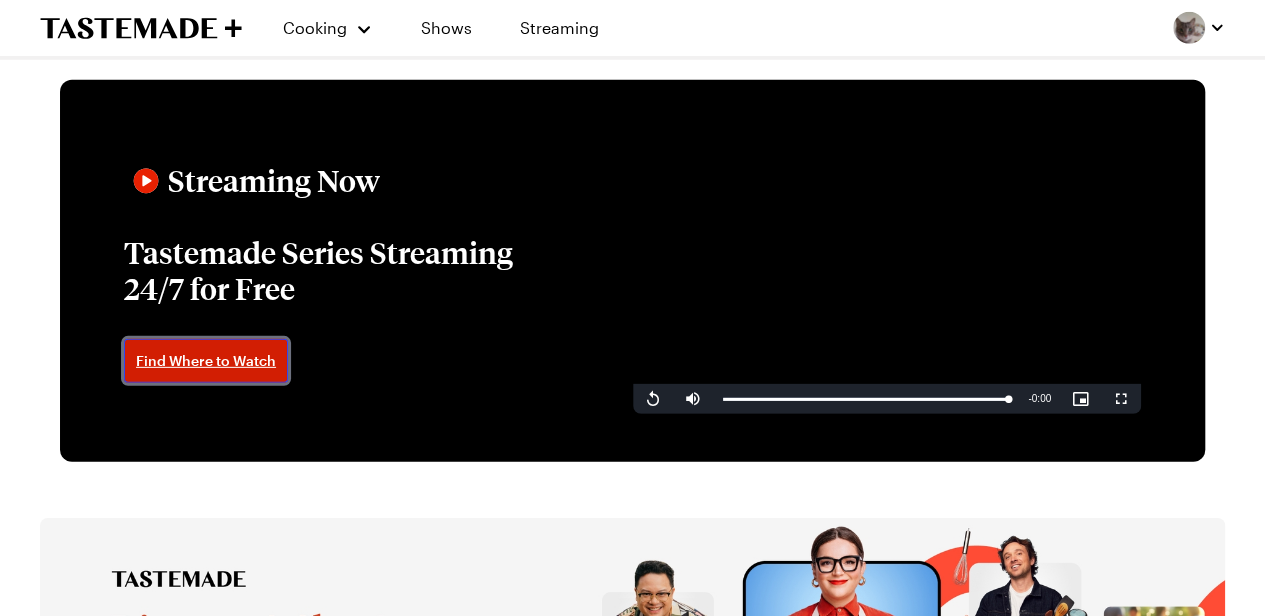 click on "Find Where to Watch" at bounding box center (206, 361) 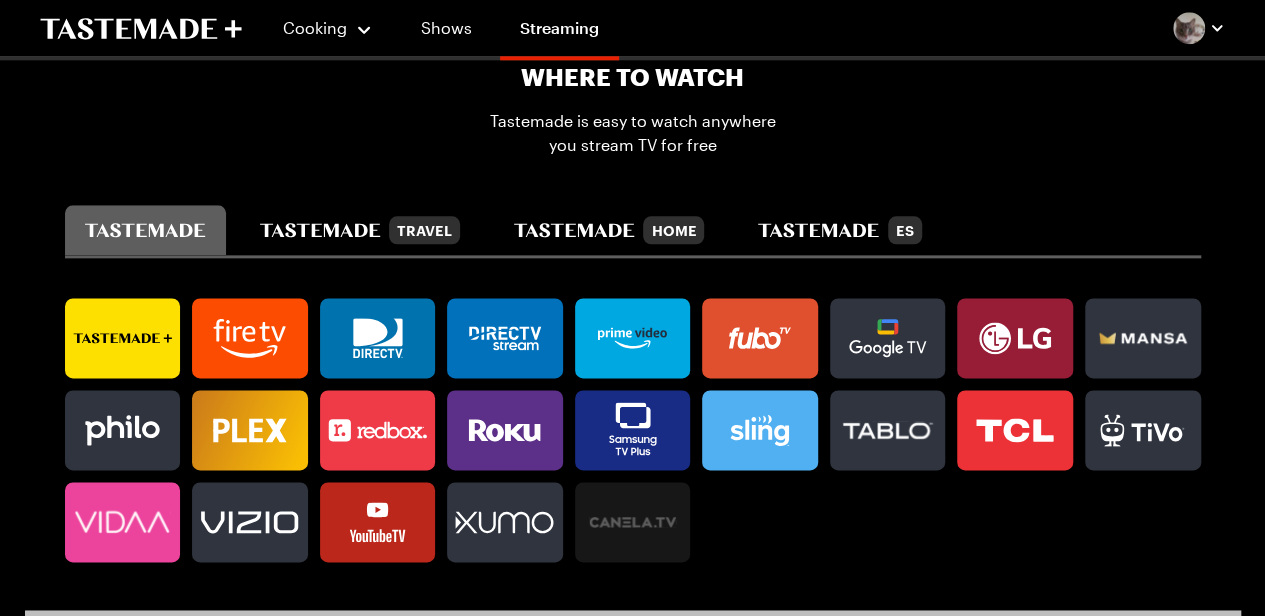 scroll, scrollTop: 1133, scrollLeft: 6, axis: both 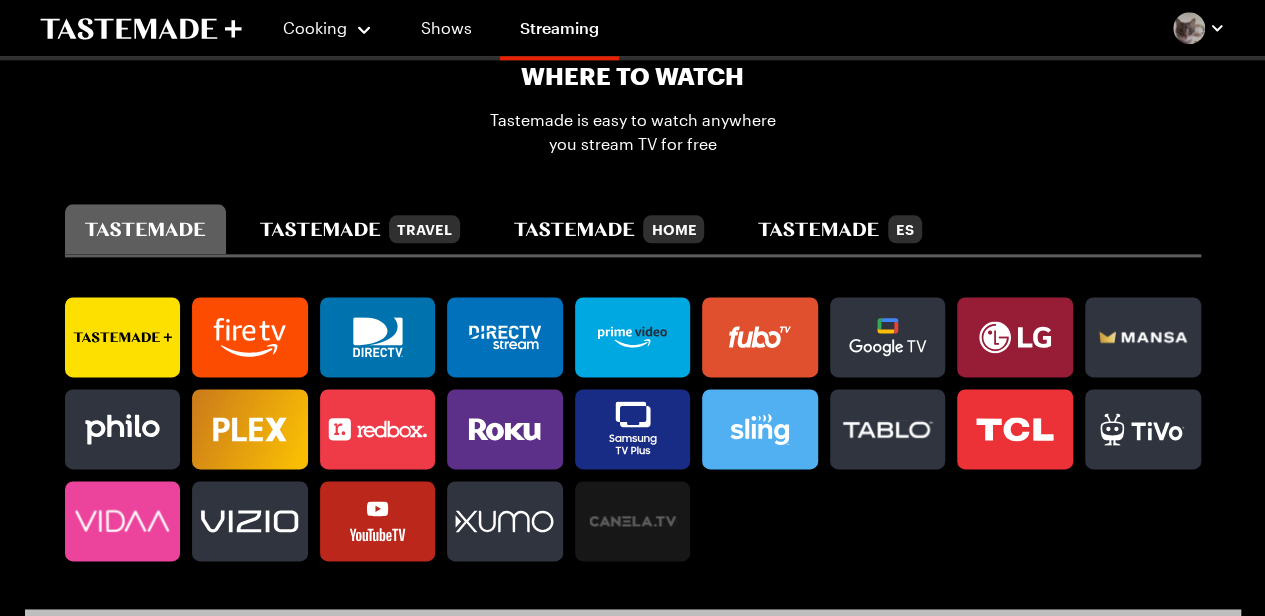 click 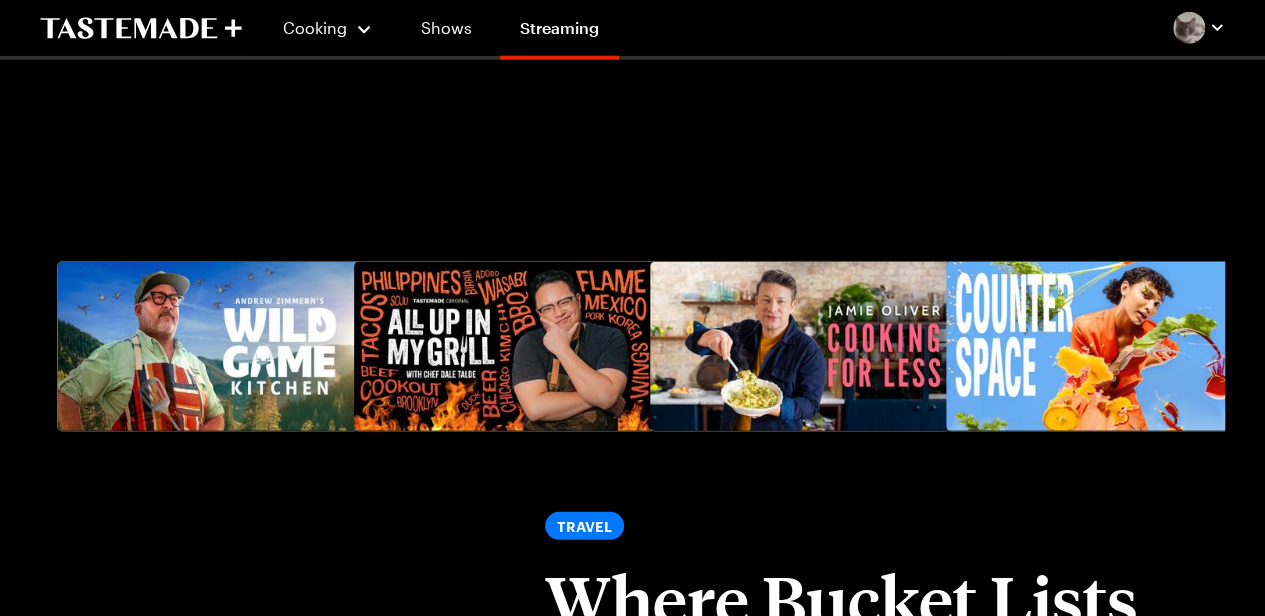 scroll, scrollTop: 2482, scrollLeft: 8, axis: both 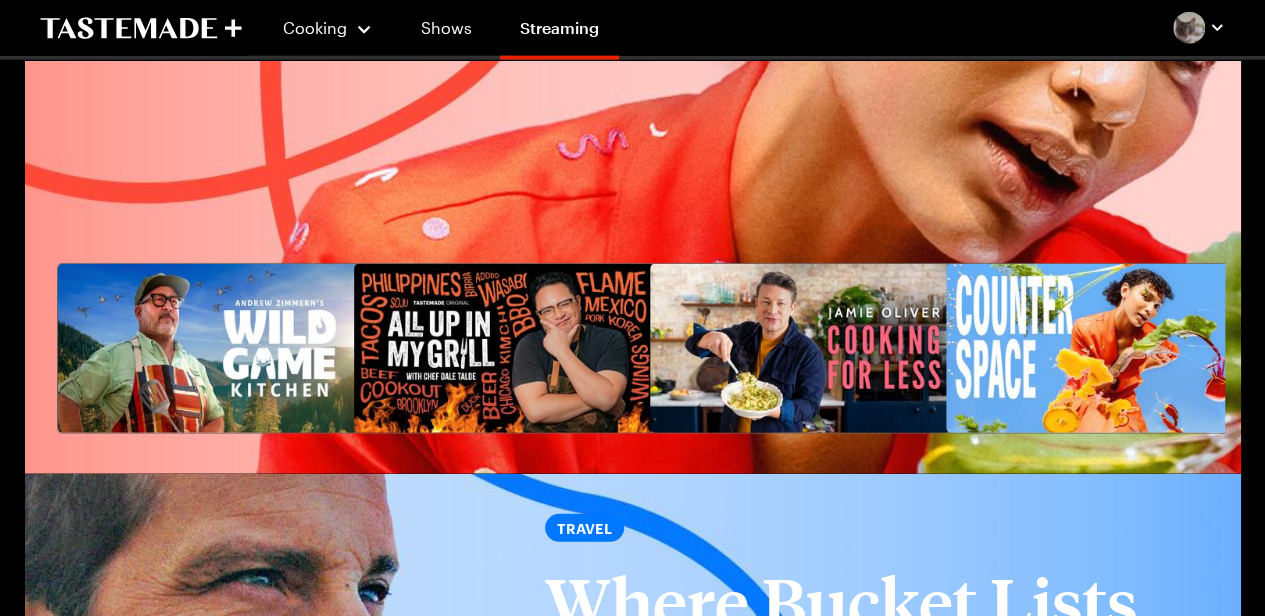 click at bounding box center (800, 348) 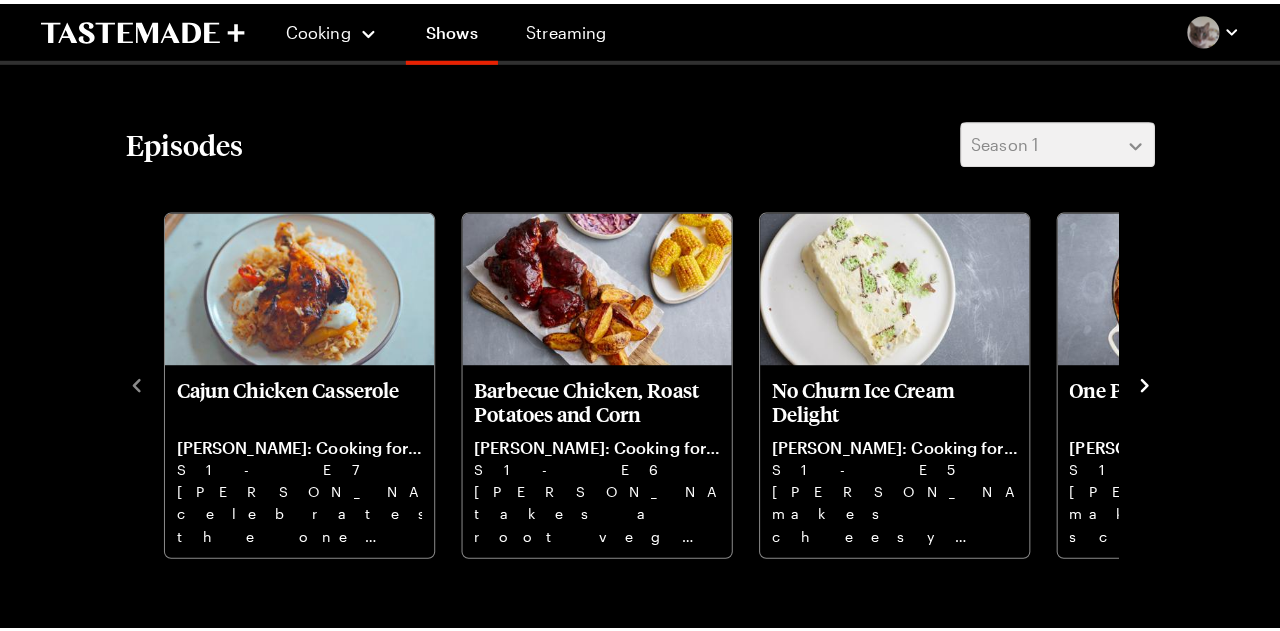 scroll, scrollTop: 518, scrollLeft: 0, axis: vertical 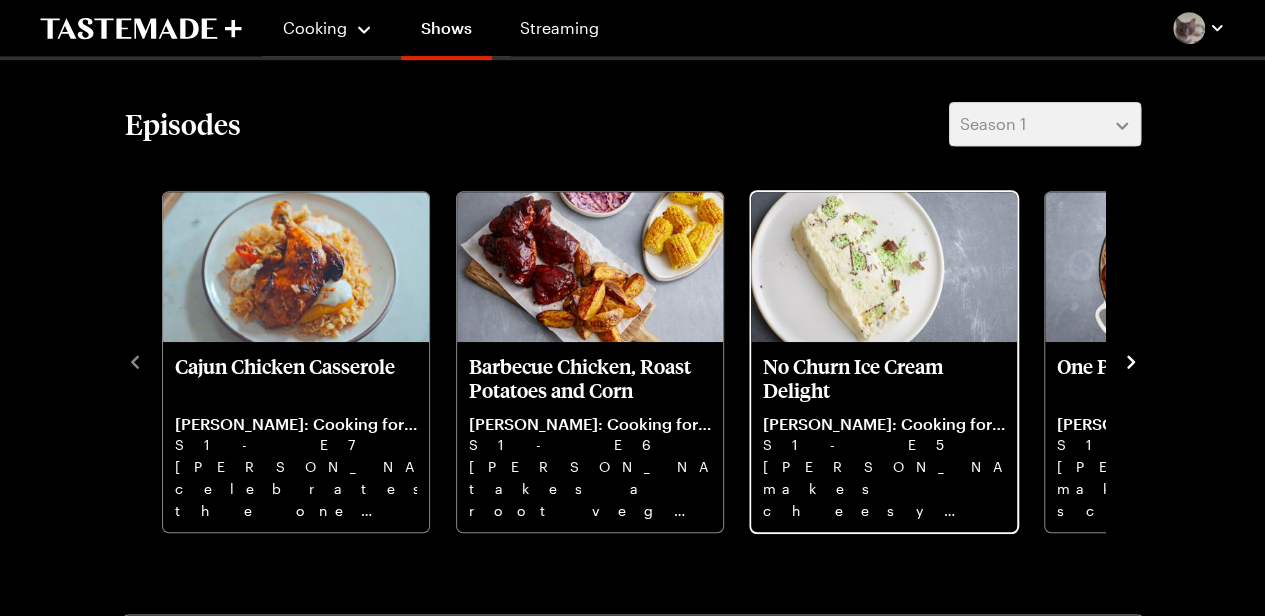 click at bounding box center [884, 267] 